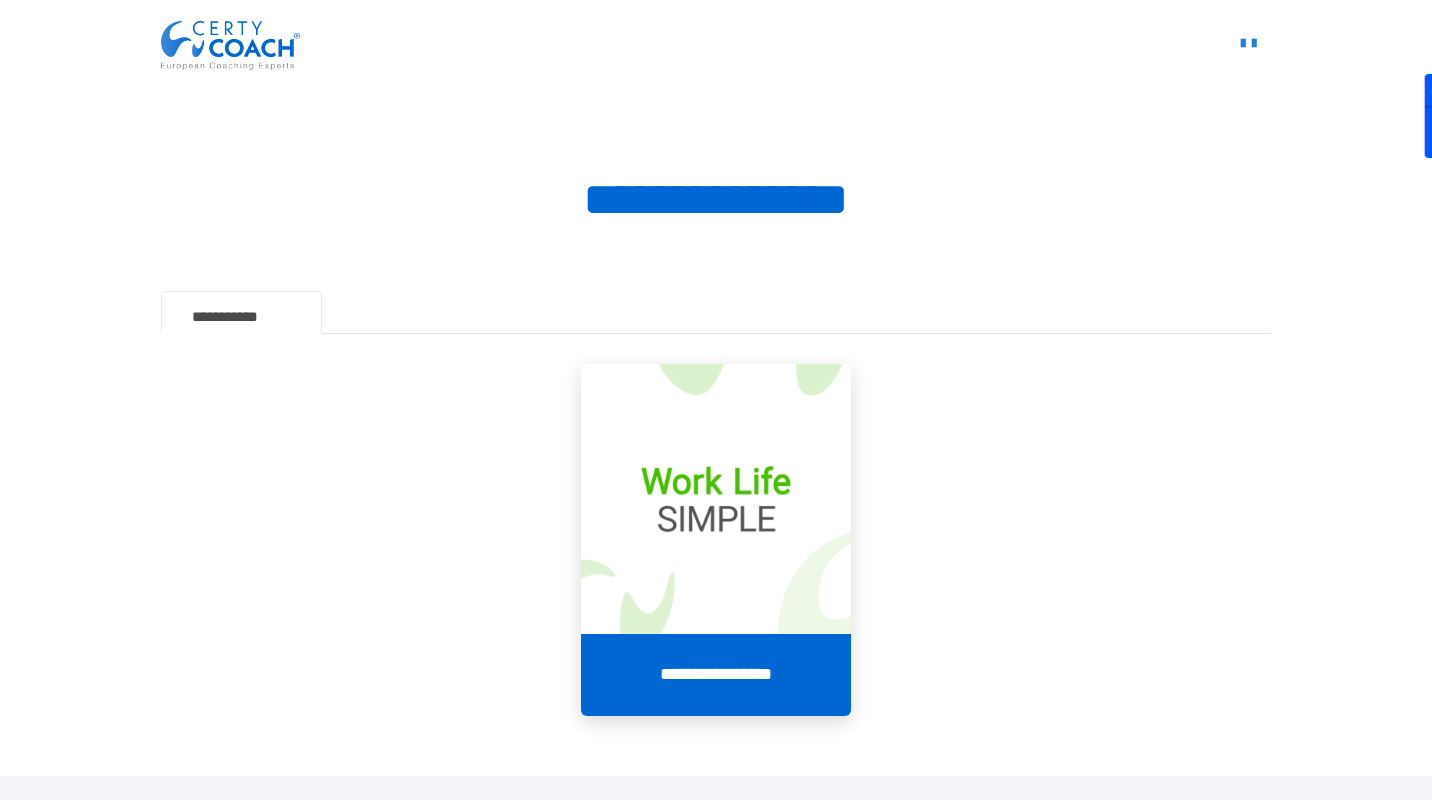 scroll, scrollTop: 0, scrollLeft: 0, axis: both 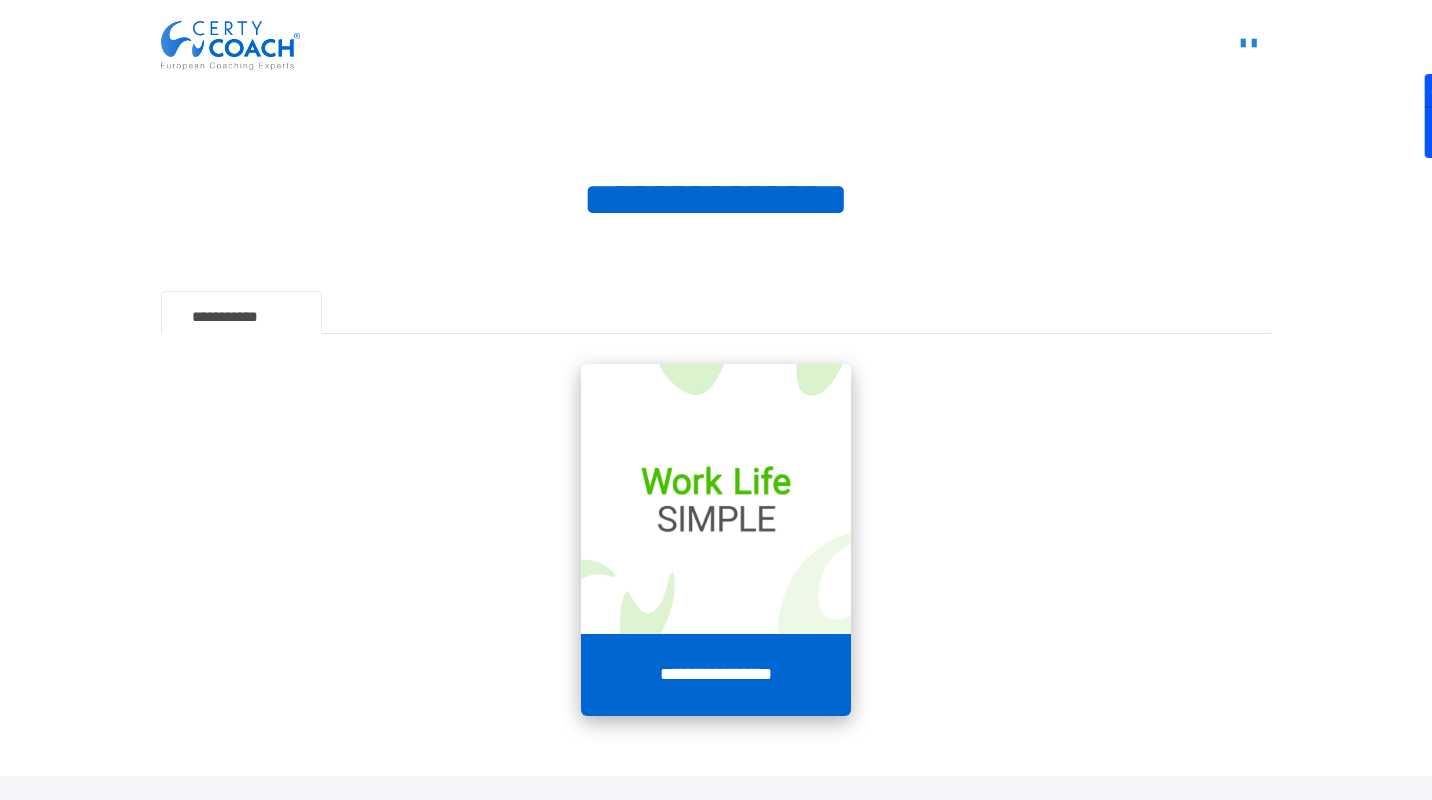 click on "**********" at bounding box center [716, 675] 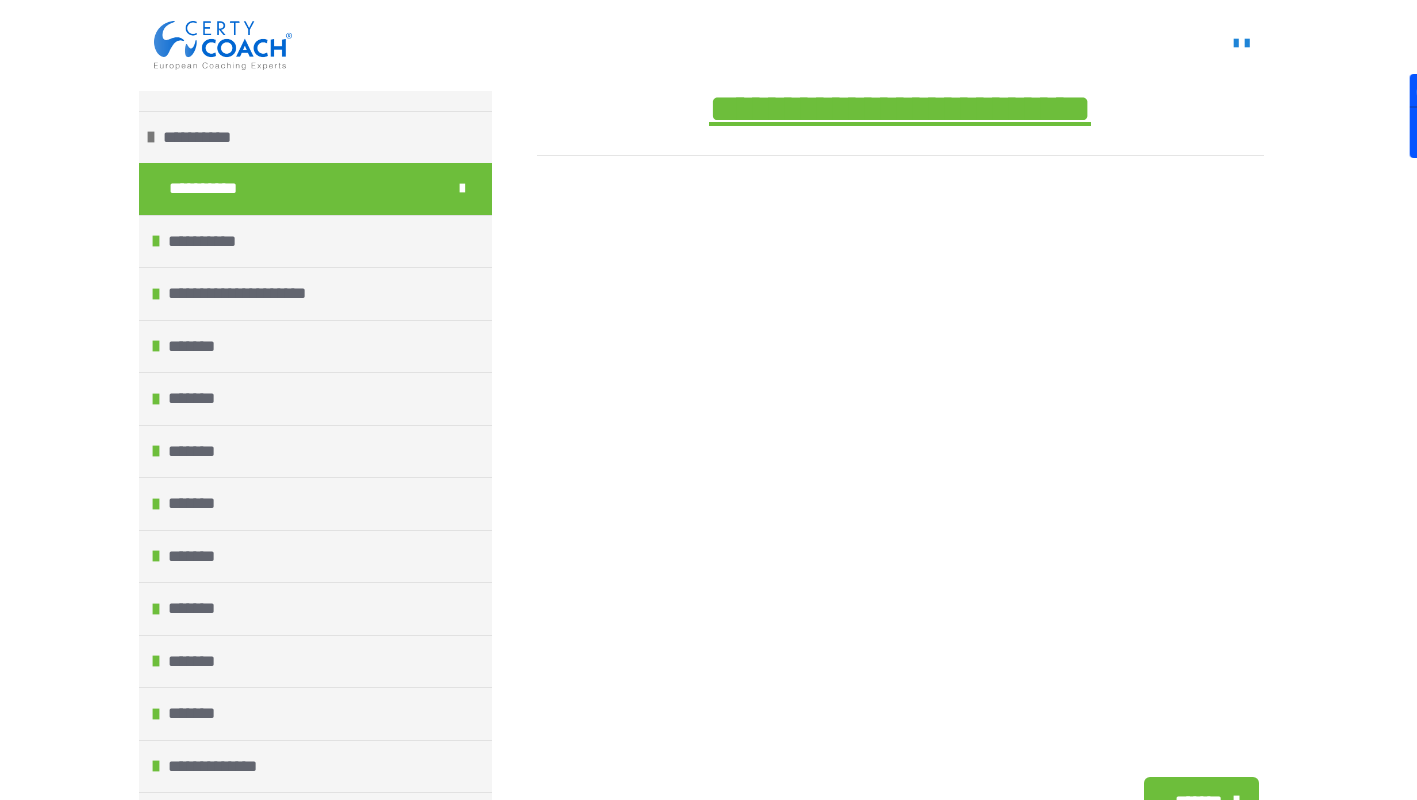 scroll, scrollTop: 463, scrollLeft: 0, axis: vertical 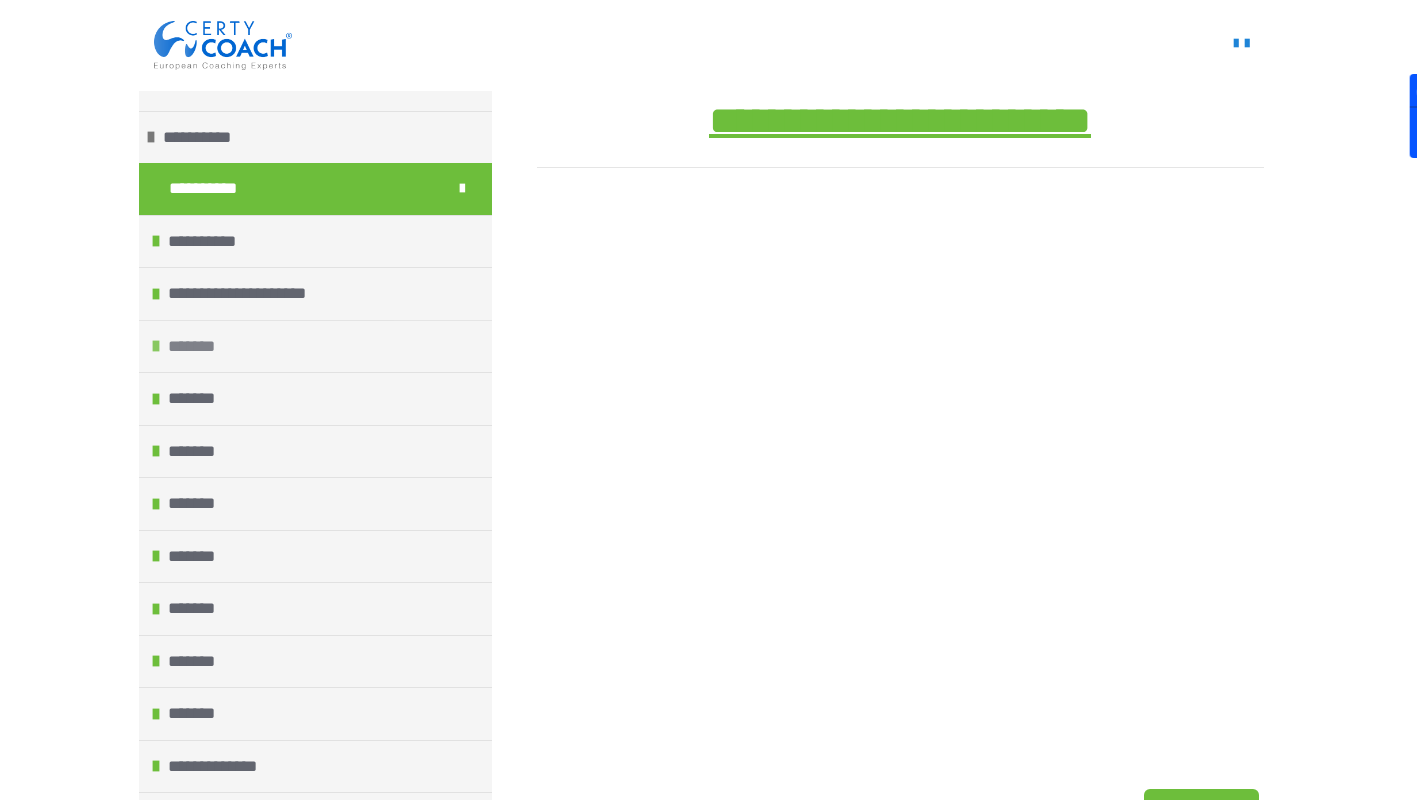click on "*******" at bounding box center (197, 347) 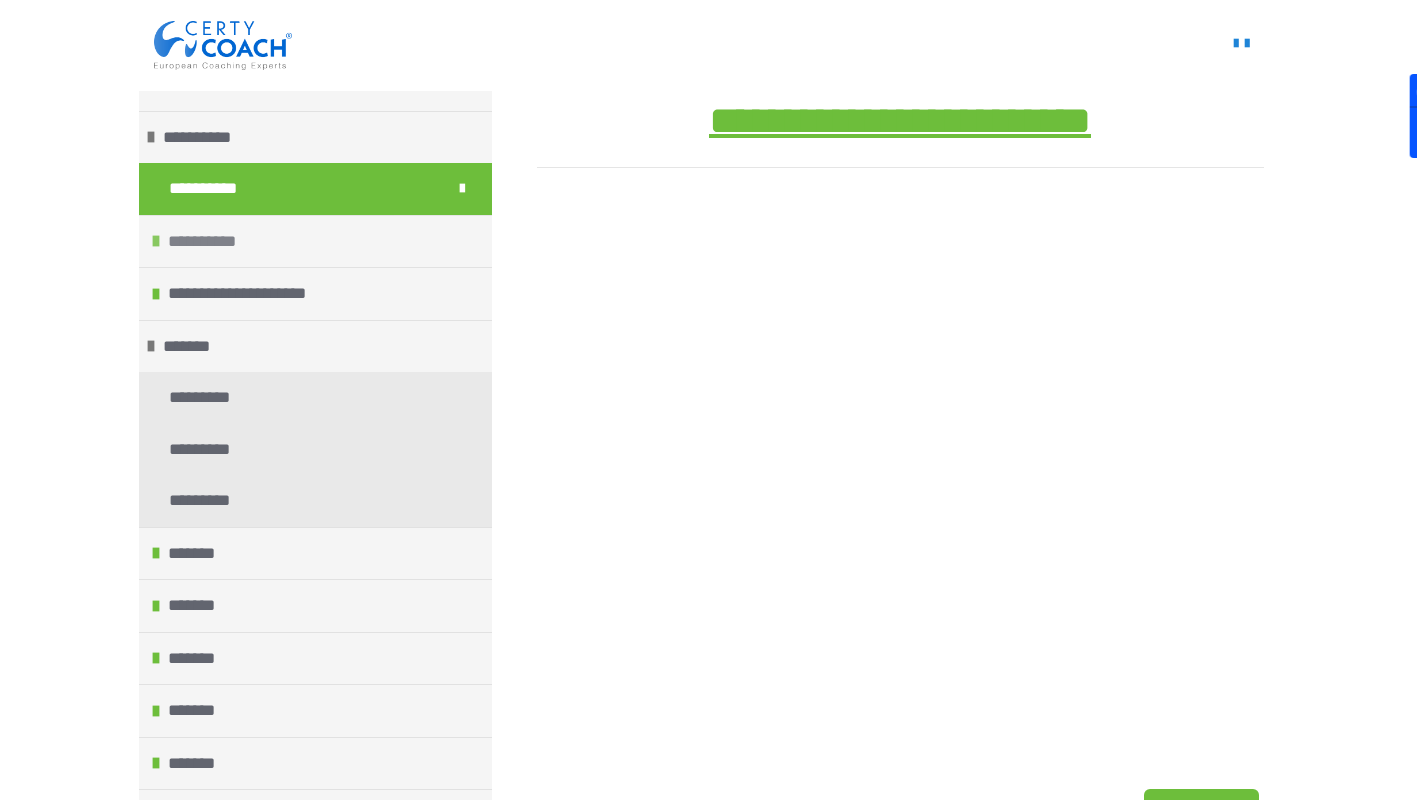 click on "**********" at bounding box center [207, 242] 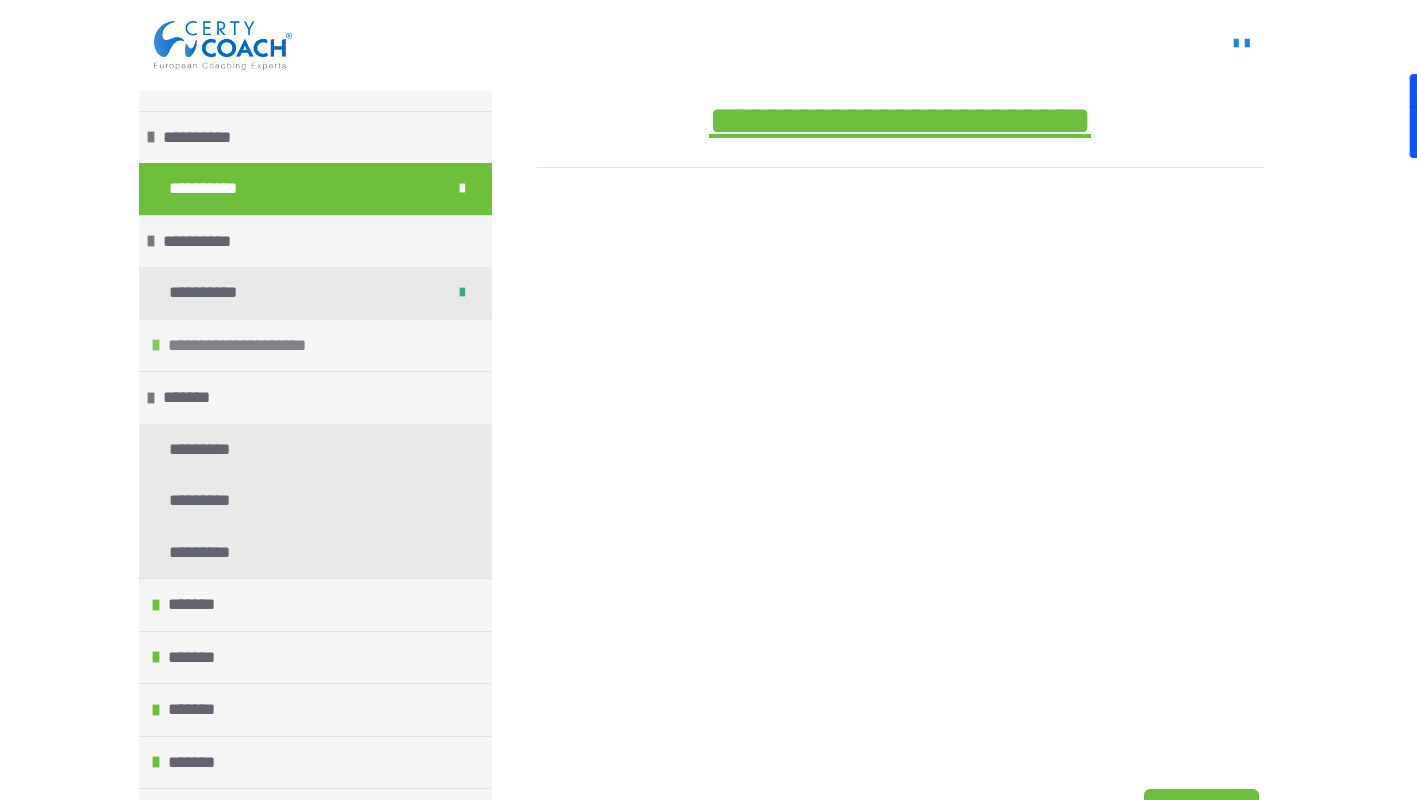 click on "**********" at bounding box center [244, 346] 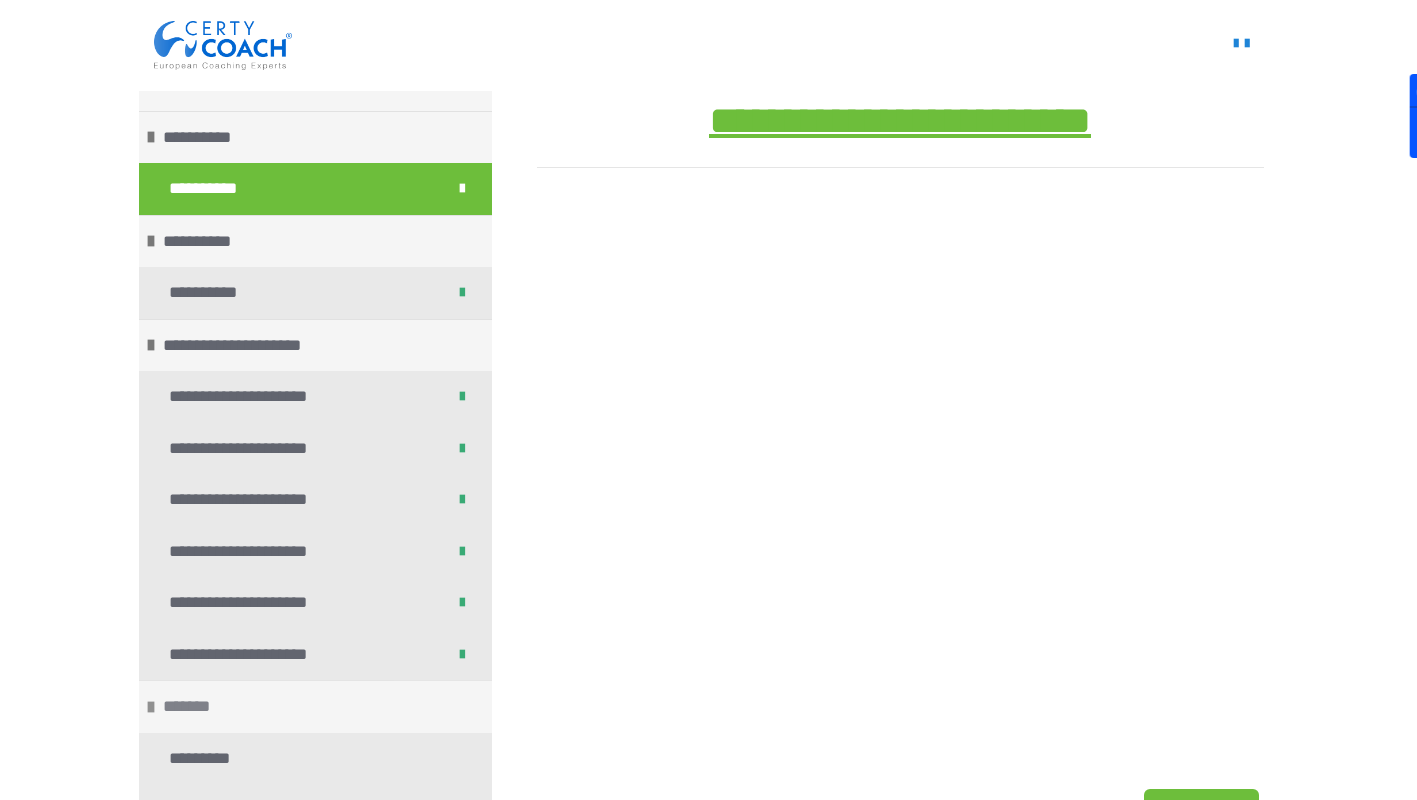 click on "*******" at bounding box center [192, 707] 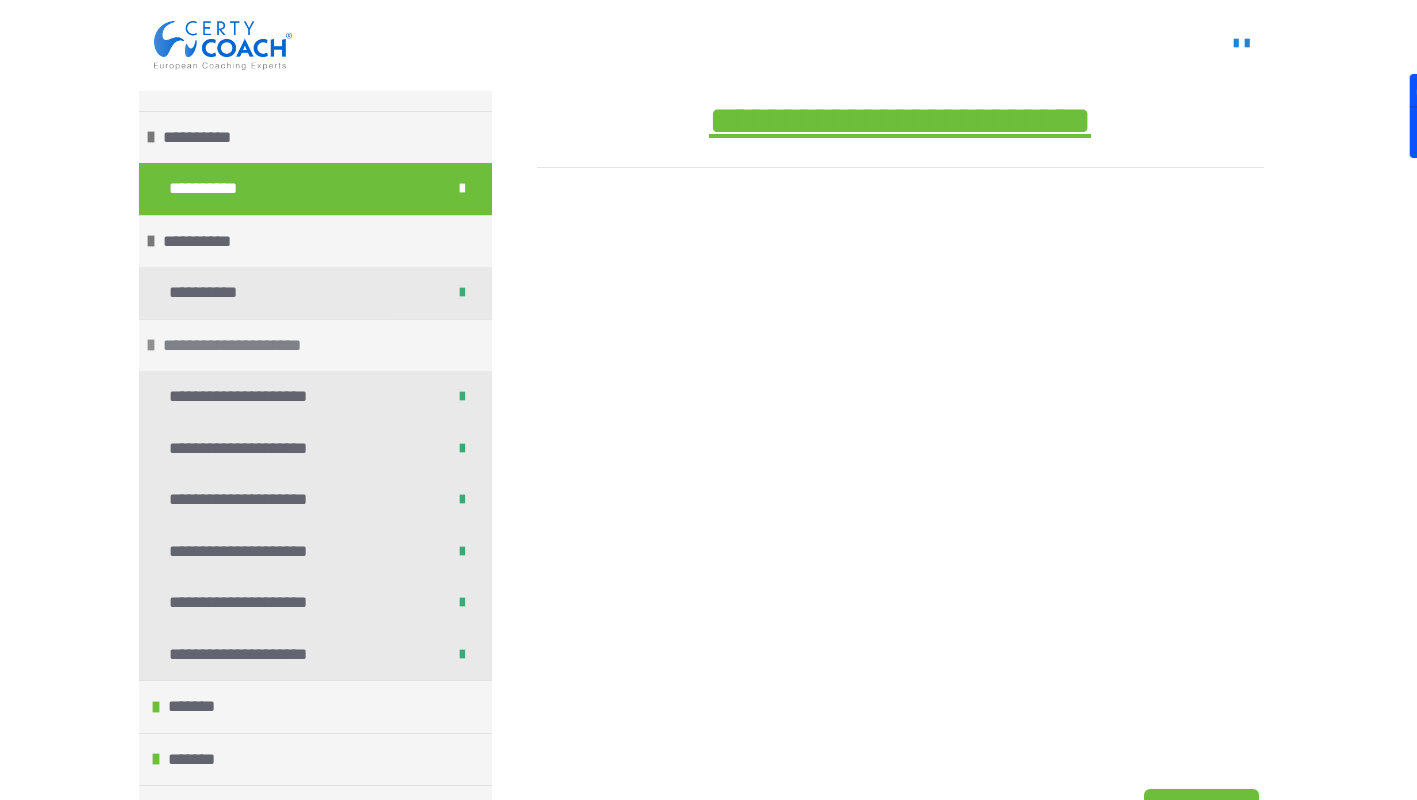 click at bounding box center [151, 345] 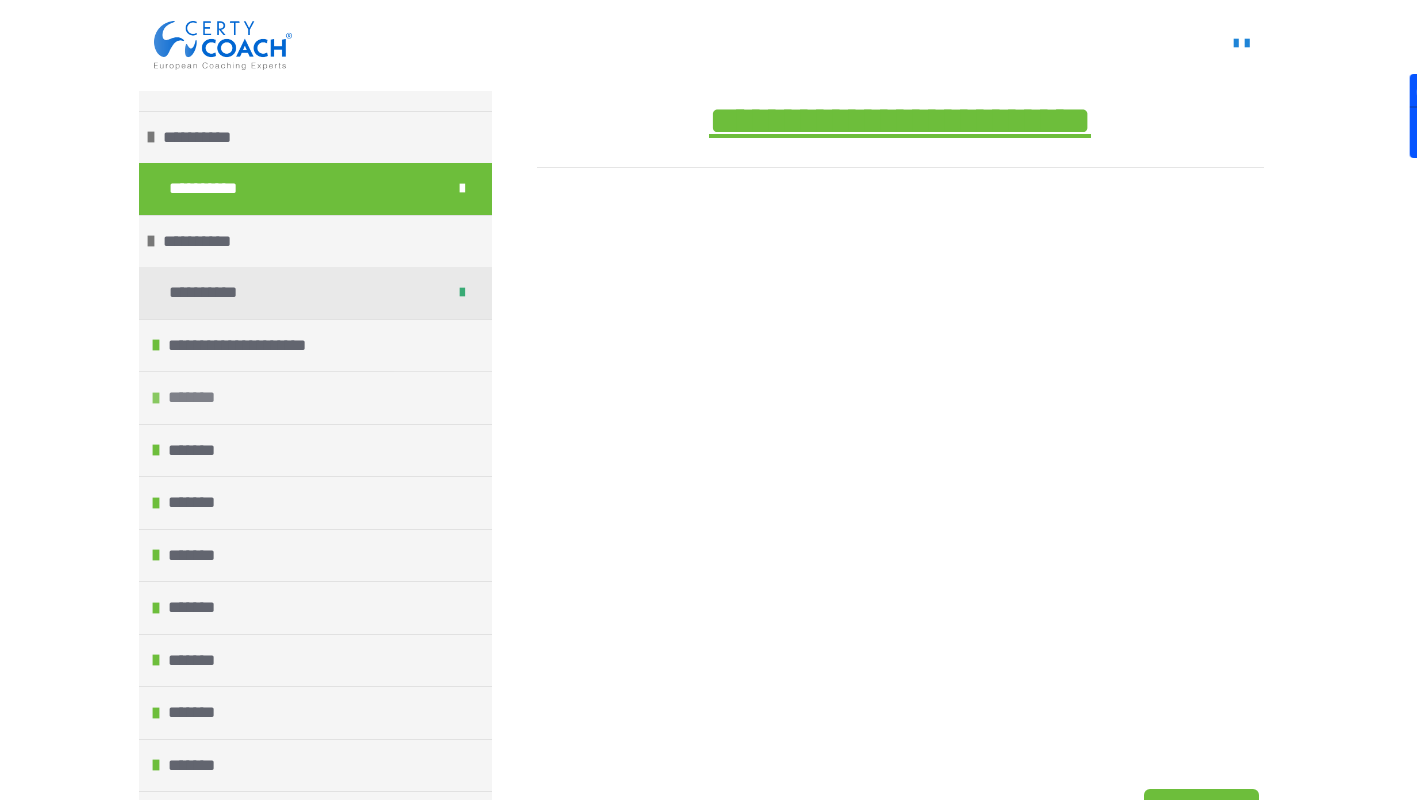 click on "*******" at bounding box center [197, 398] 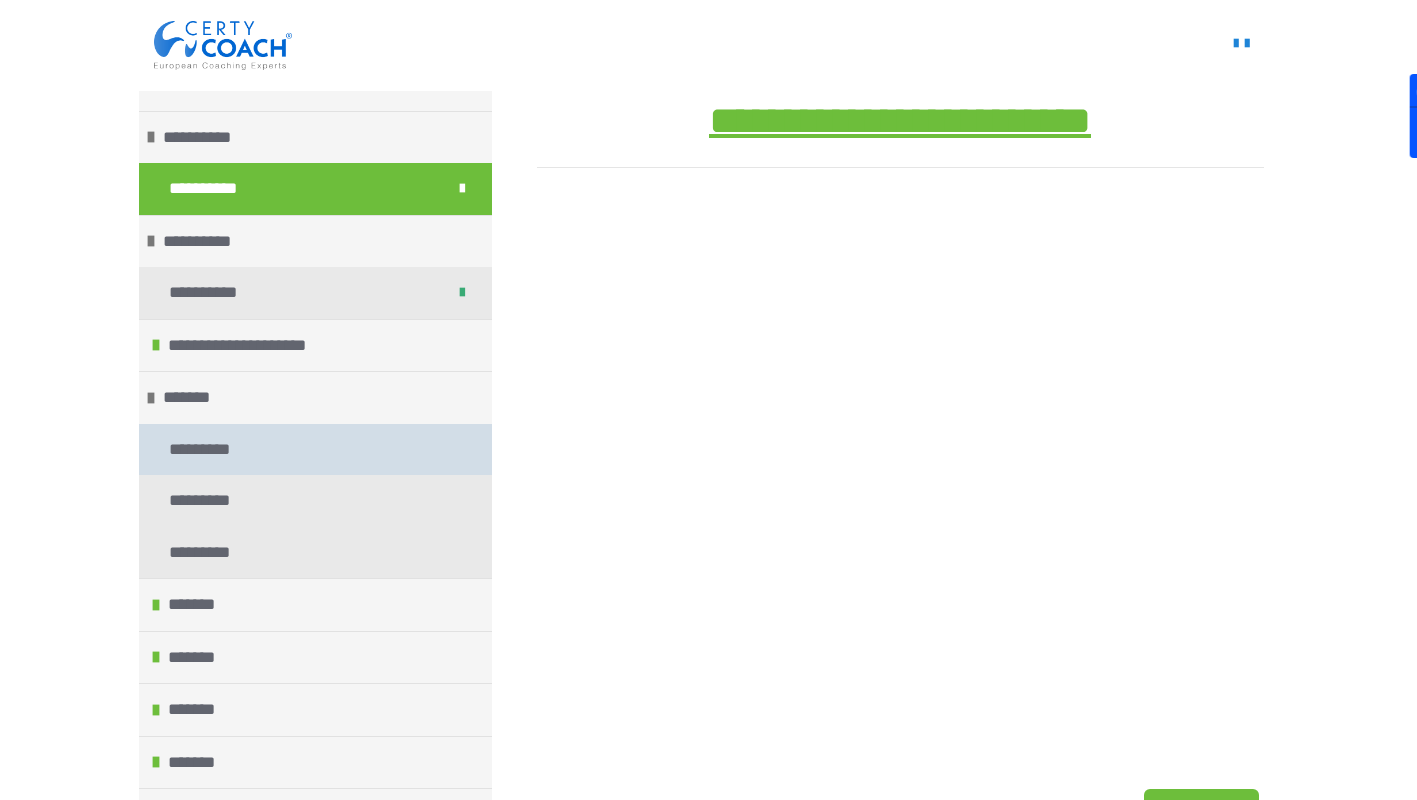 click on "*********" at bounding box center (203, 450) 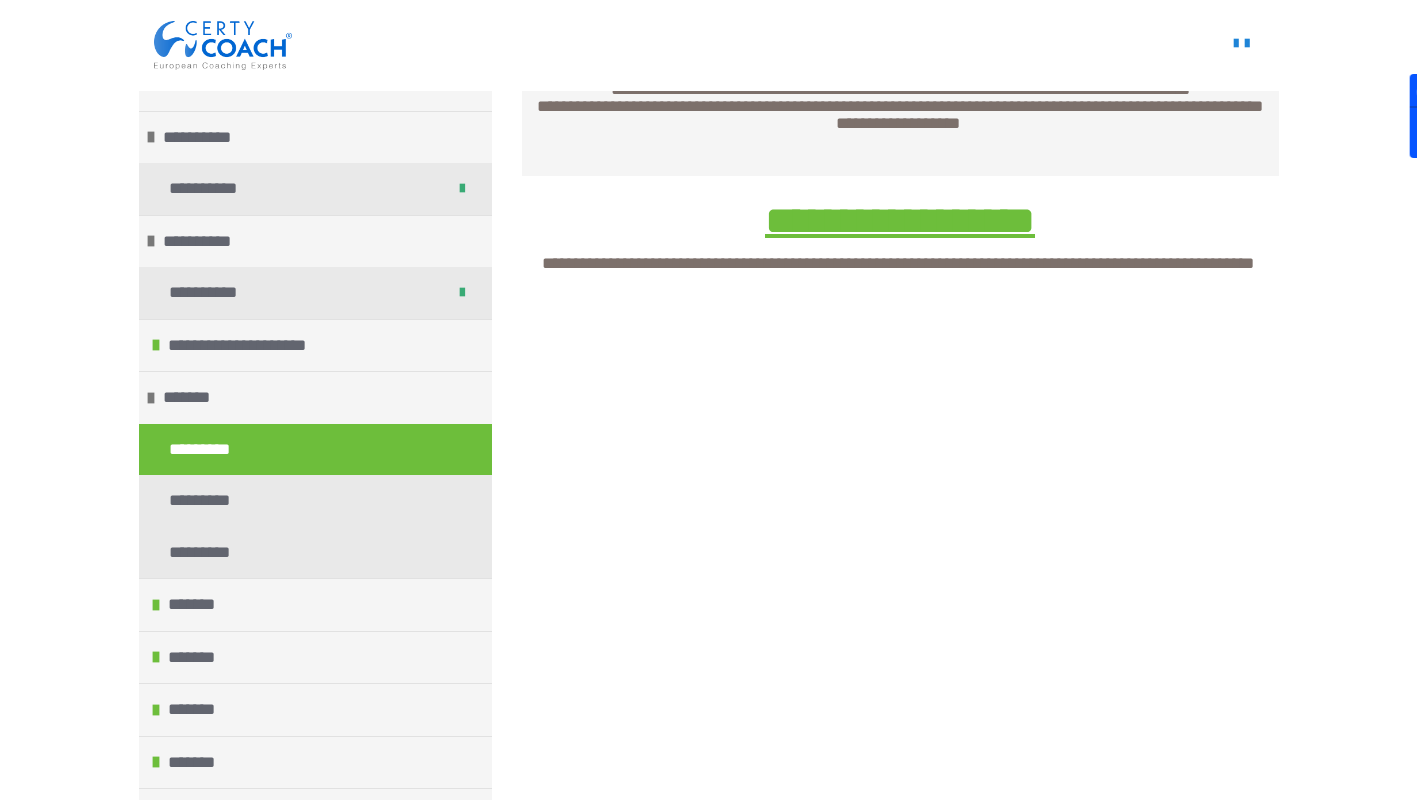 click on "*********" at bounding box center [203, 450] 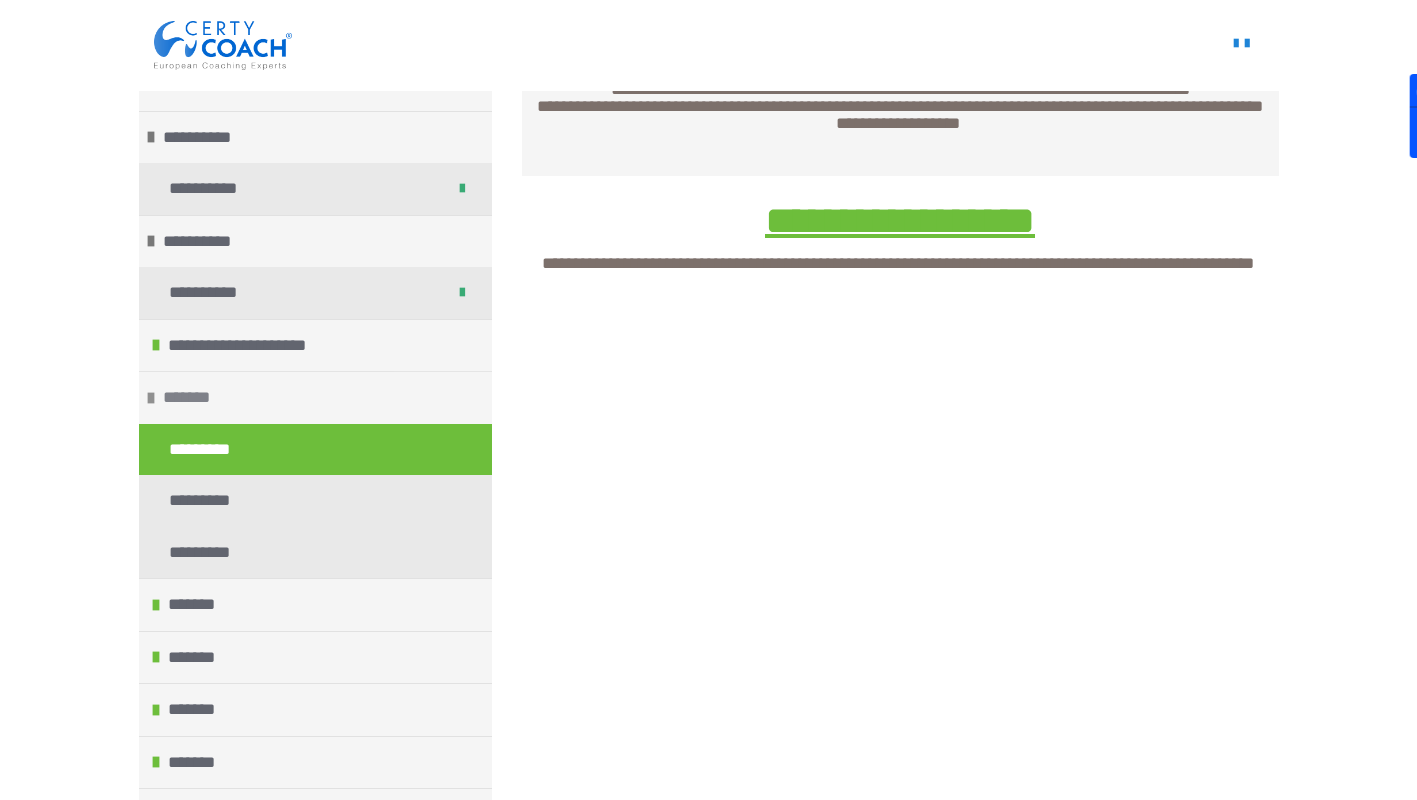 click on "*******" at bounding box center (192, 398) 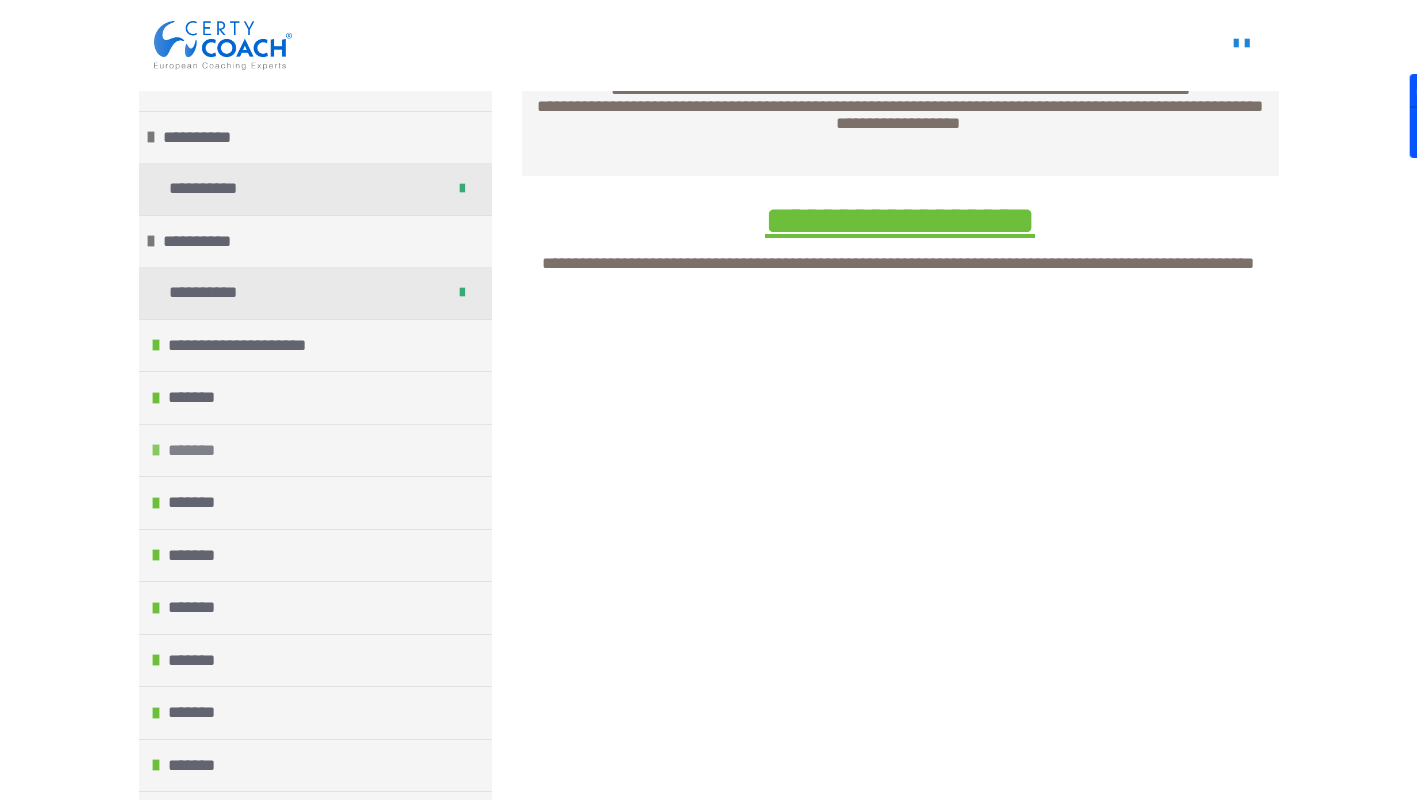 click on "*******" at bounding box center (197, 451) 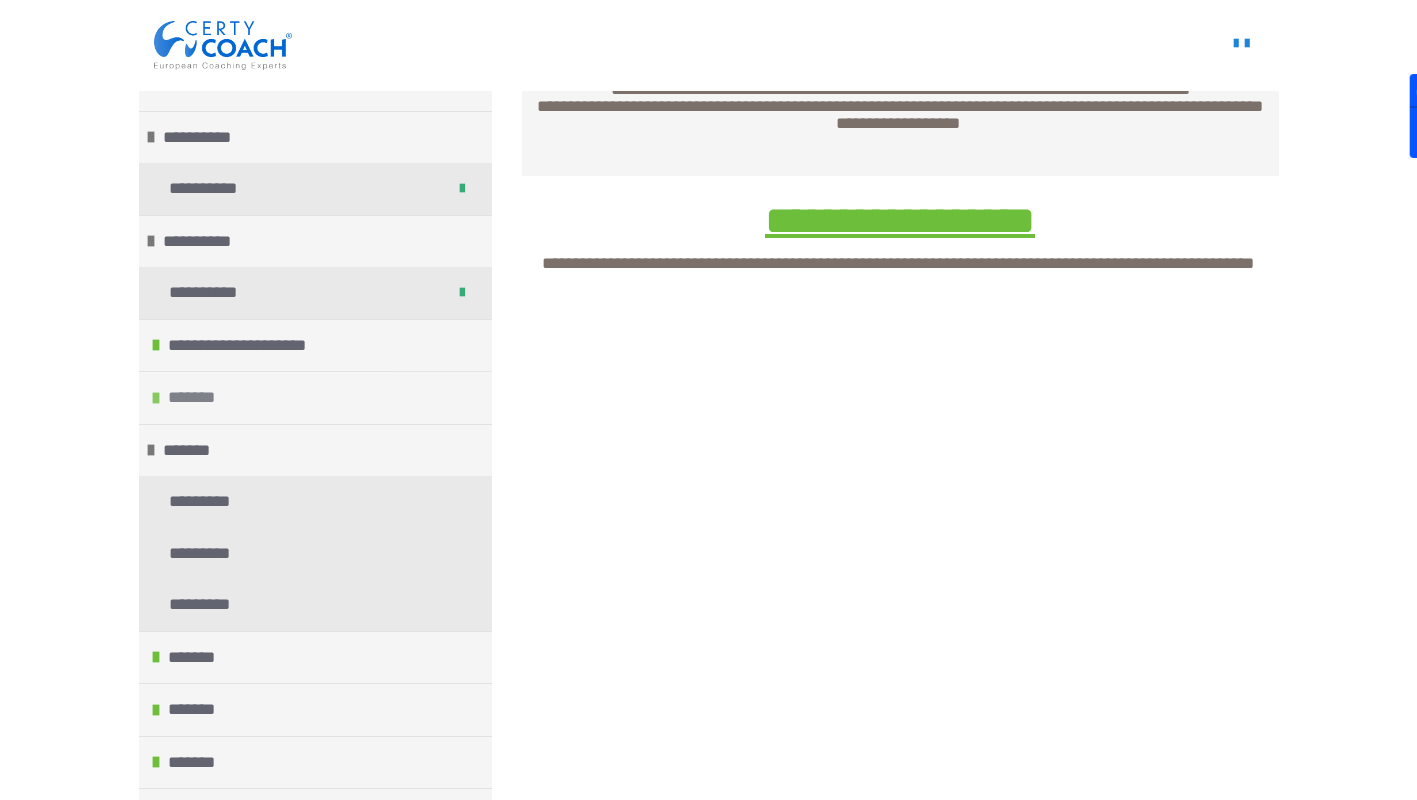 click on "*******" at bounding box center (197, 398) 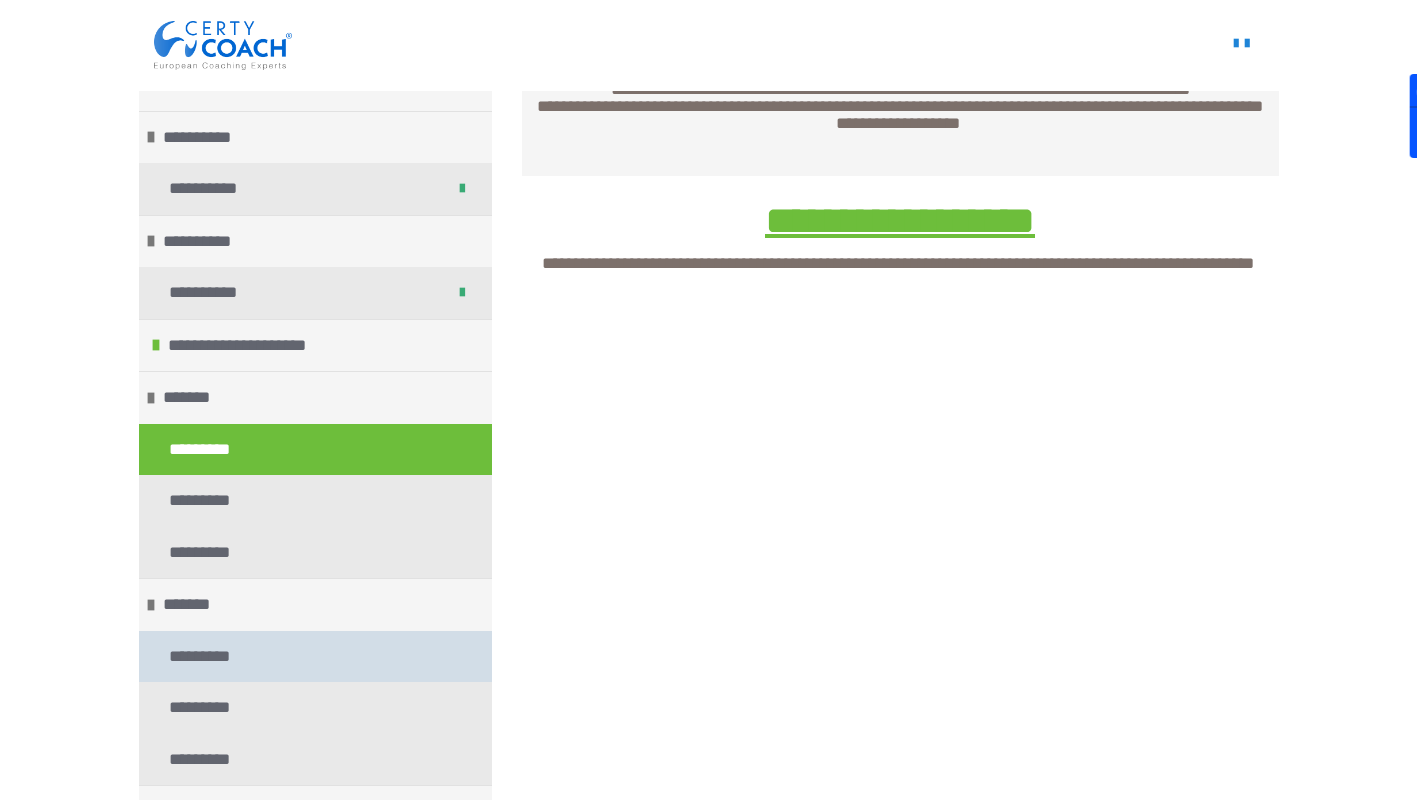 click on "*********" at bounding box center (203, 657) 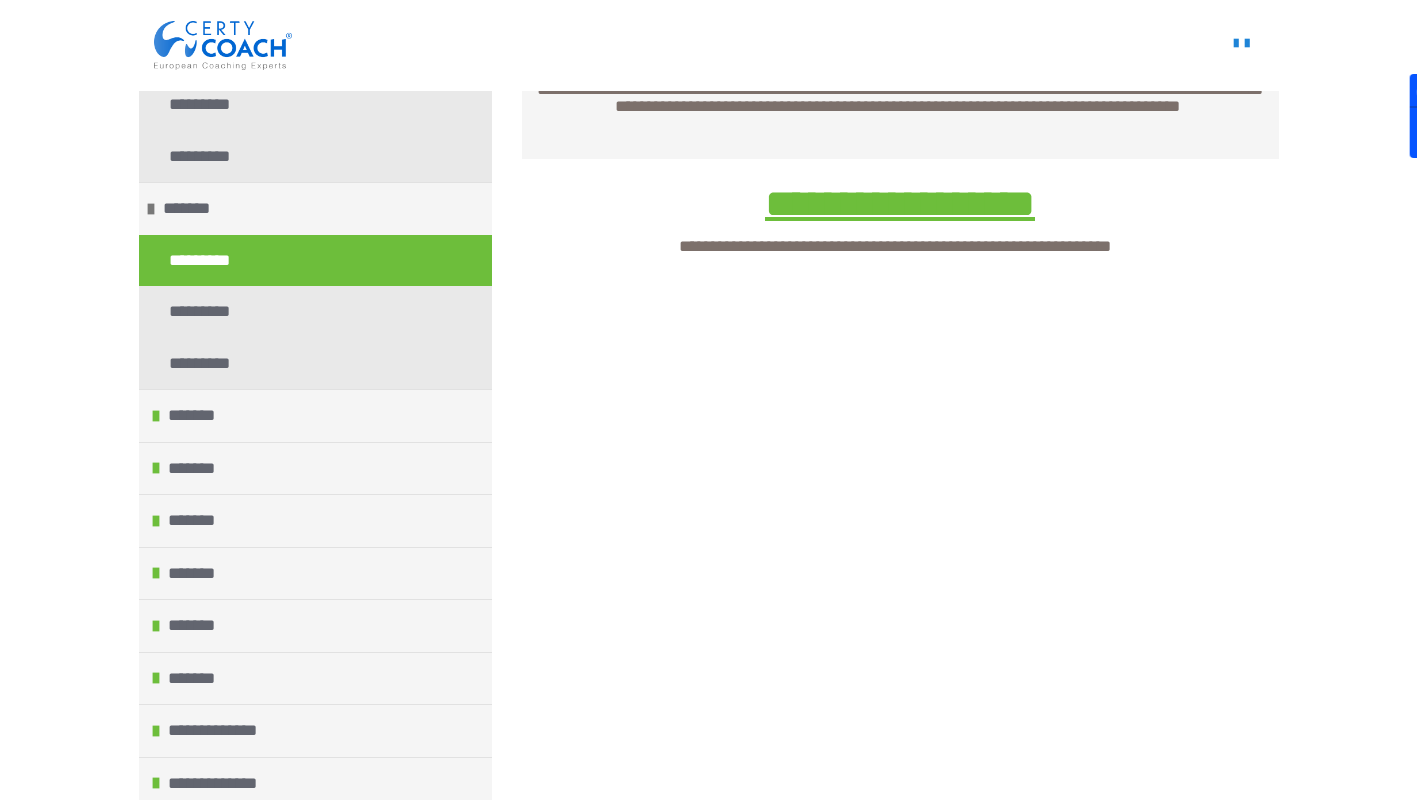 scroll, scrollTop: 505, scrollLeft: 0, axis: vertical 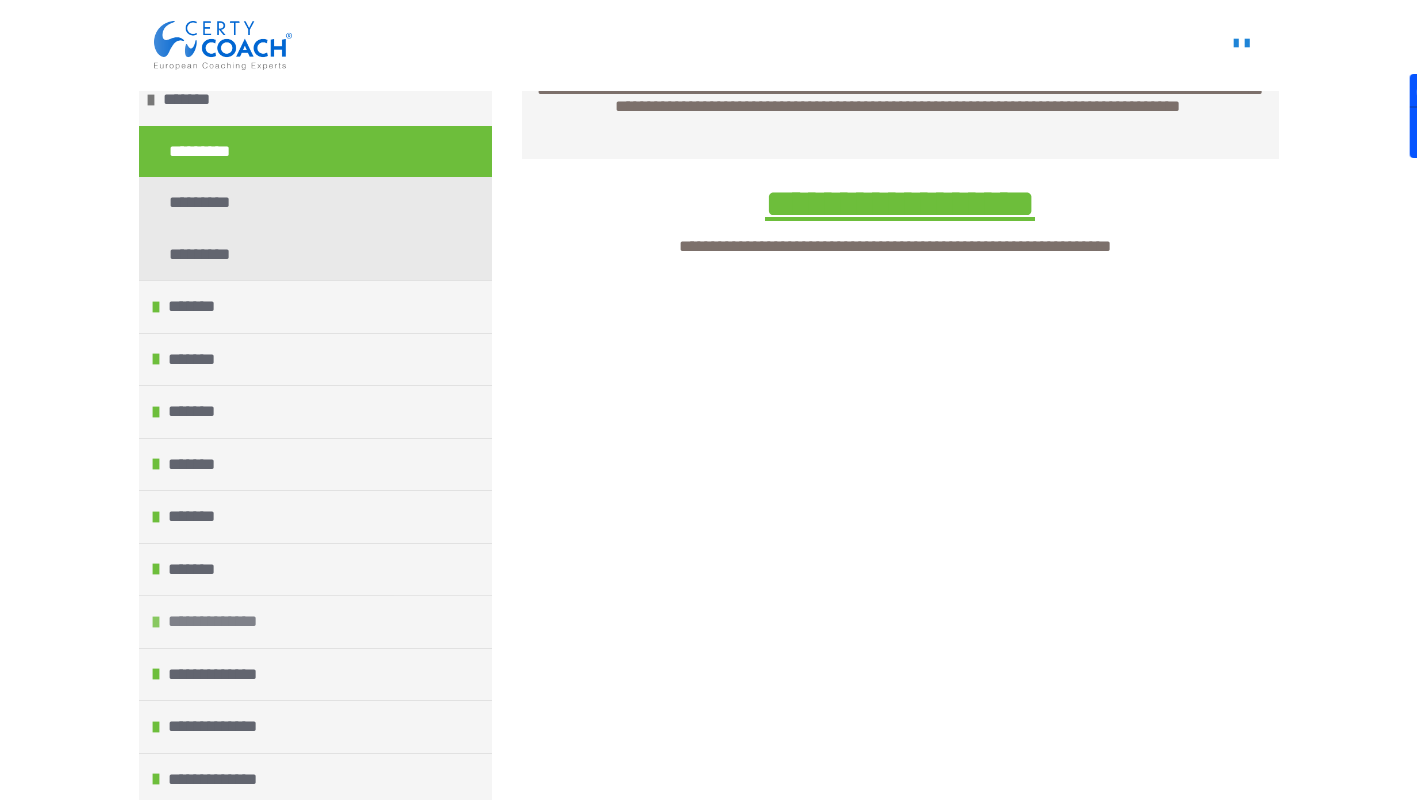 click on "**********" at bounding box center [222, 622] 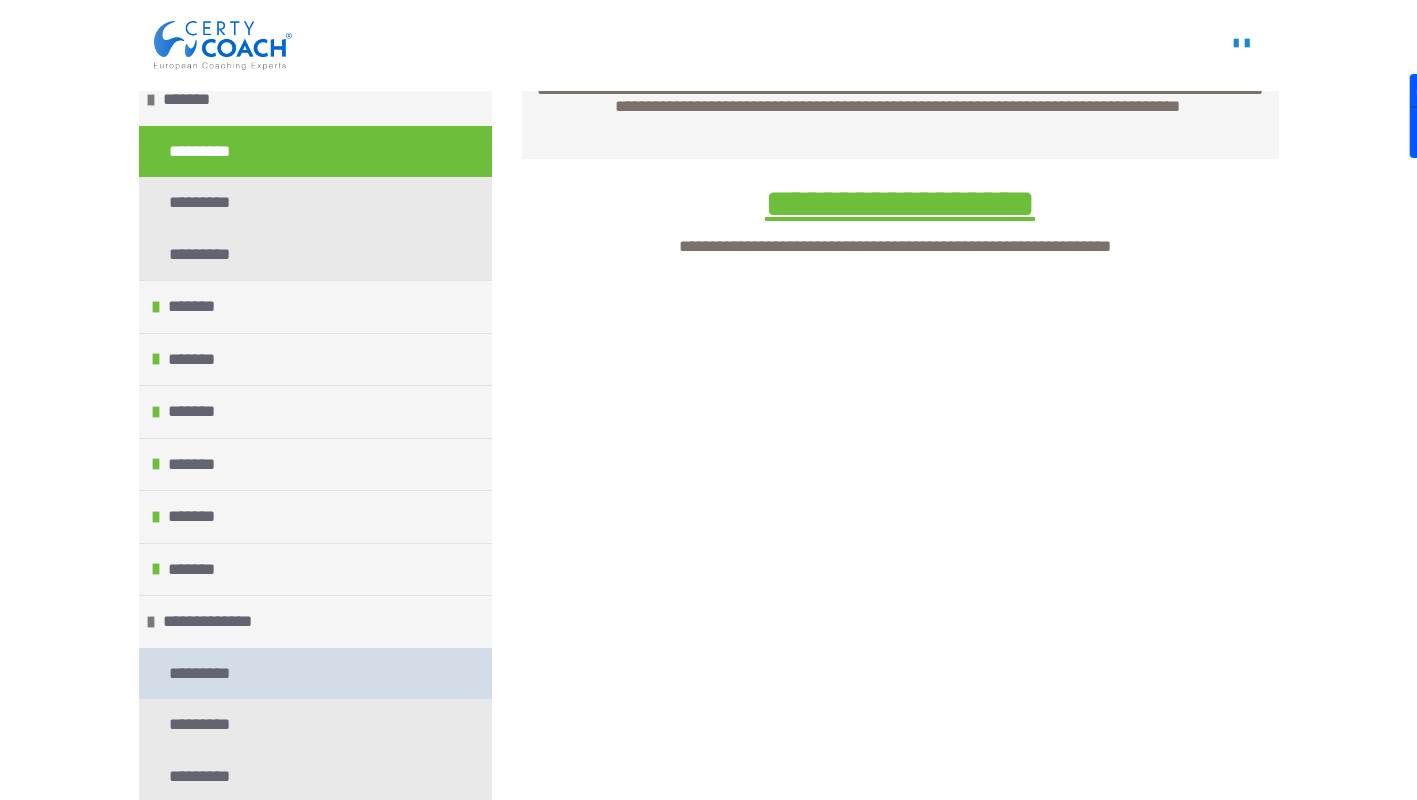 click on "*********" at bounding box center (203, 674) 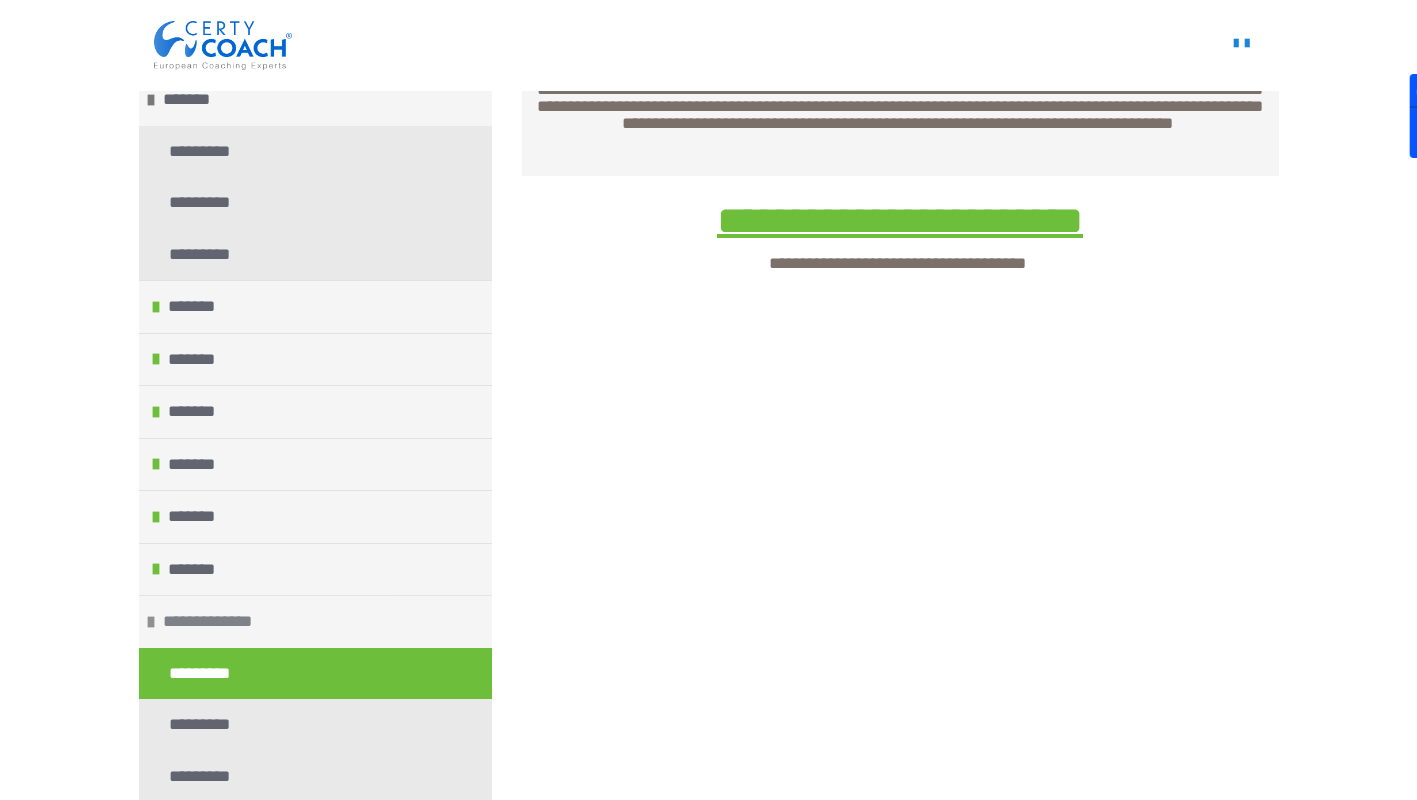 click on "**********" at bounding box center [217, 622] 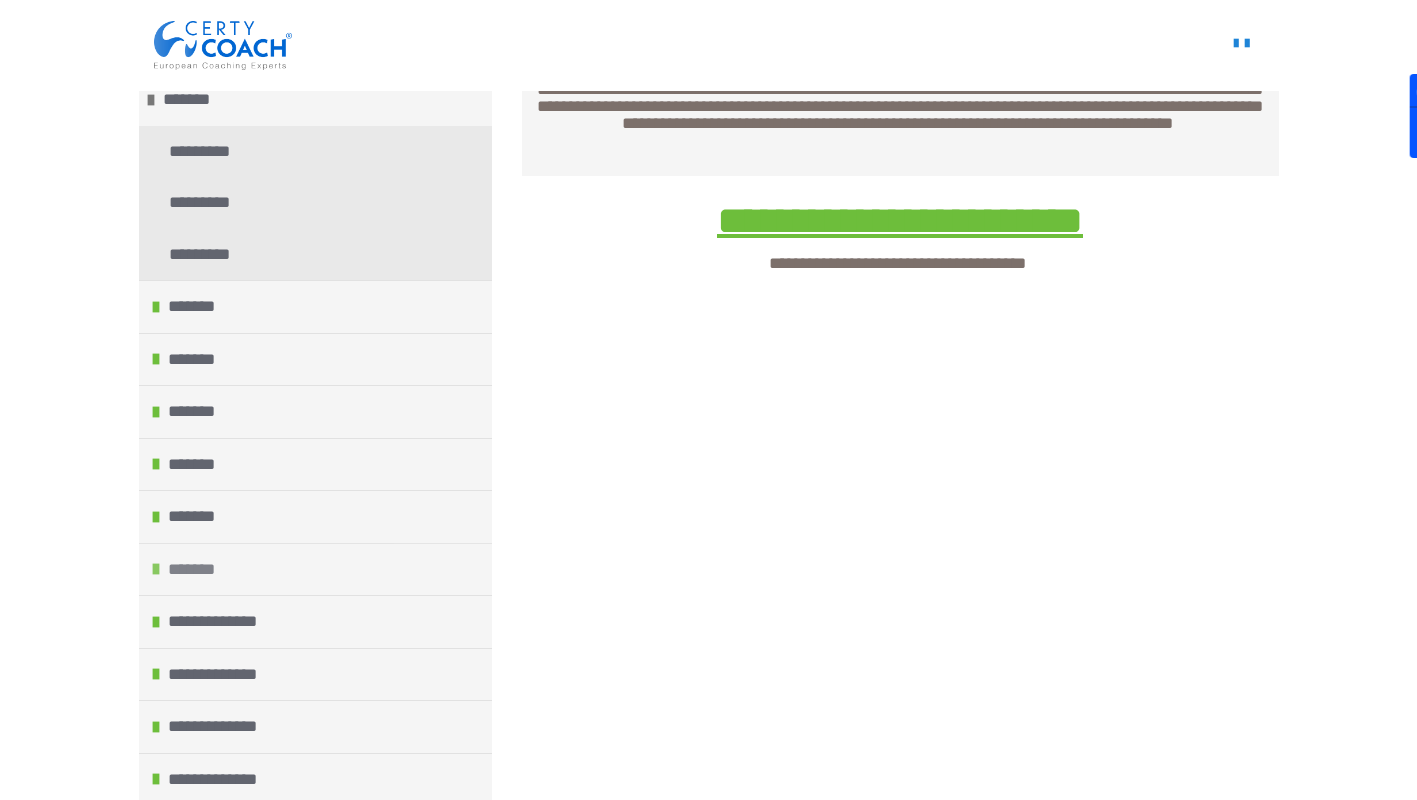 click on "*******" at bounding box center (315, 569) 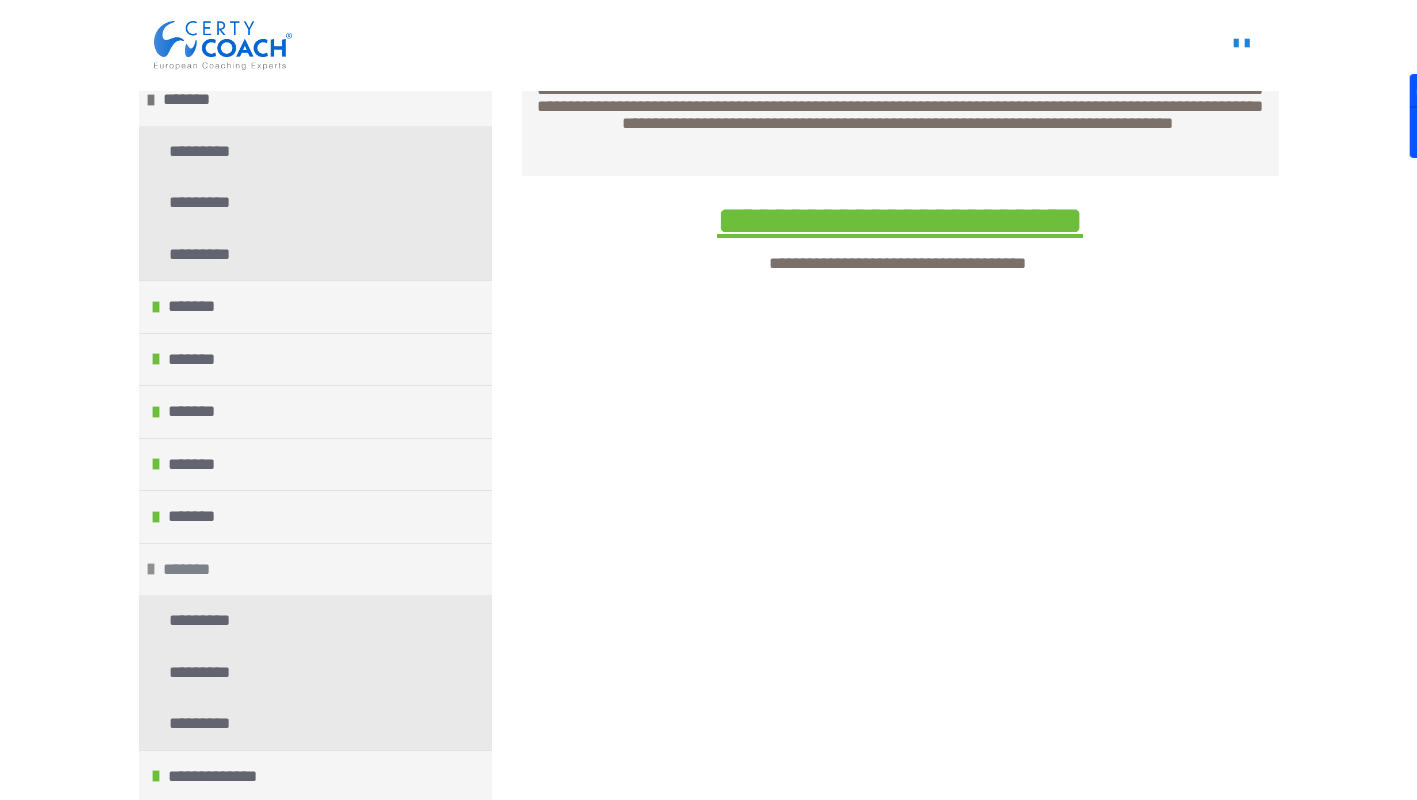 click on "*******" at bounding box center [192, 570] 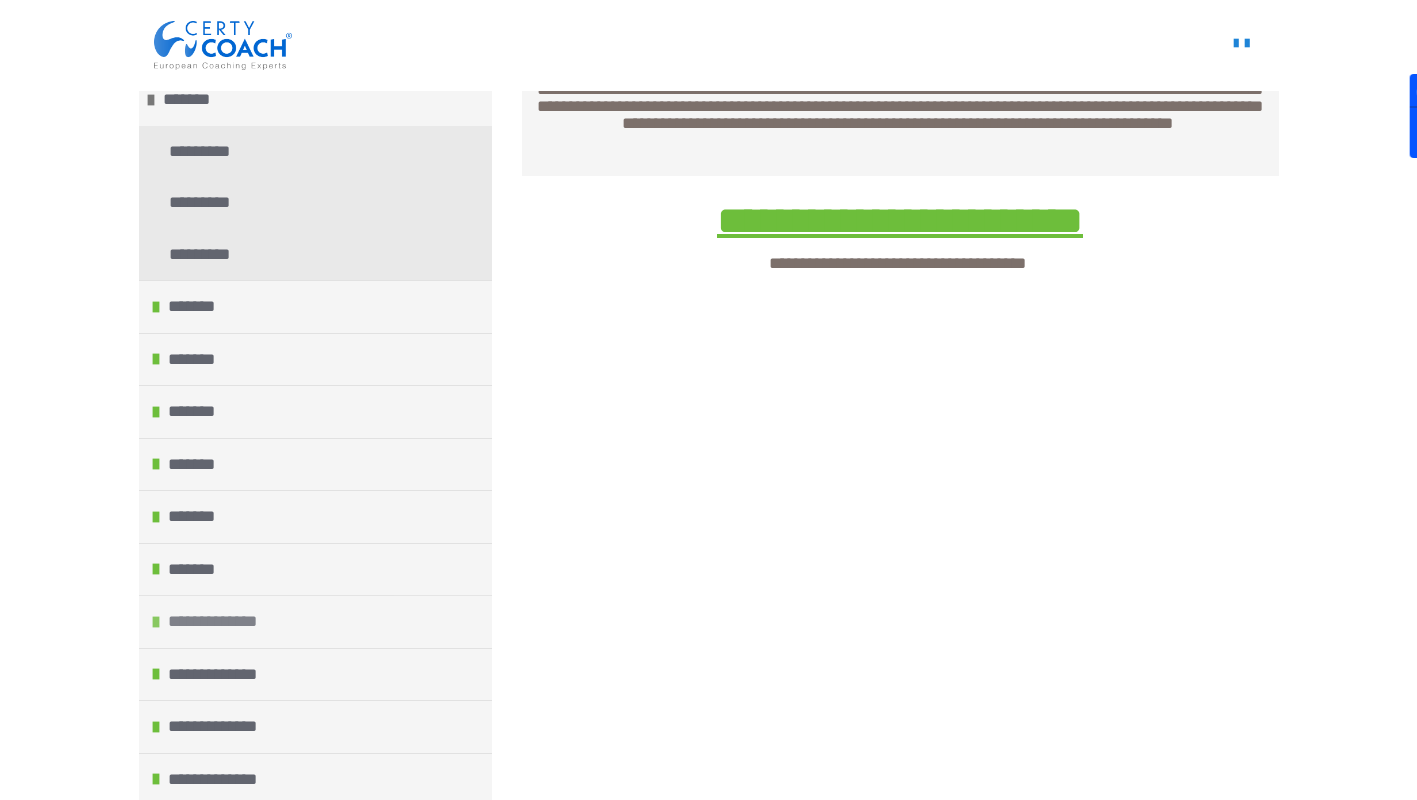 click on "**********" at bounding box center [222, 622] 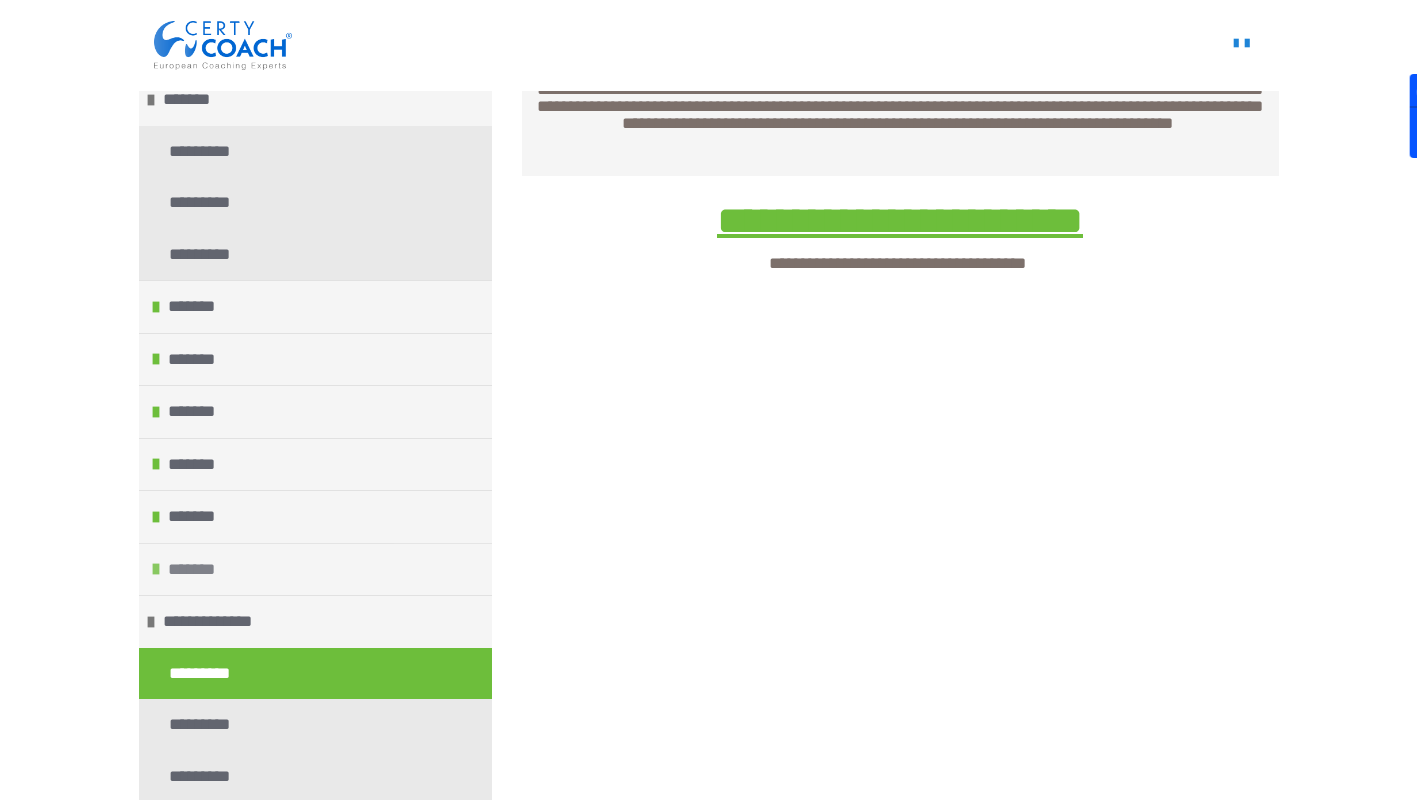 click on "*******" at bounding box center [197, 570] 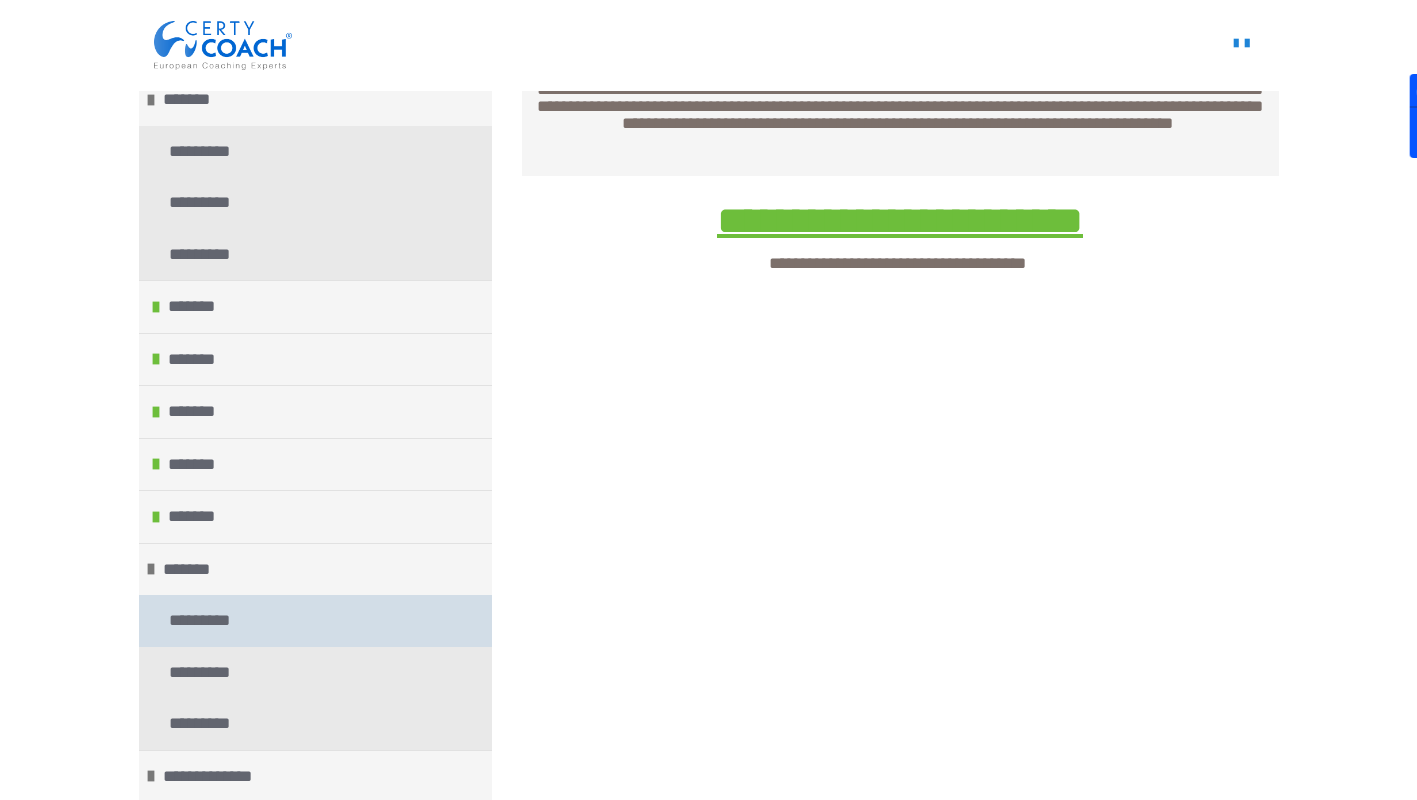 click on "*********" at bounding box center (203, 621) 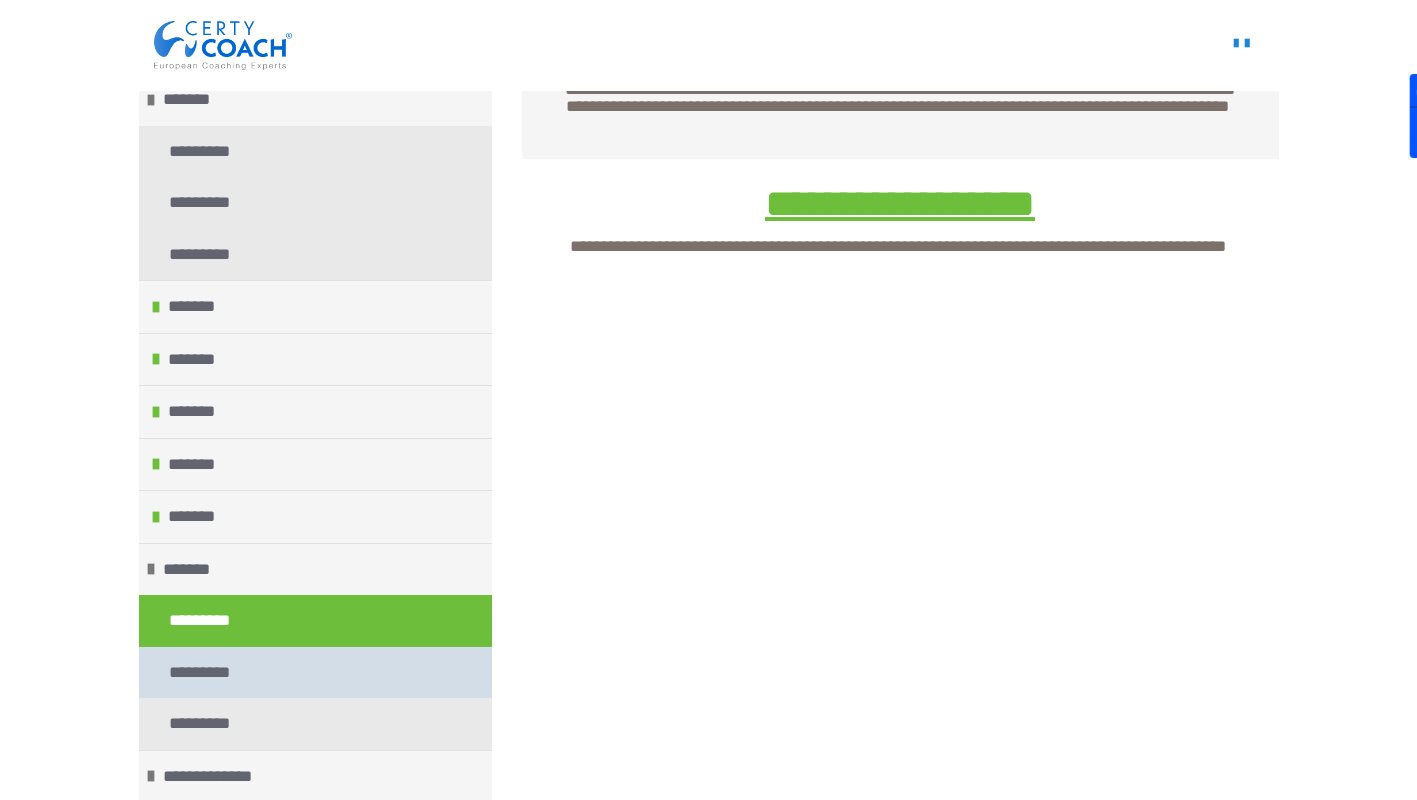 click on "*********" at bounding box center [203, 673] 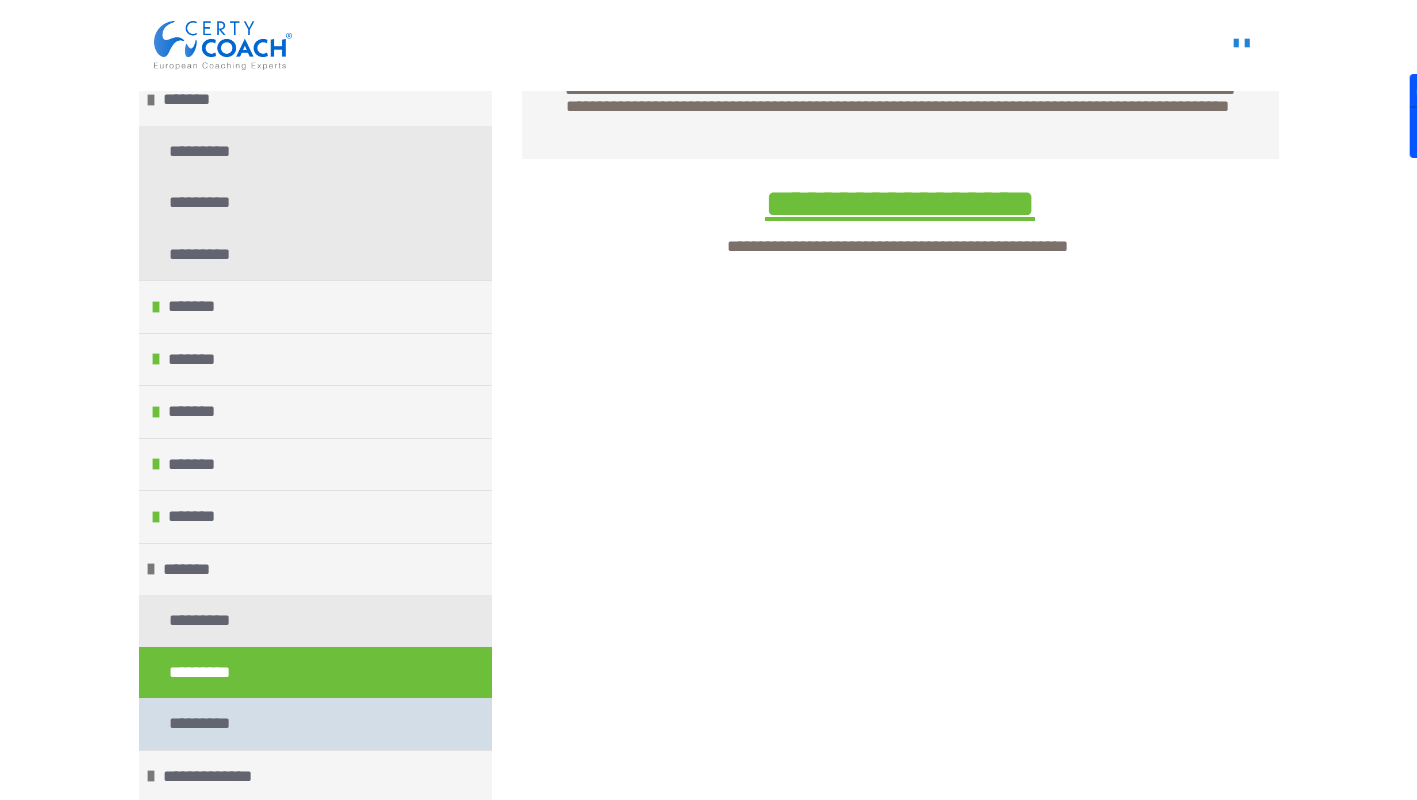 click on "*********" at bounding box center (203, 724) 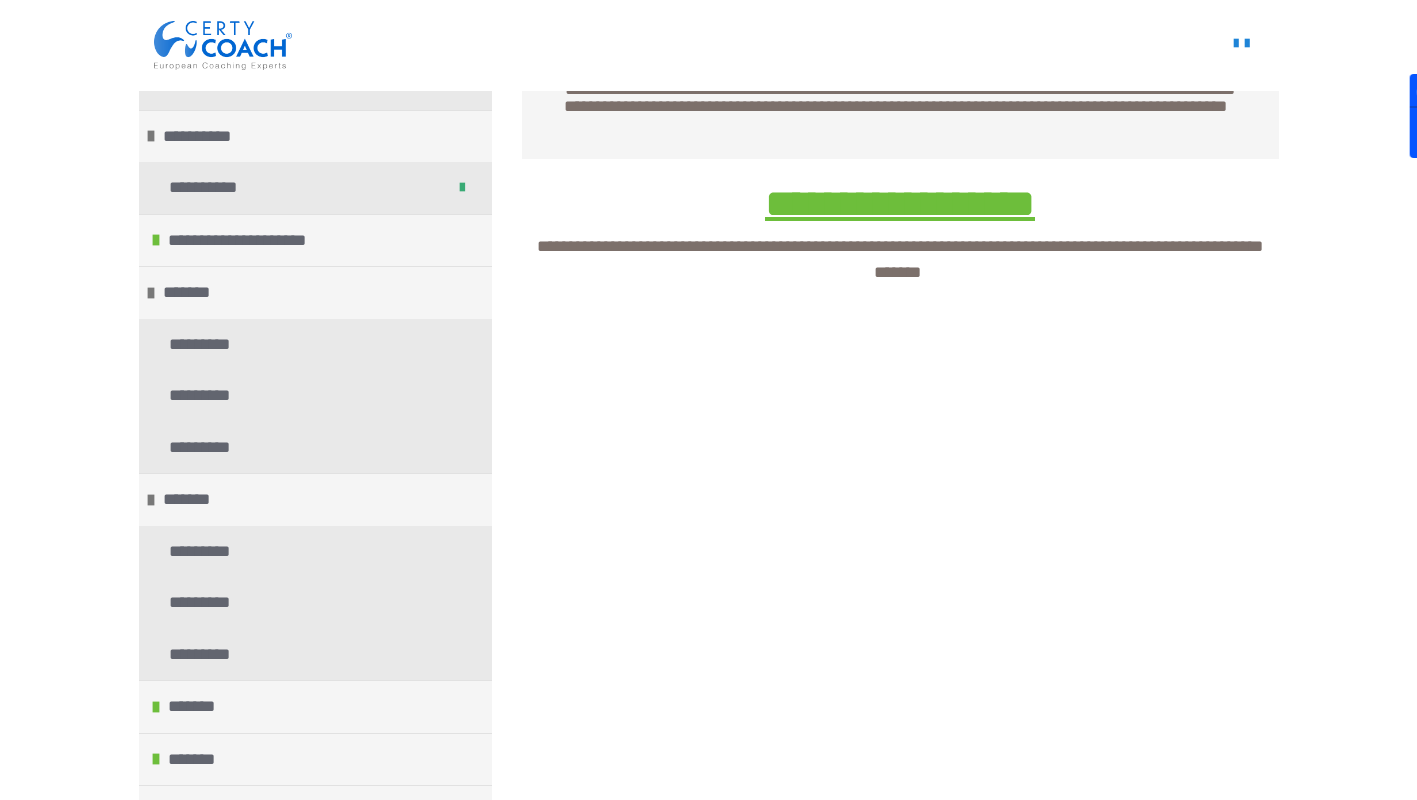 scroll, scrollTop: 97, scrollLeft: 0, axis: vertical 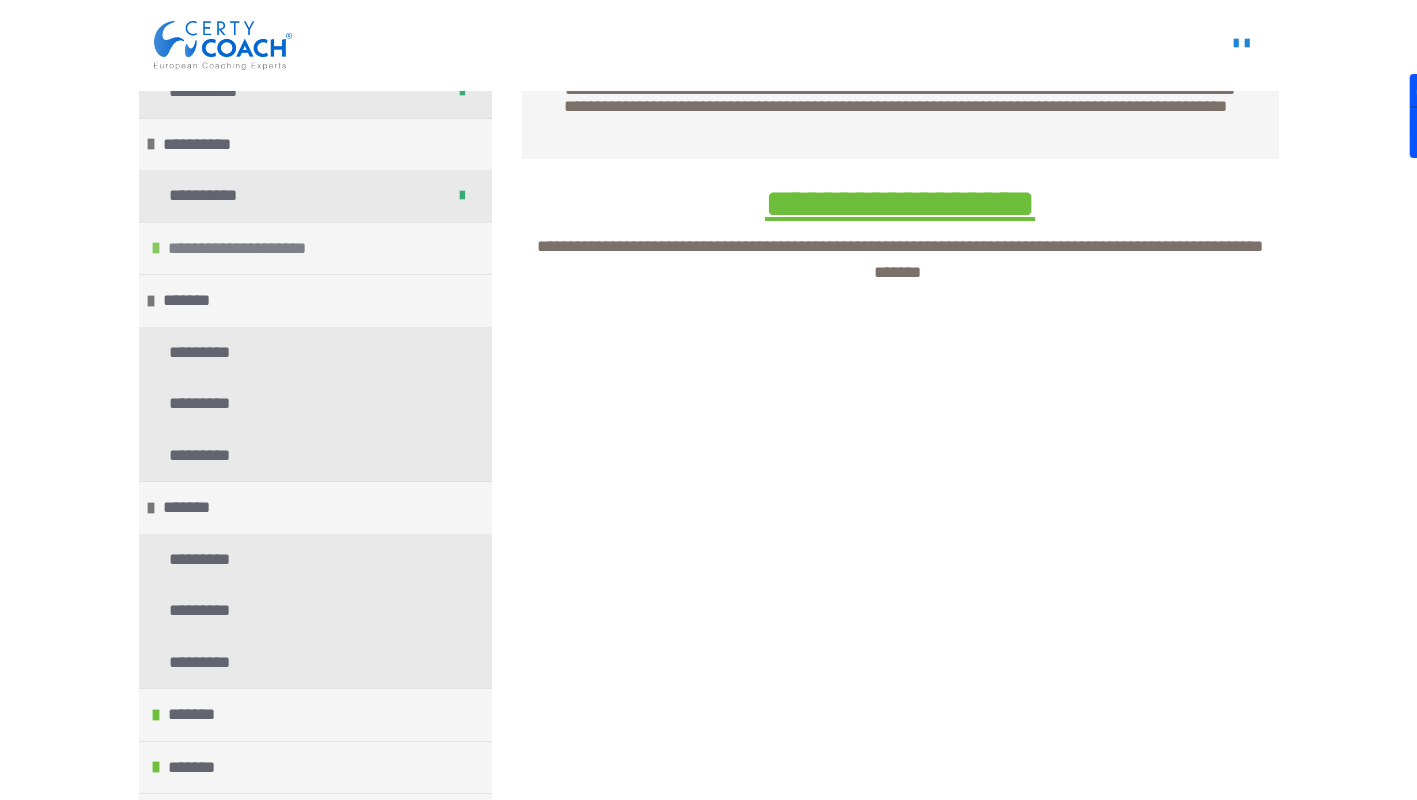 click on "**********" at bounding box center (244, 249) 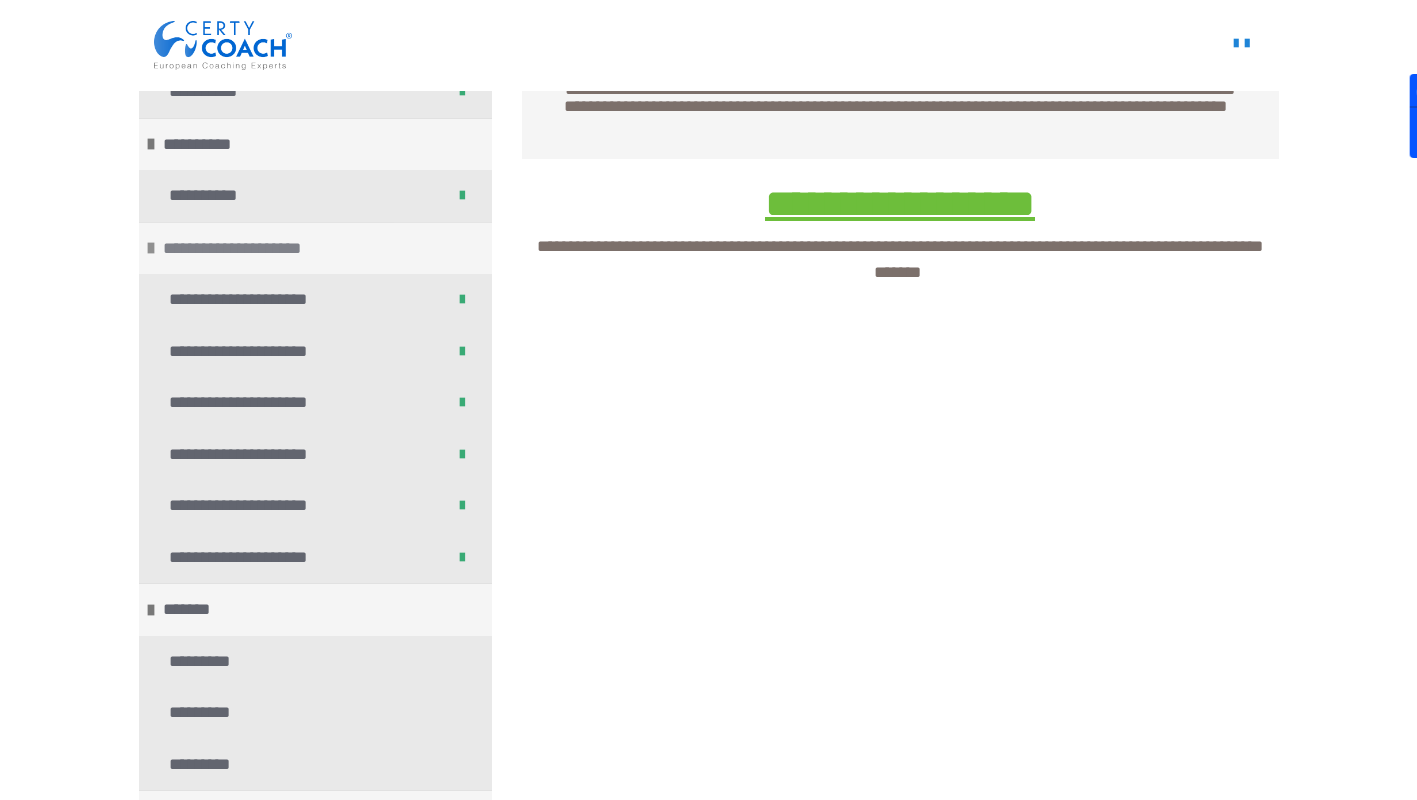 click on "**********" at bounding box center (239, 249) 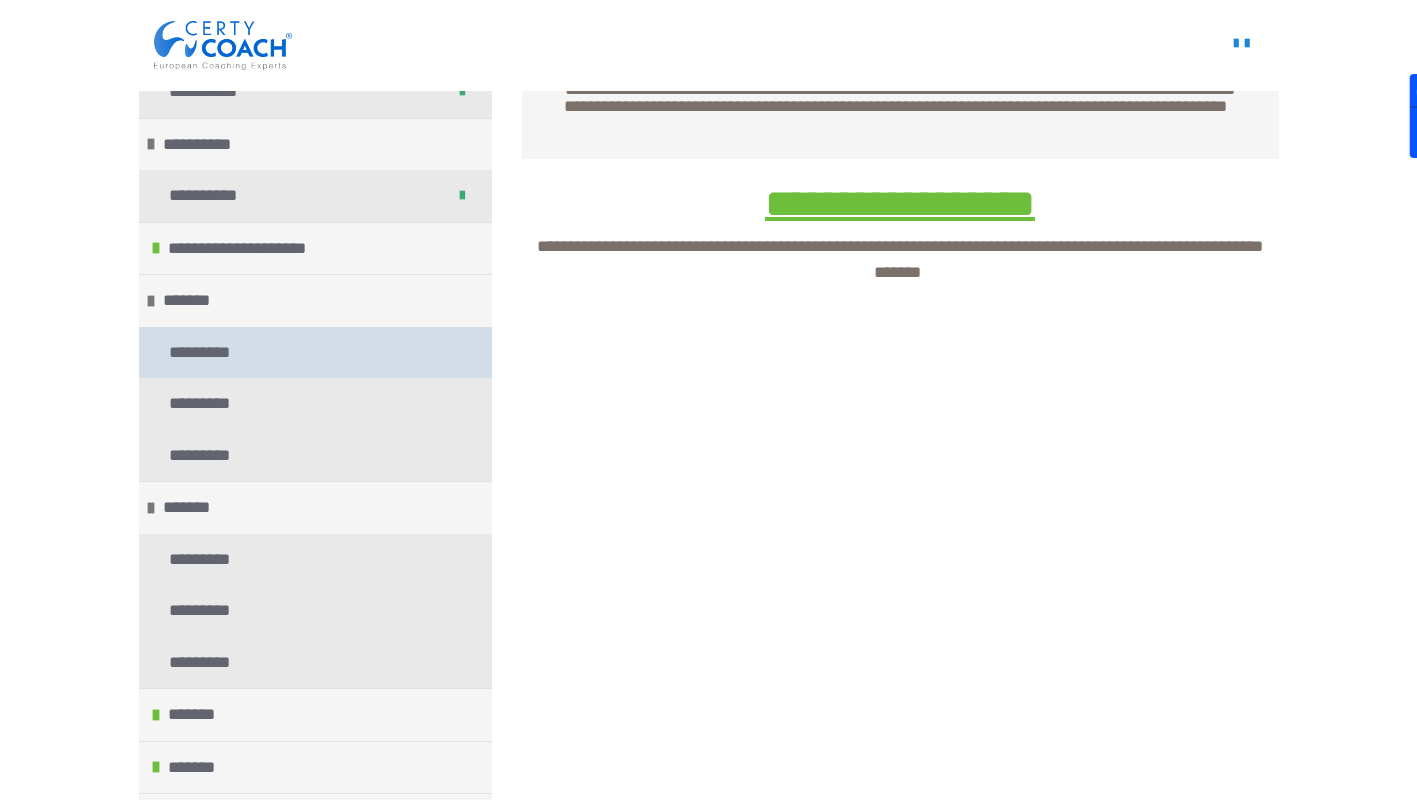 click on "*********" at bounding box center (203, 353) 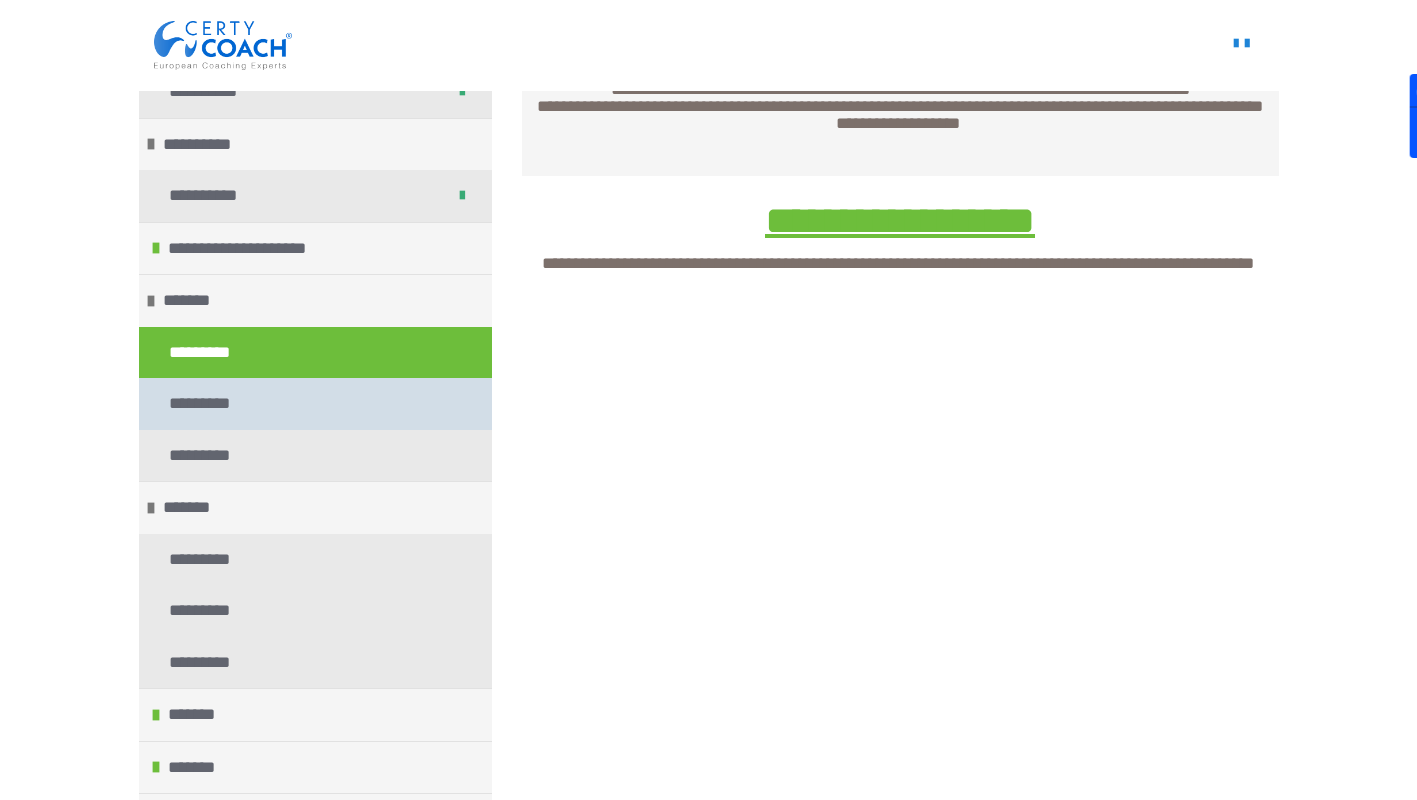 click on "*********" at bounding box center [315, 404] 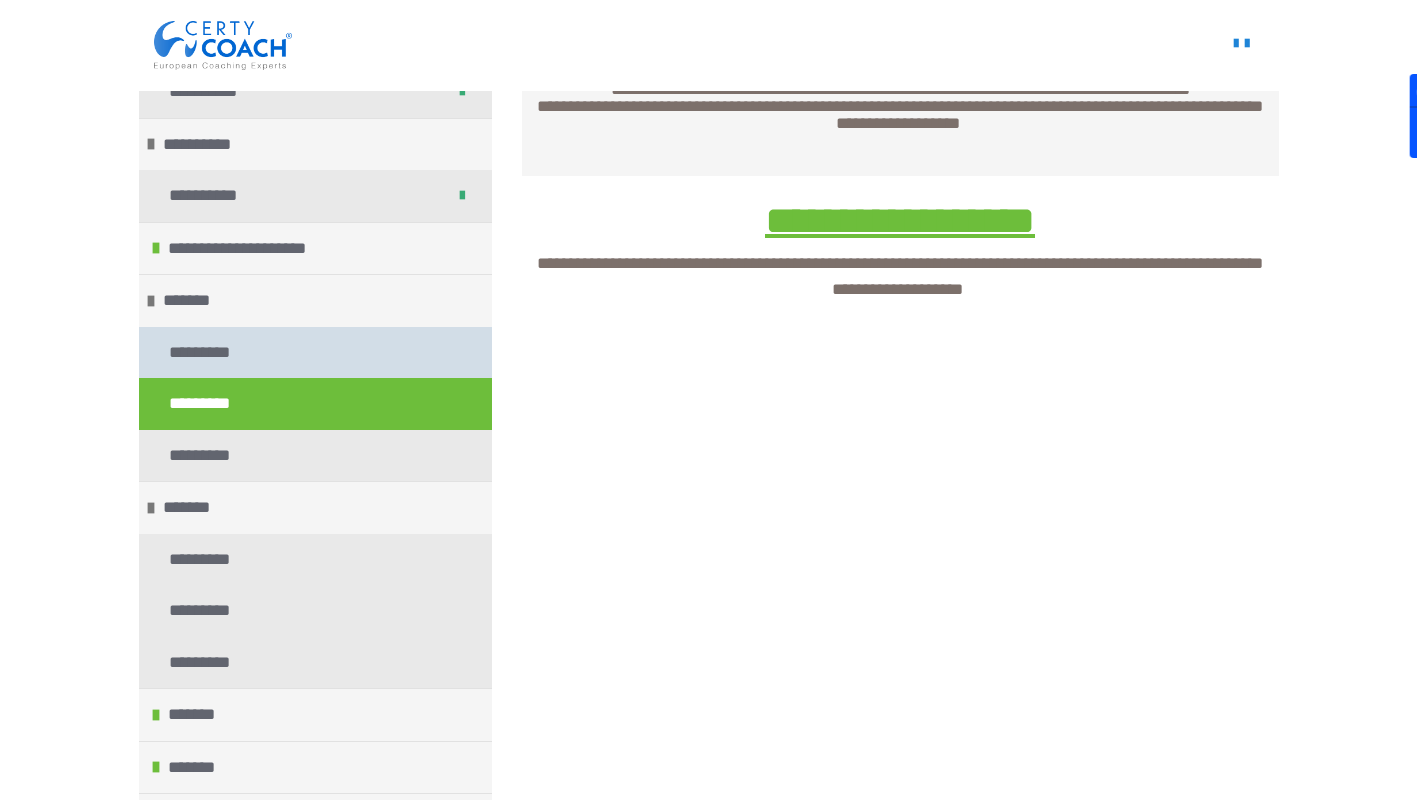 click on "*********" at bounding box center (315, 353) 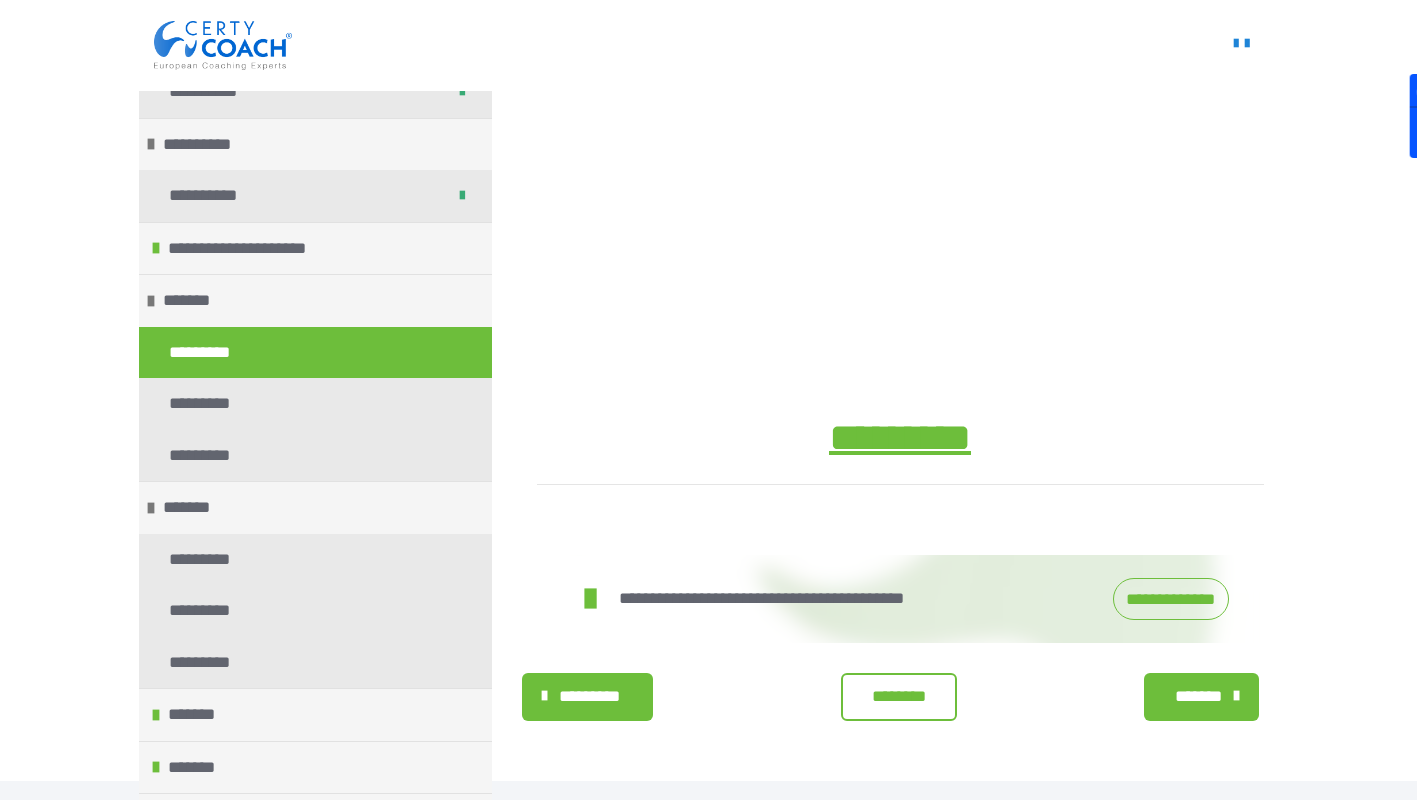 scroll, scrollTop: 799, scrollLeft: 0, axis: vertical 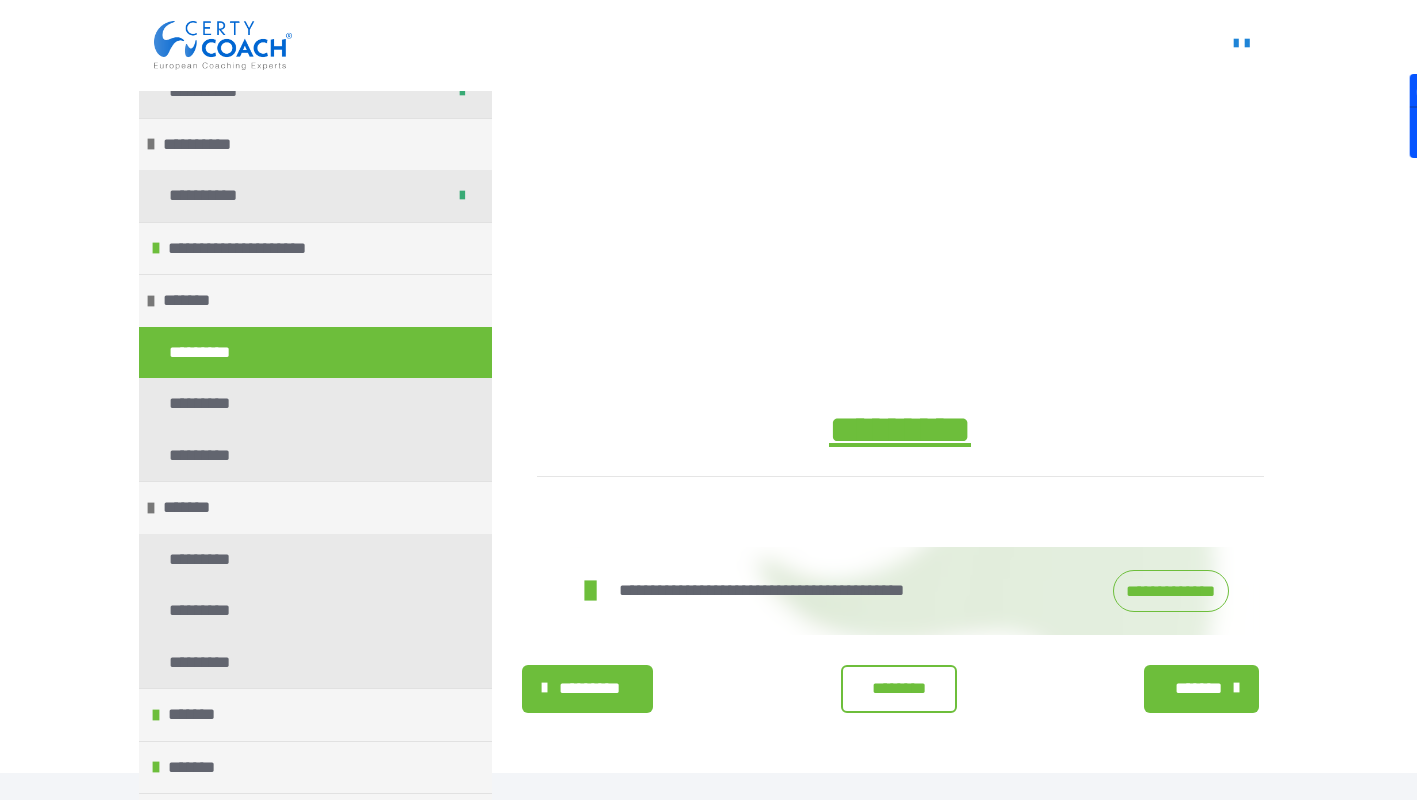 click on "**********" at bounding box center [1171, 591] 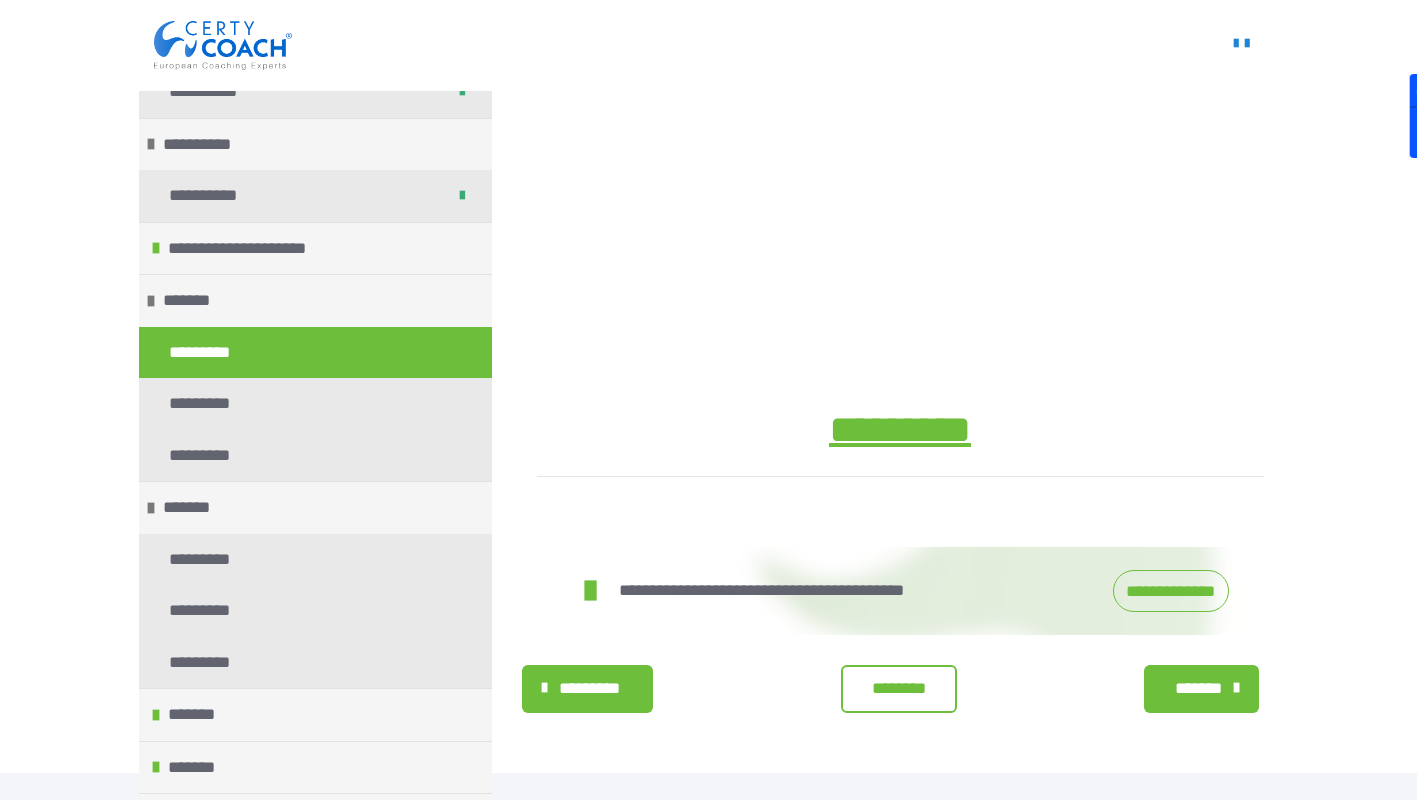 click on "*******" at bounding box center [1201, 689] 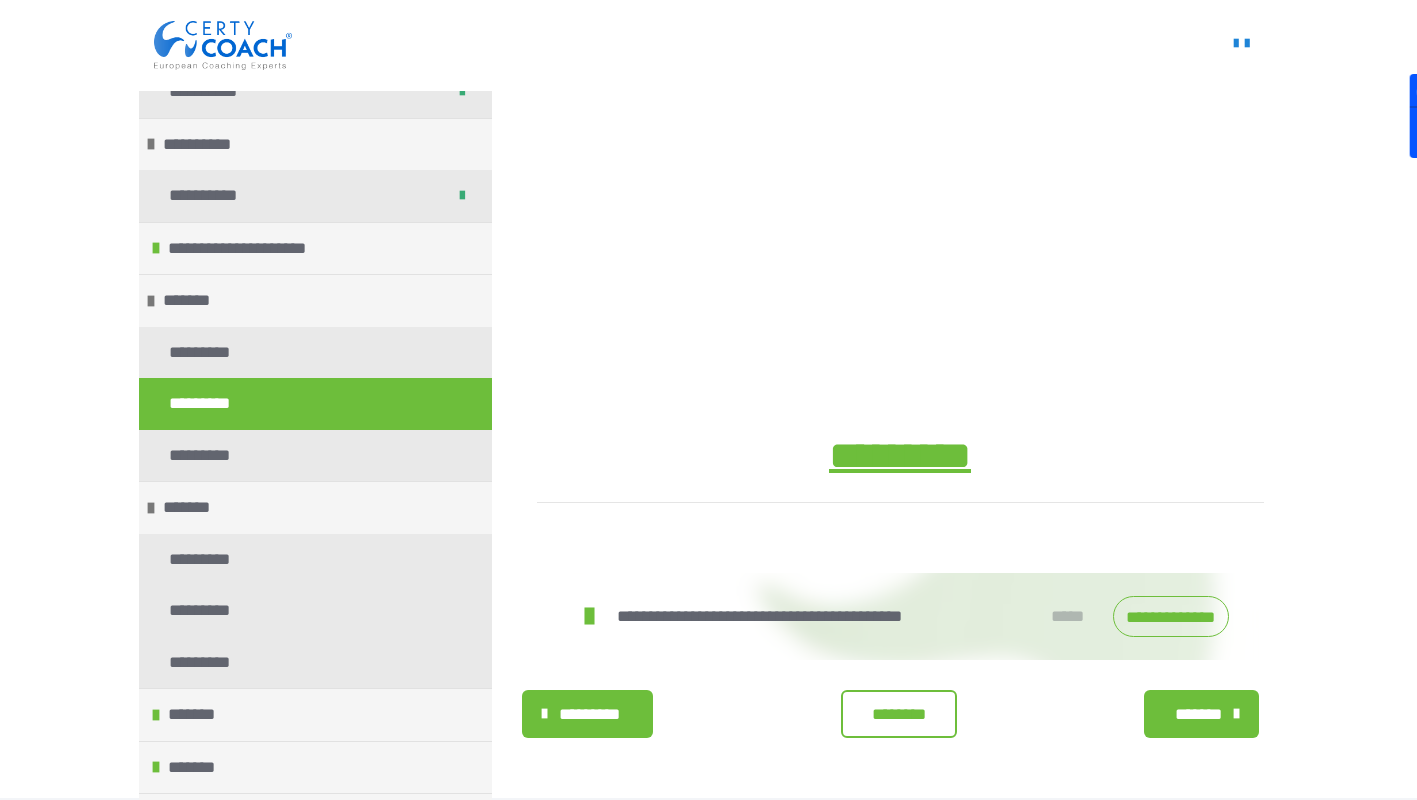 click on "*******" at bounding box center [1201, 714] 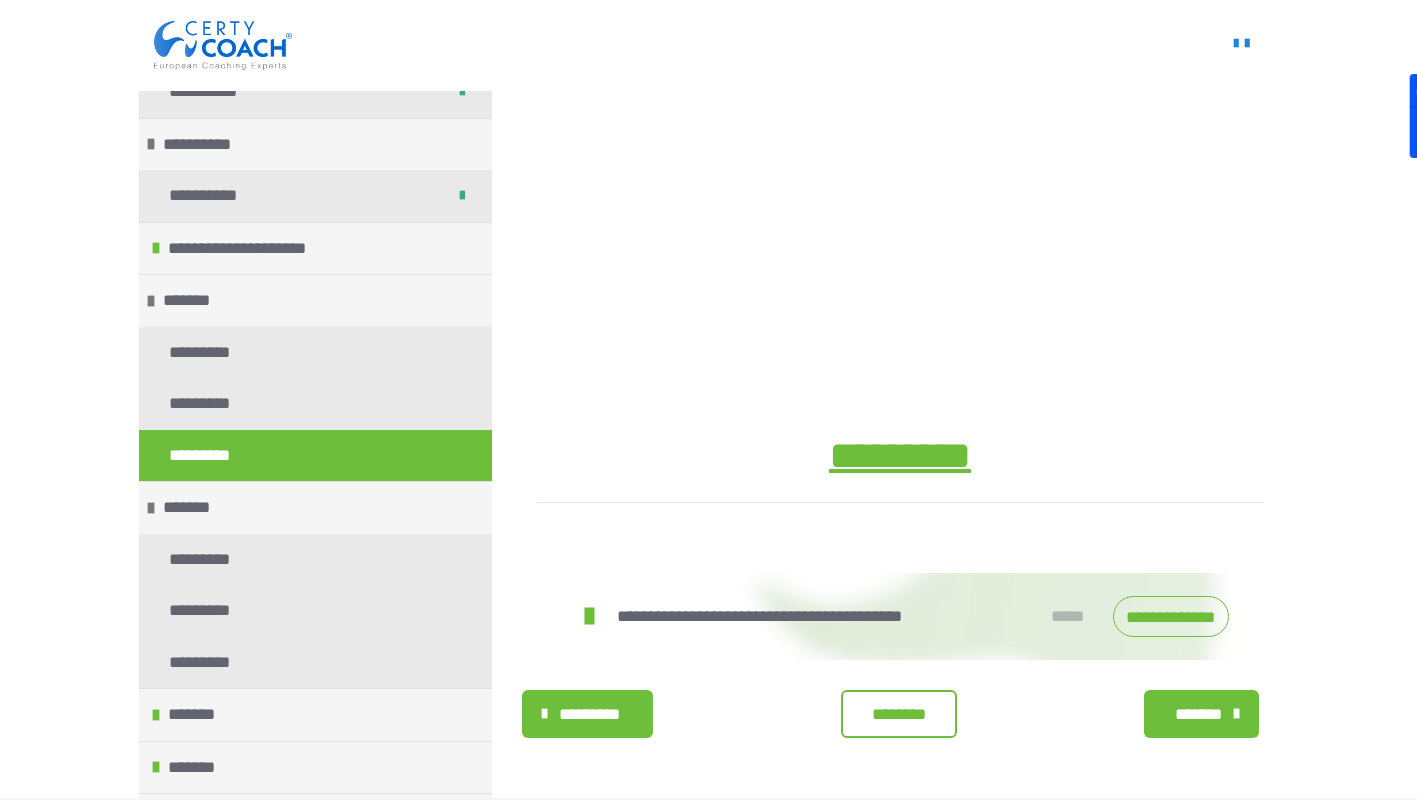 scroll, scrollTop: 534, scrollLeft: 0, axis: vertical 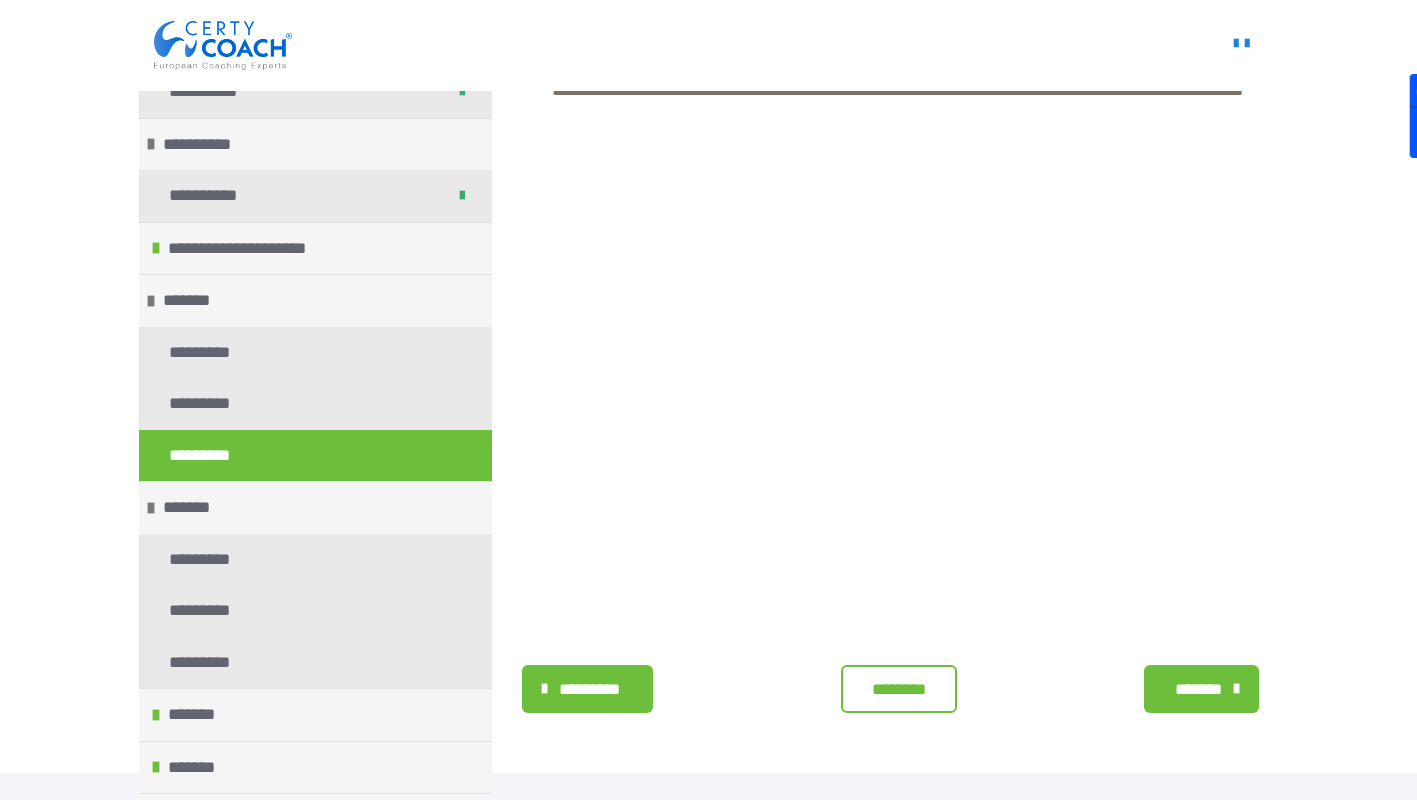 click on "*******" at bounding box center [1201, 689] 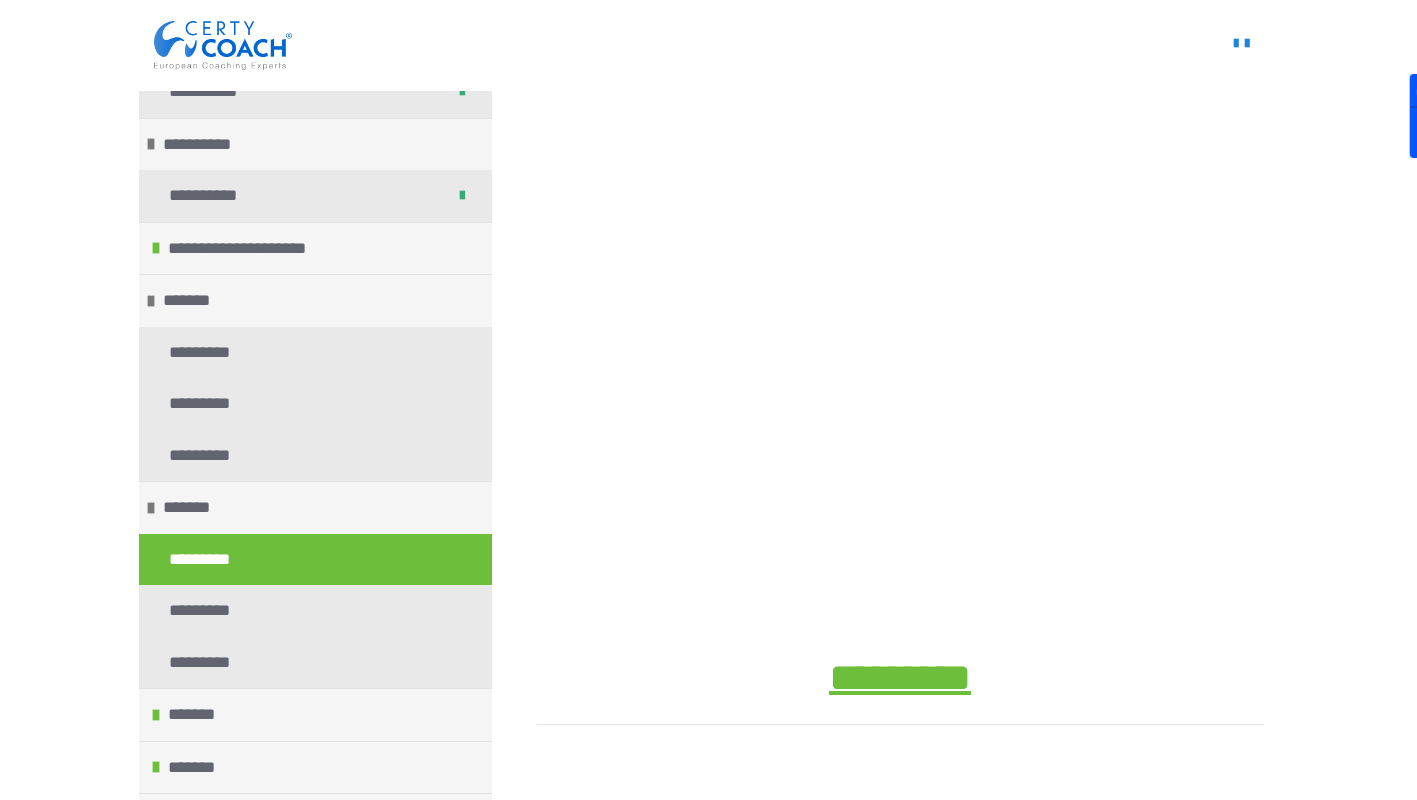 scroll, scrollTop: 756, scrollLeft: 0, axis: vertical 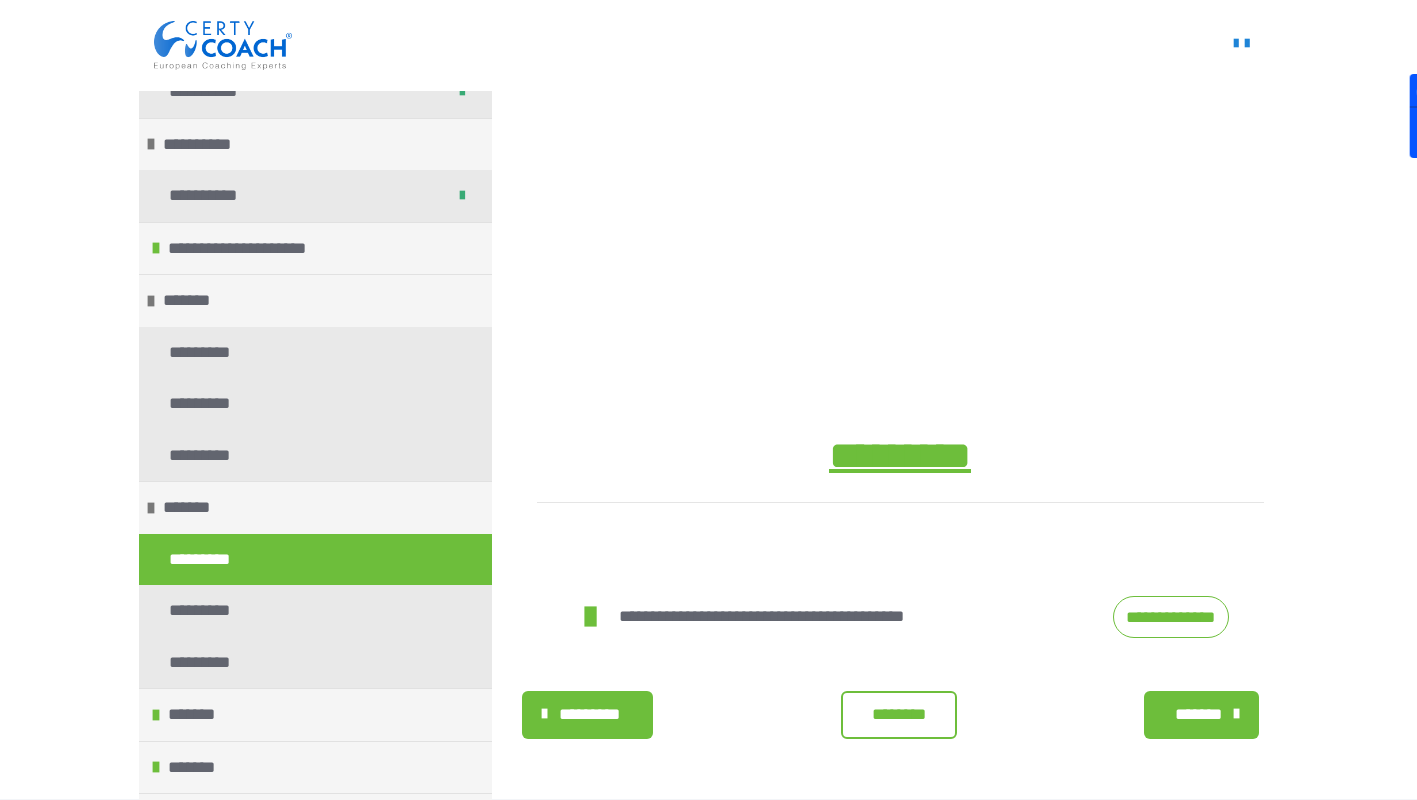 click on "**********" at bounding box center [1171, 617] 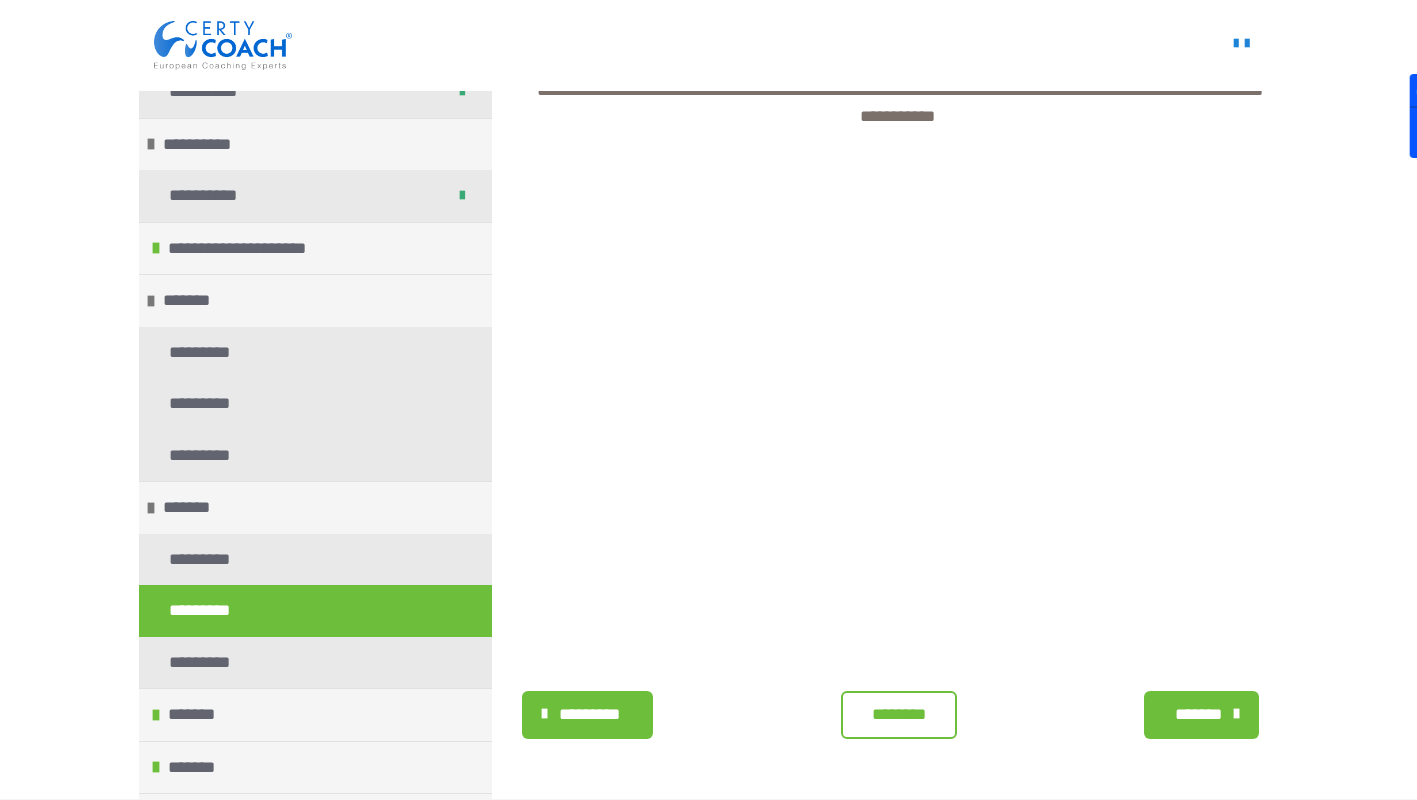 scroll, scrollTop: 517, scrollLeft: 0, axis: vertical 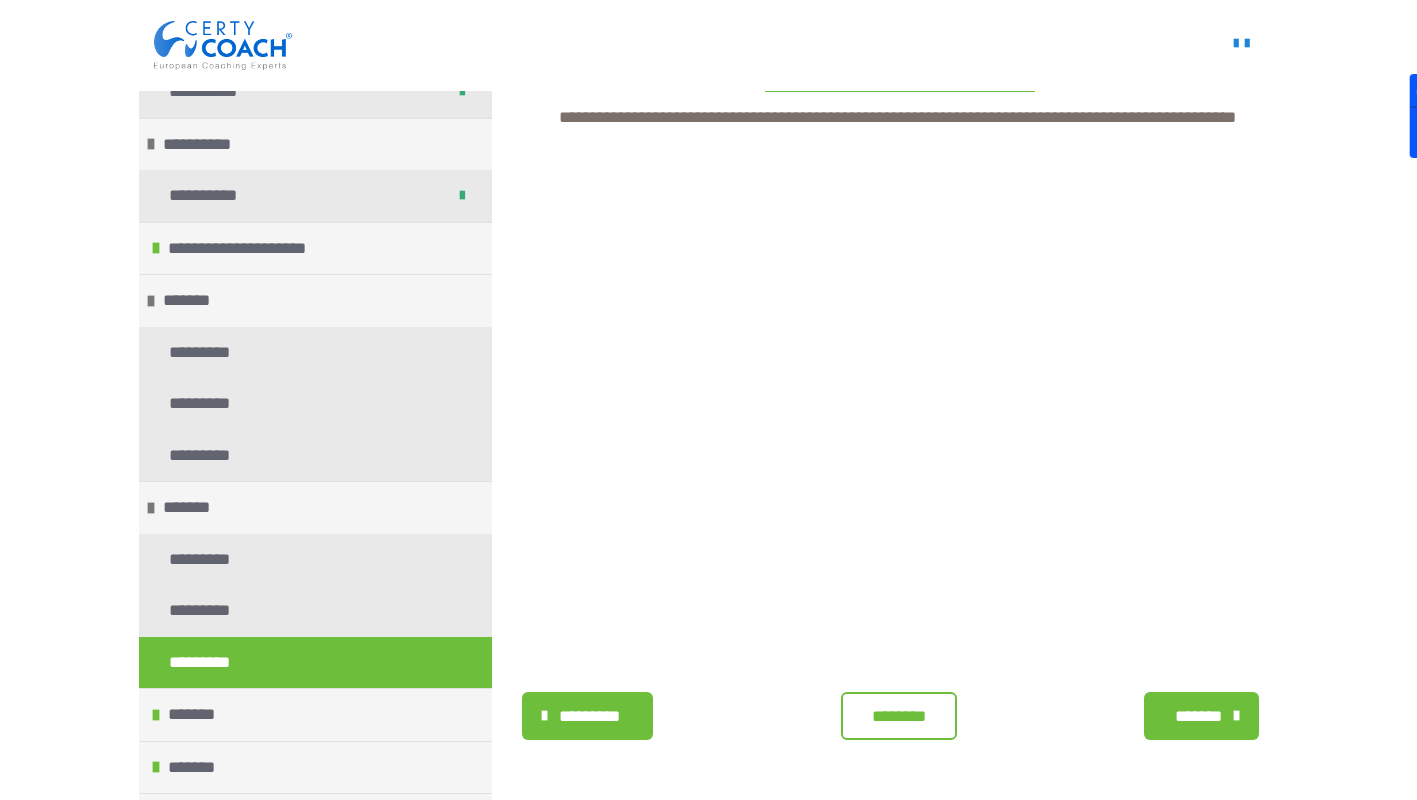 click on "*******" at bounding box center (1199, 717) 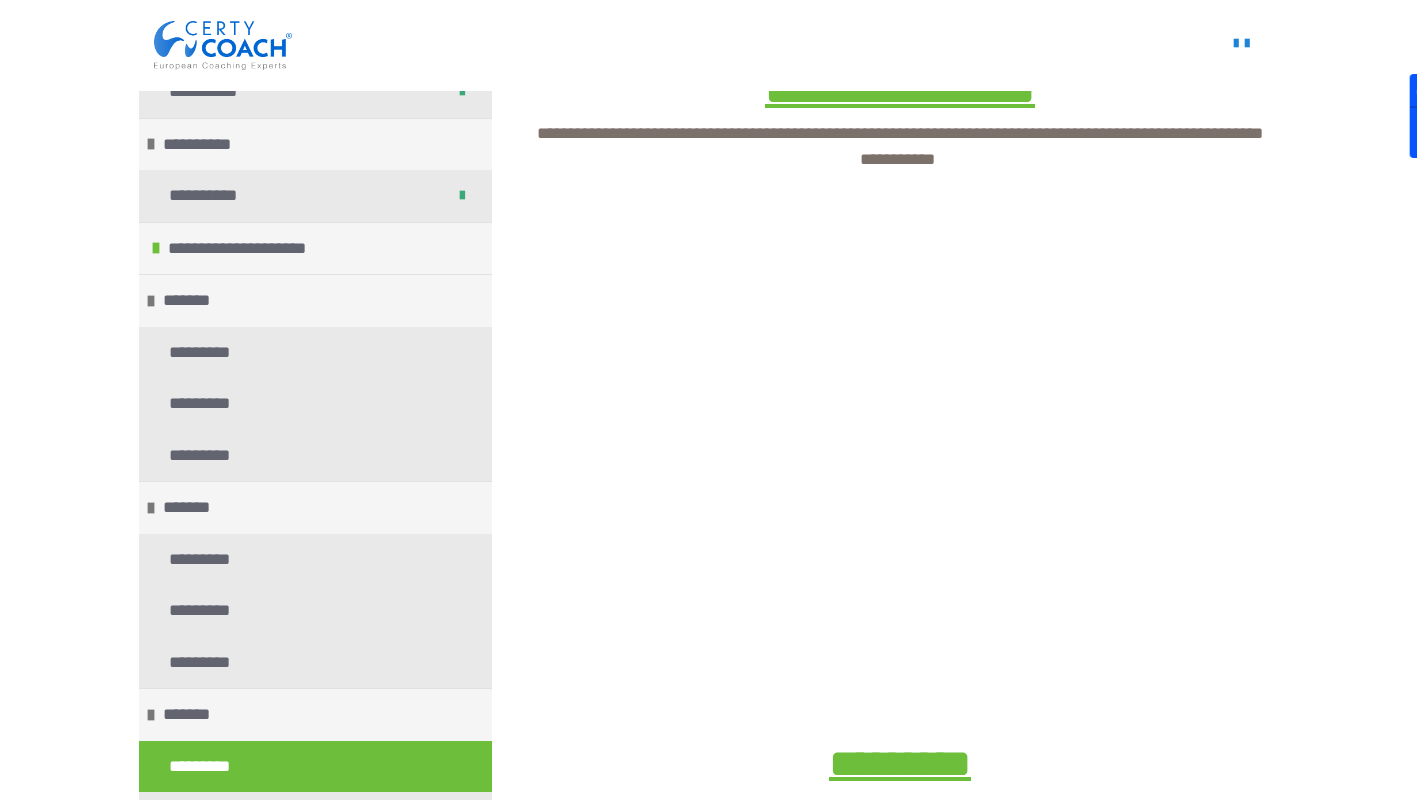 scroll, scrollTop: 756, scrollLeft: 0, axis: vertical 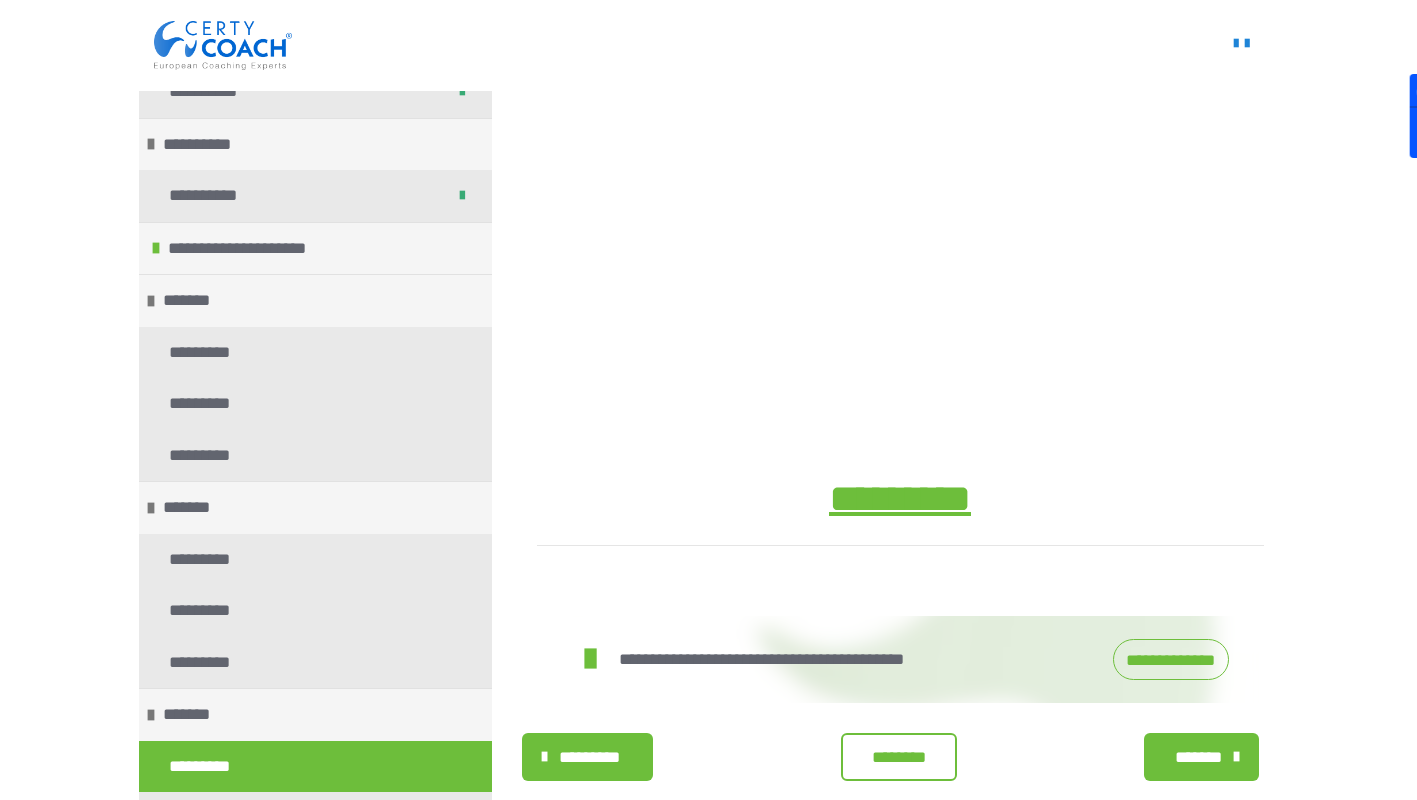 click on "**********" at bounding box center (1171, 660) 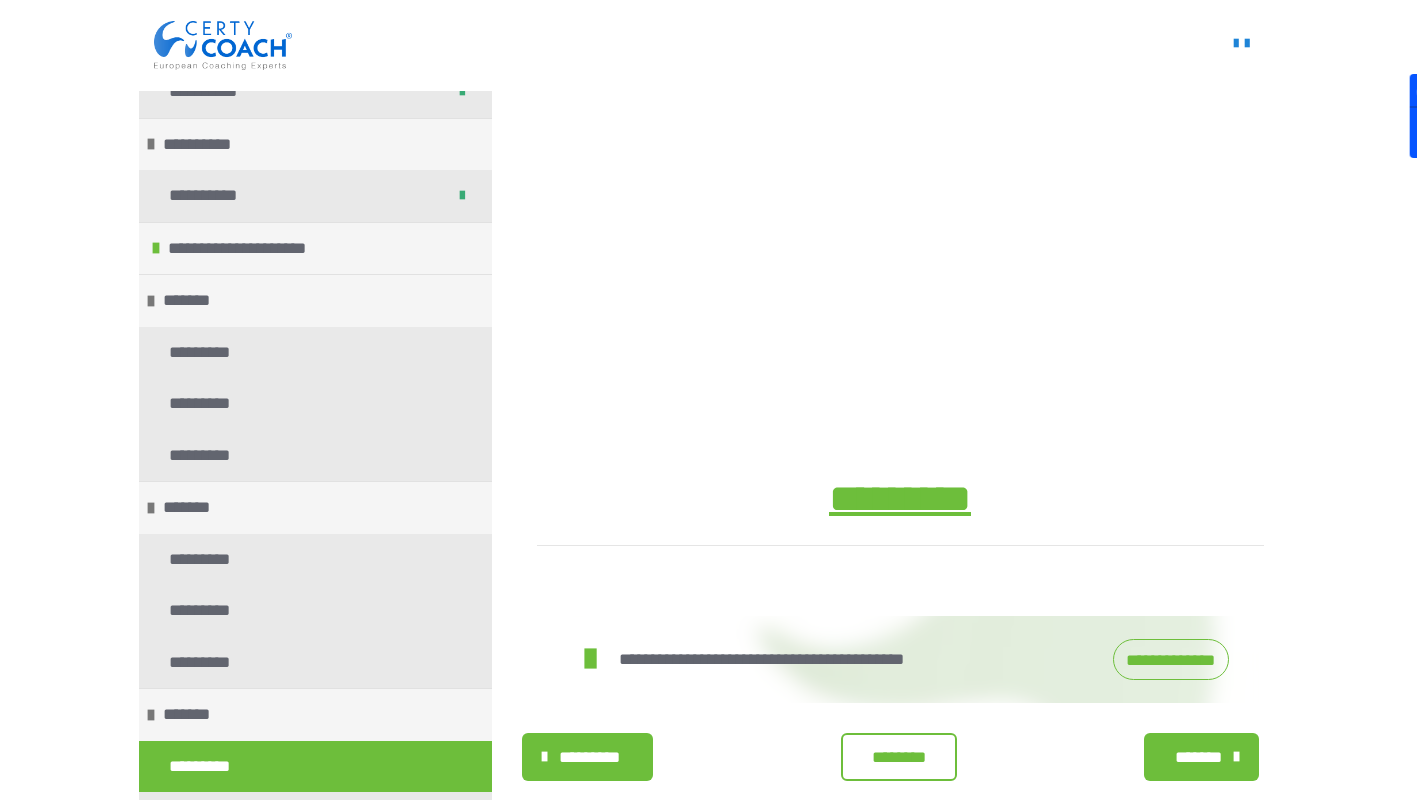 click on "*******" at bounding box center [1199, 758] 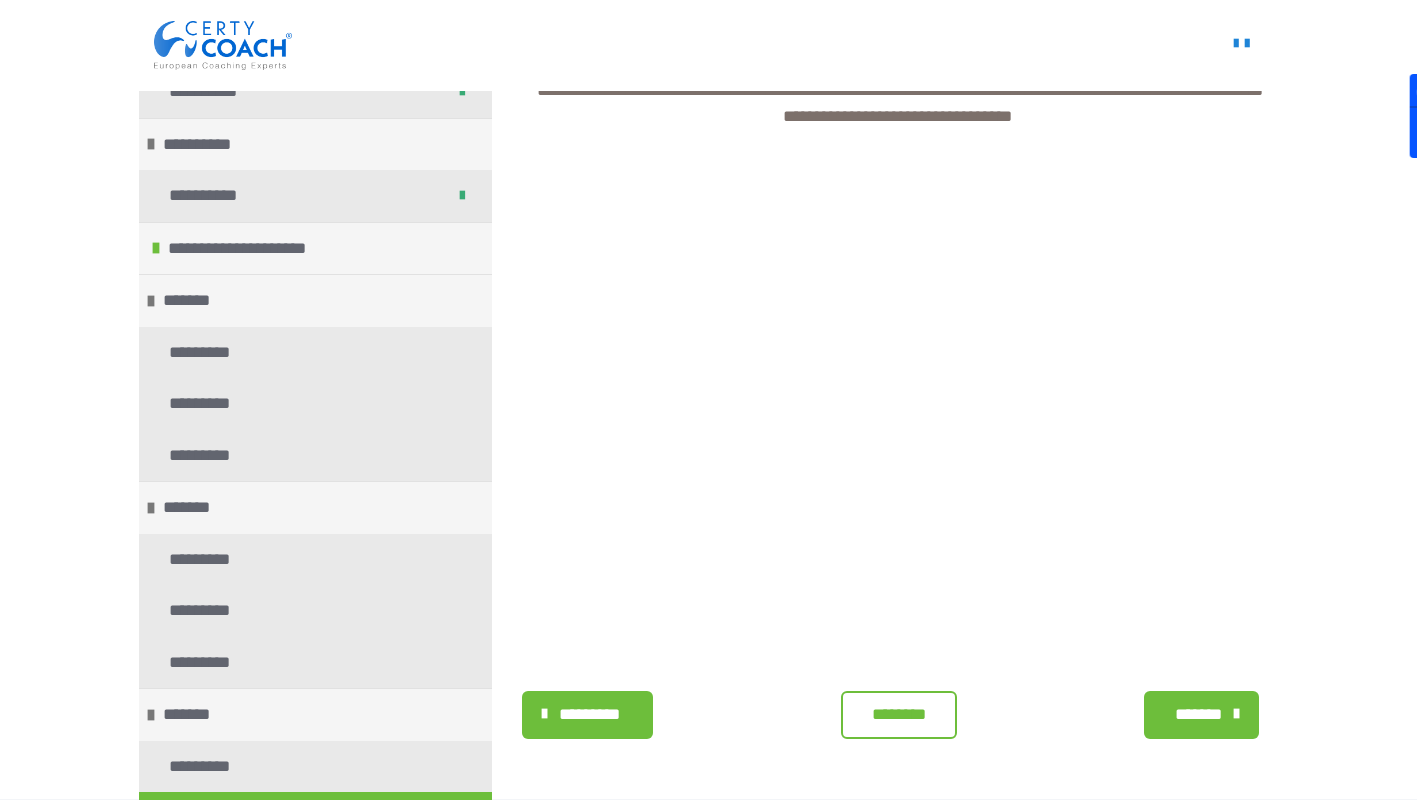 scroll, scrollTop: 534, scrollLeft: 0, axis: vertical 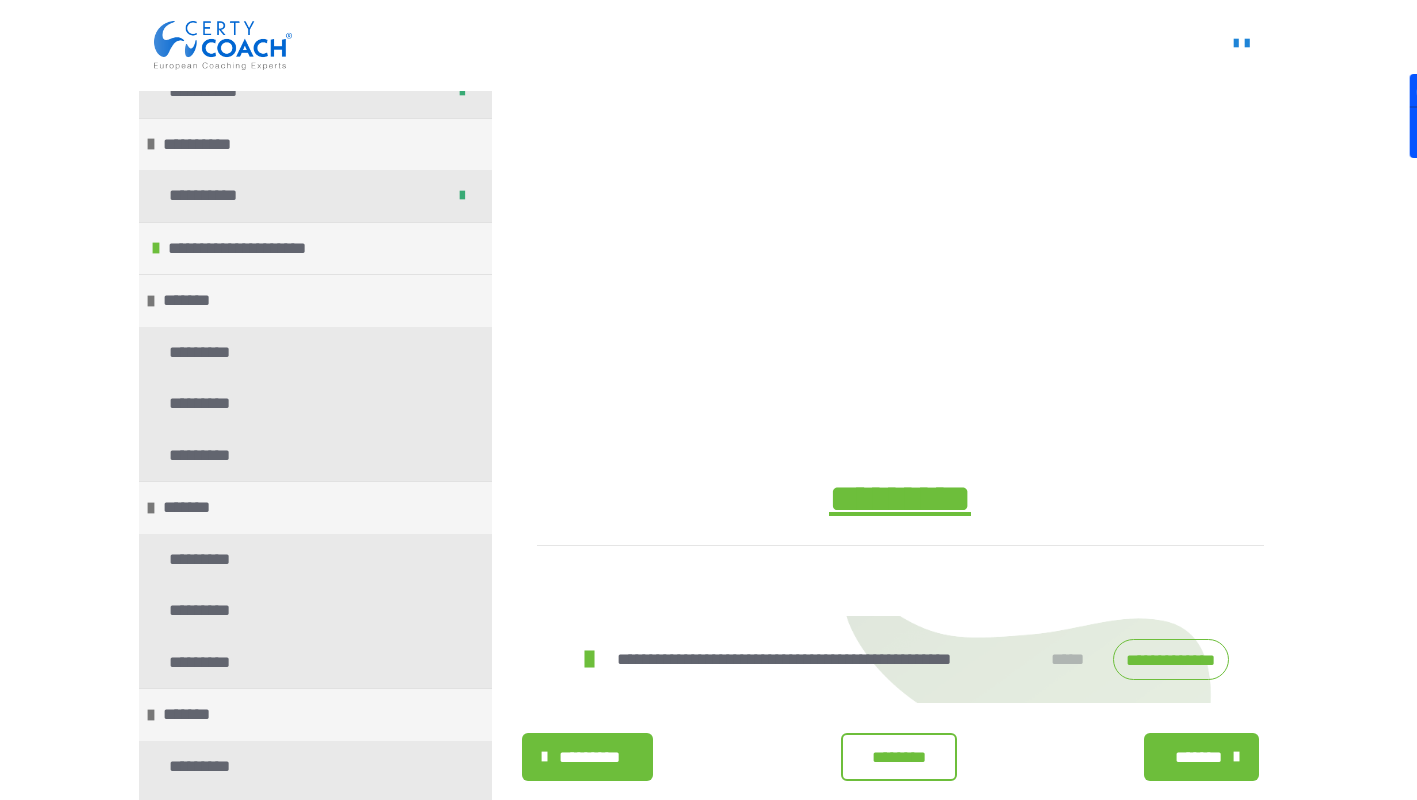 click on "**********" at bounding box center (1171, 660) 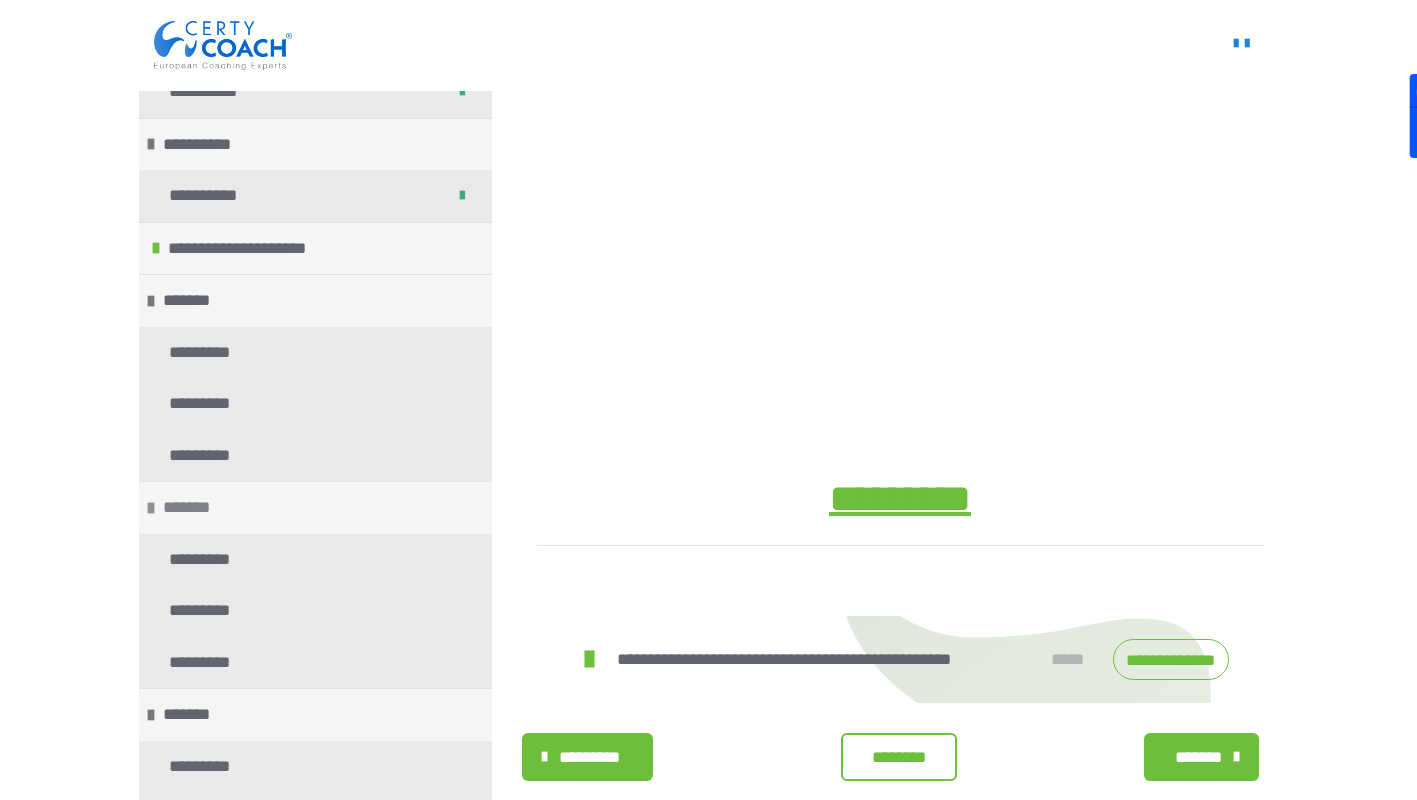 click at bounding box center (151, 508) 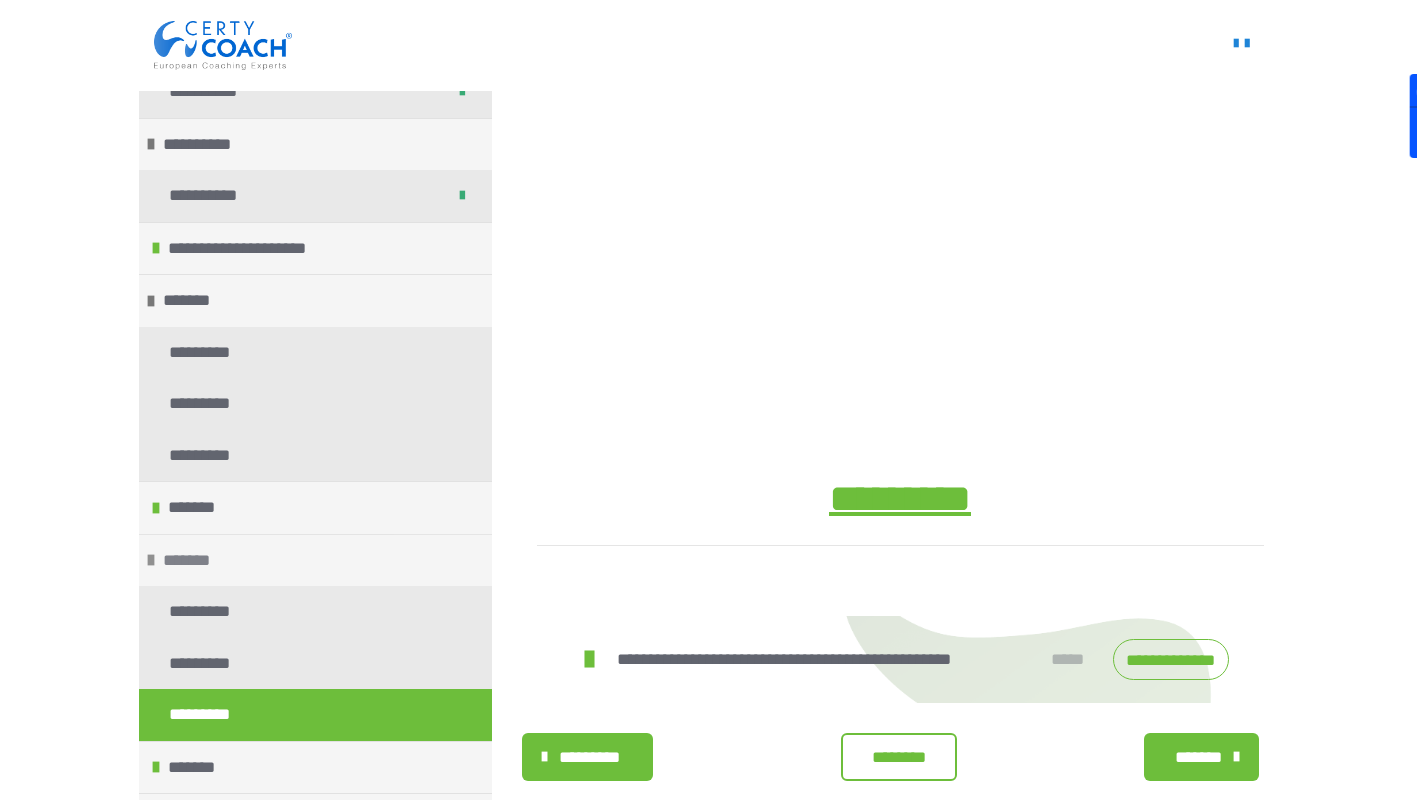 click at bounding box center (151, 560) 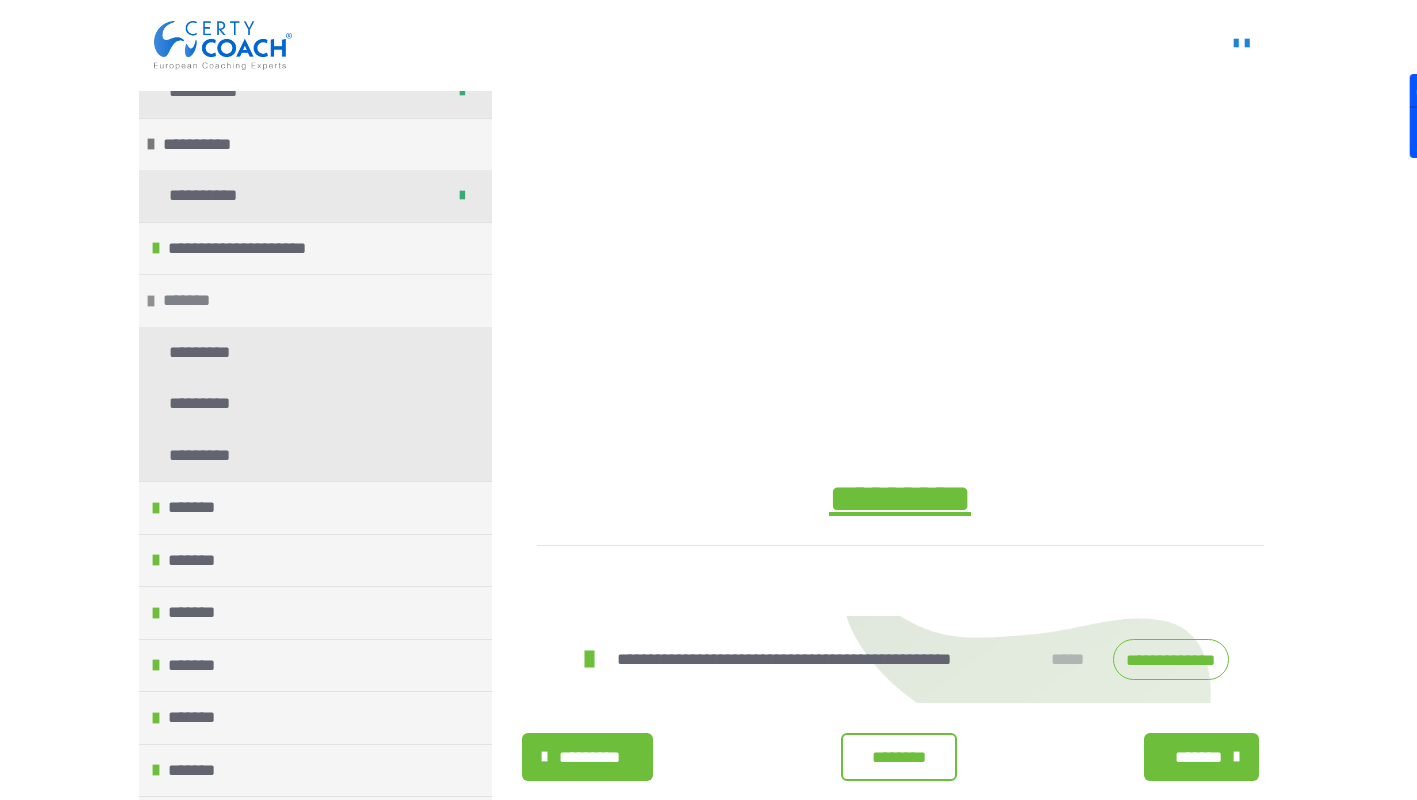 click at bounding box center [151, 301] 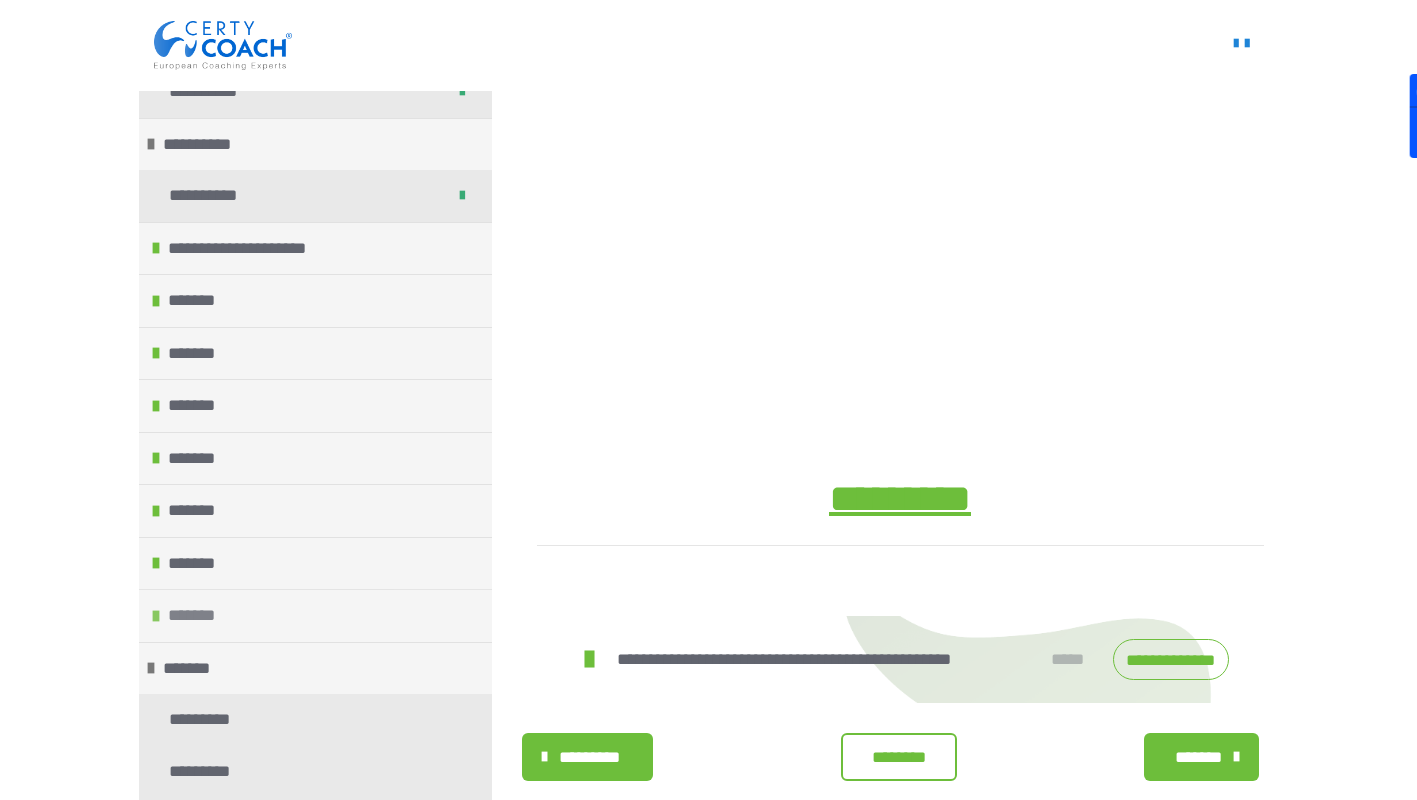 click on "*******" at bounding box center (197, 616) 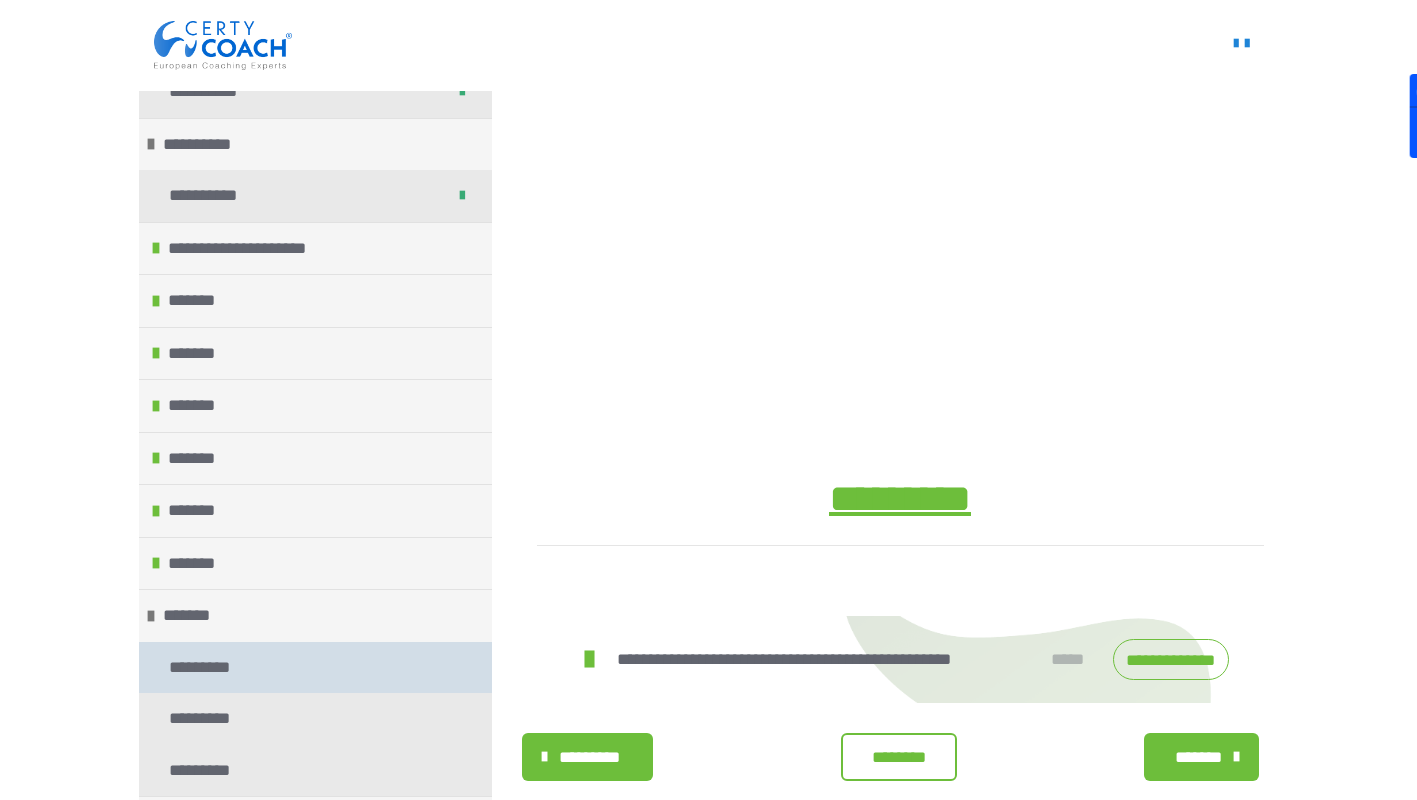 click on "*********" at bounding box center (203, 668) 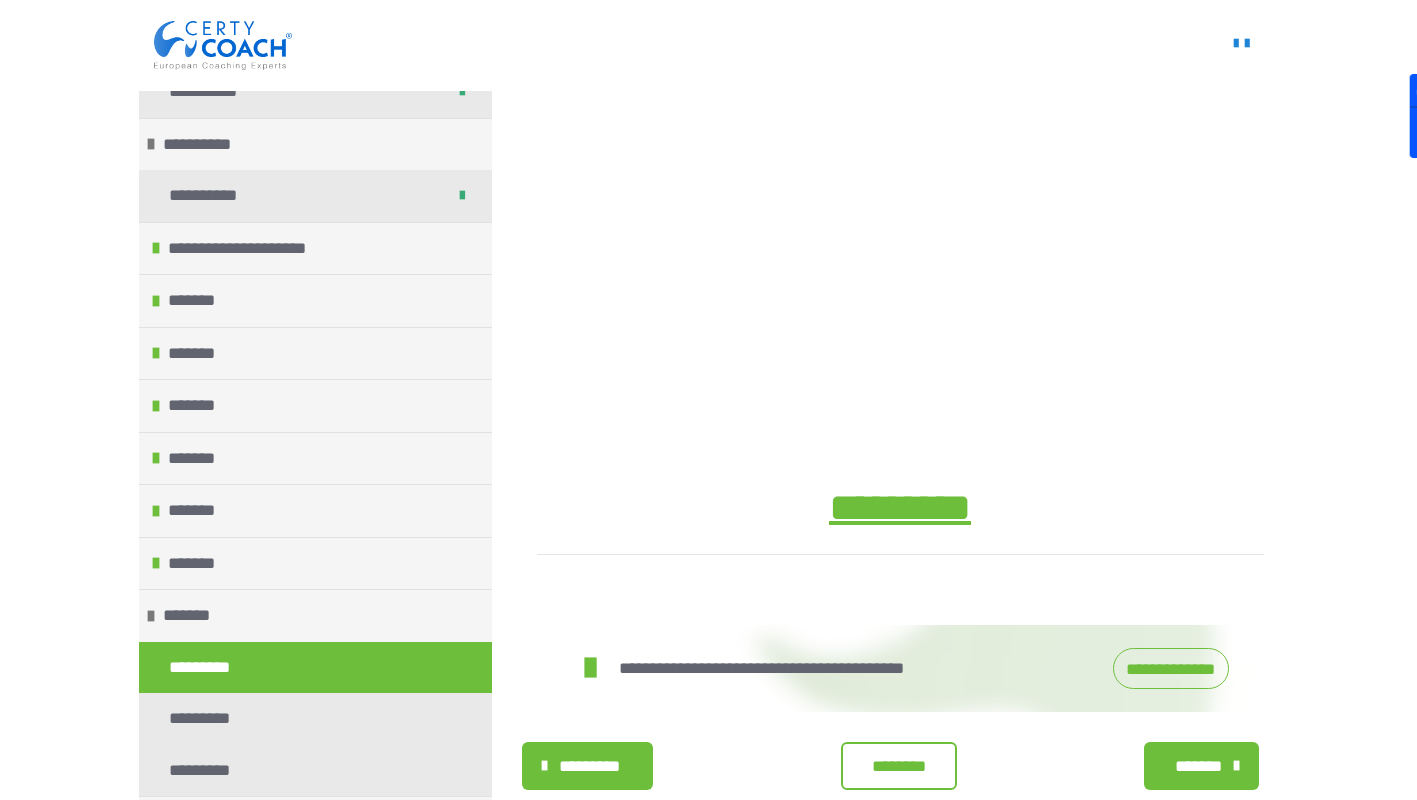 scroll, scrollTop: 816, scrollLeft: 0, axis: vertical 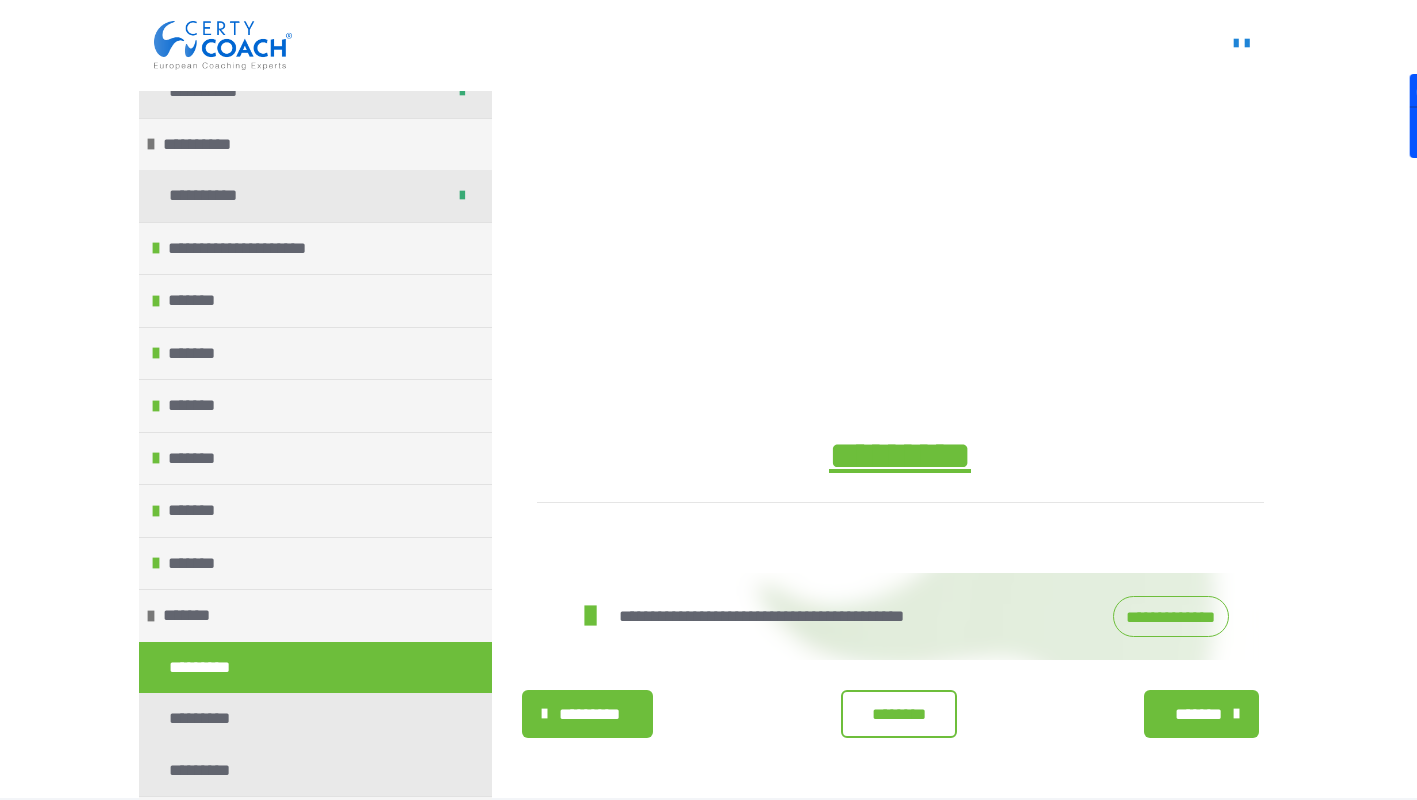 click on "**********" at bounding box center [1171, 617] 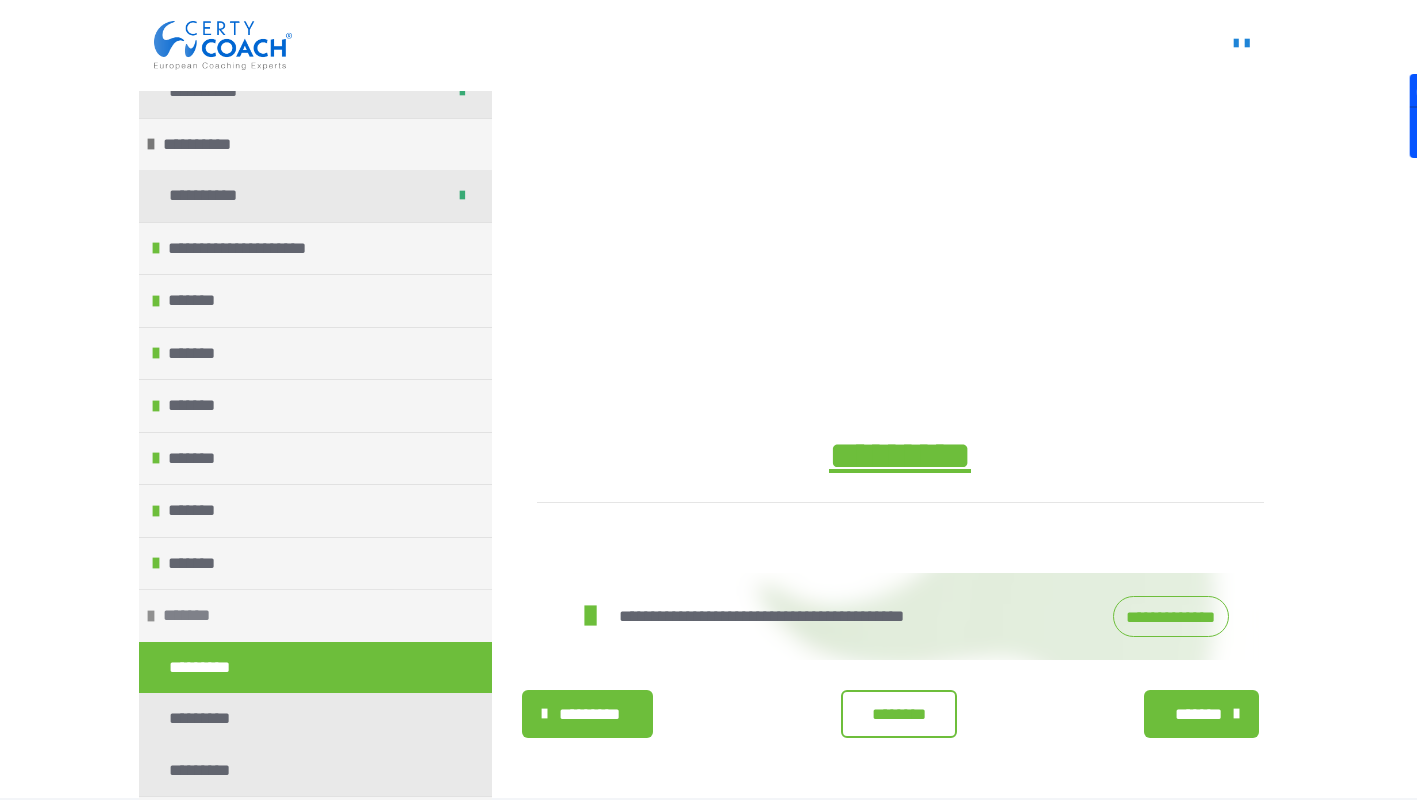 click at bounding box center (151, 616) 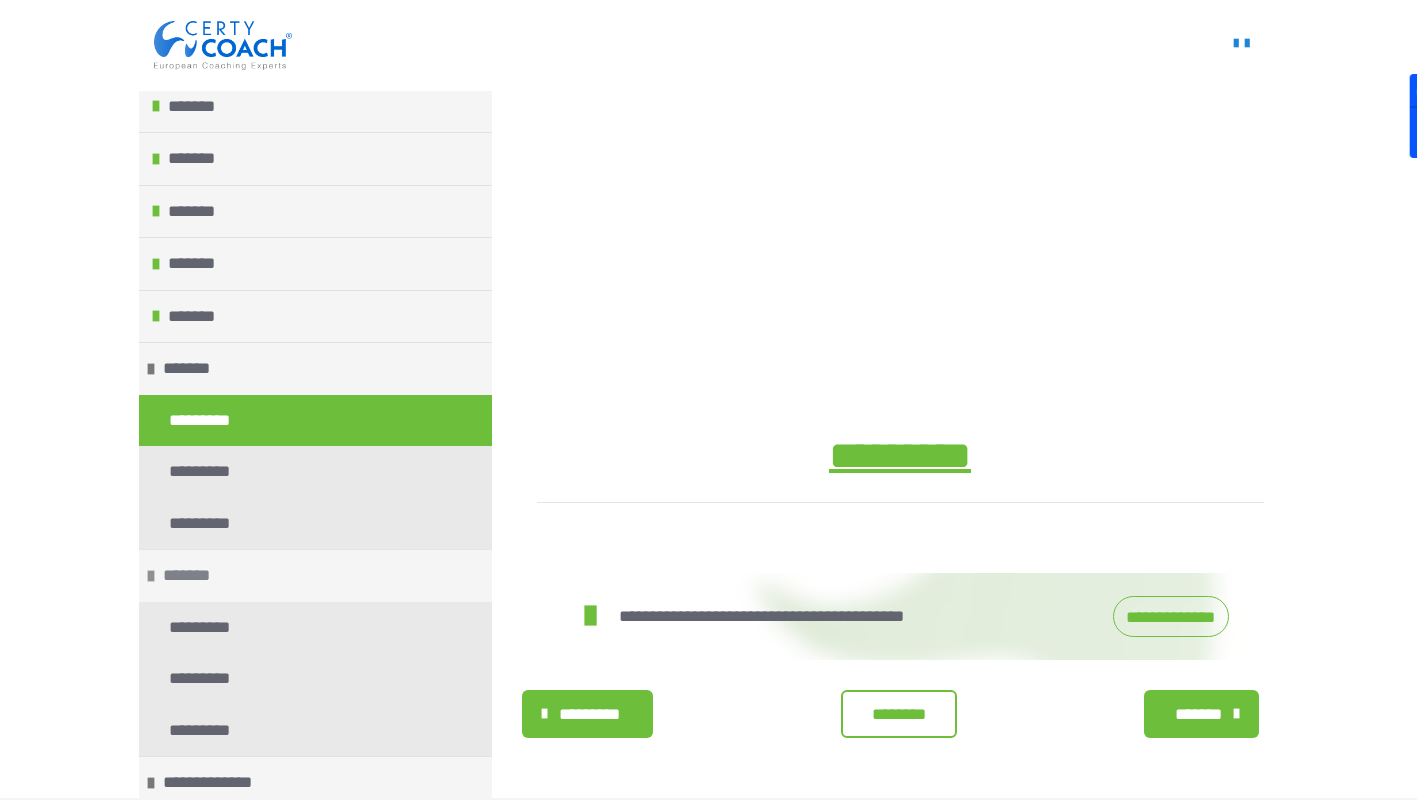 scroll, scrollTop: 348, scrollLeft: 0, axis: vertical 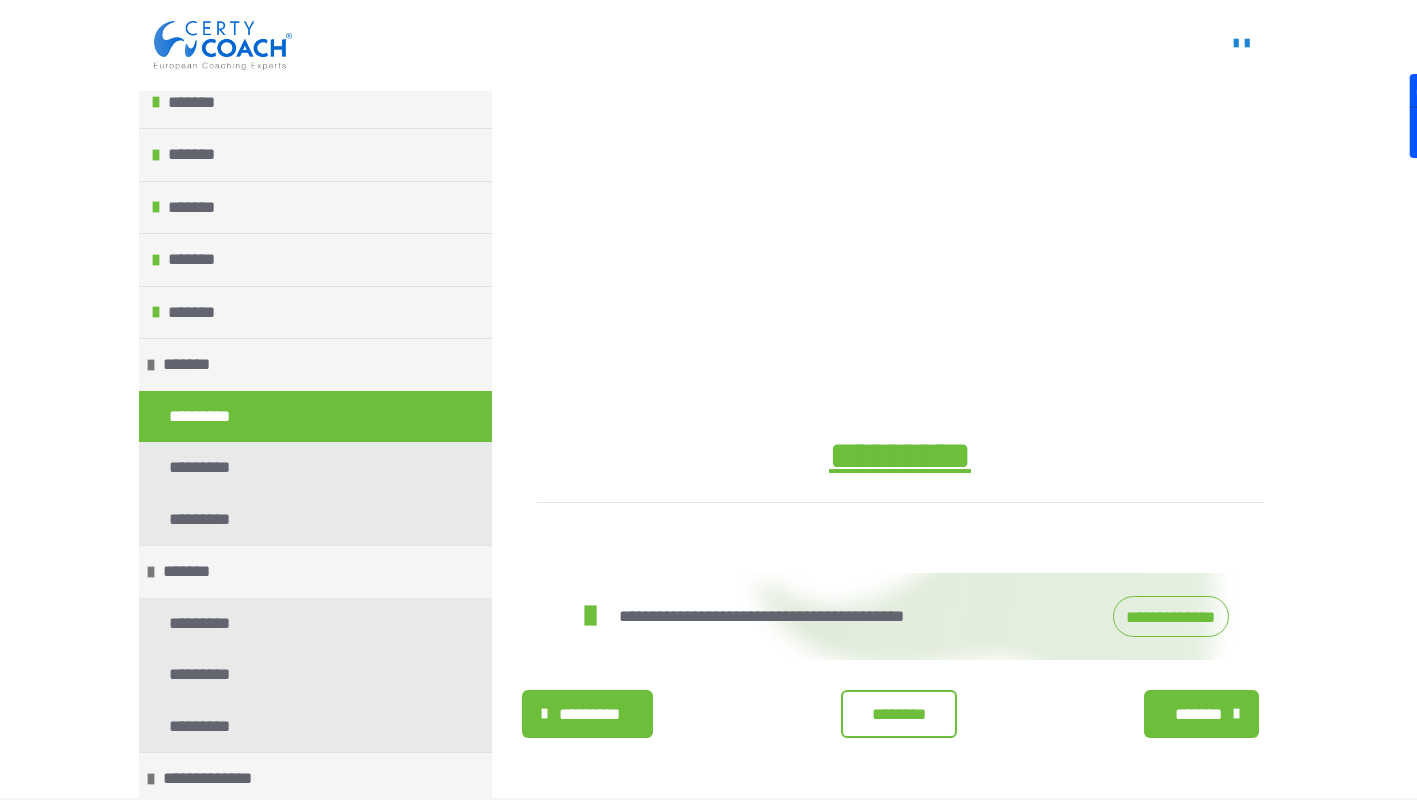 click on "*******" at bounding box center [1199, 715] 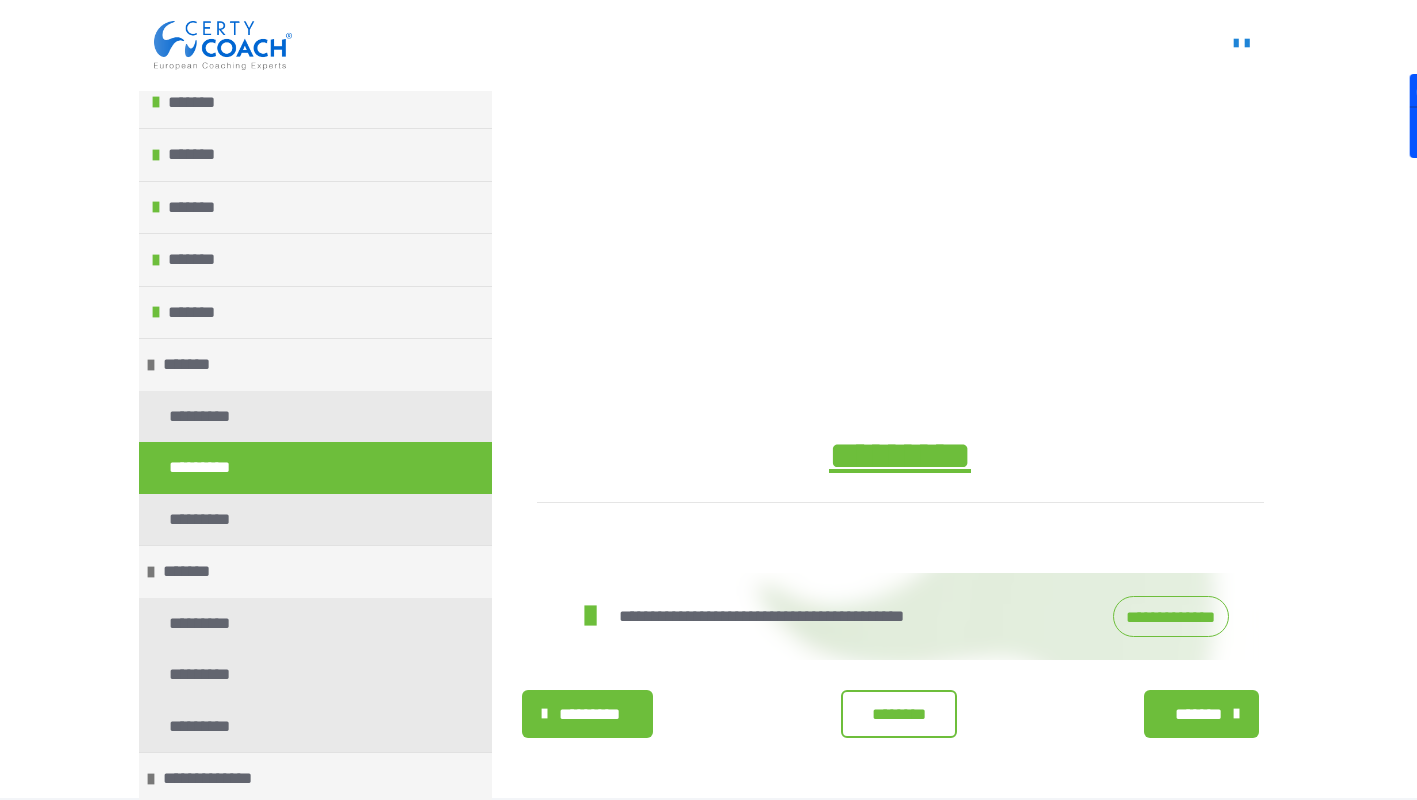scroll, scrollTop: 526, scrollLeft: 0, axis: vertical 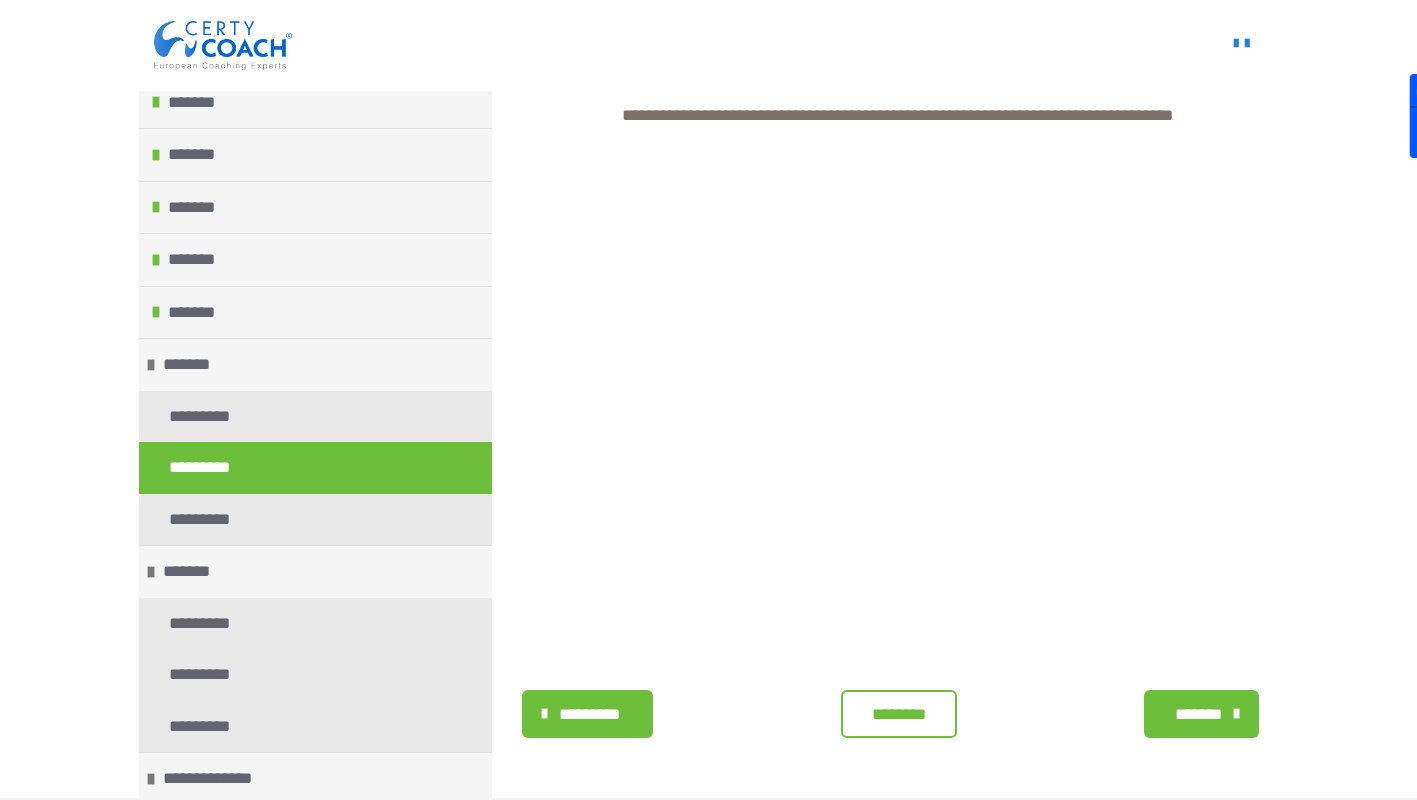 click on "*******" at bounding box center (1199, 715) 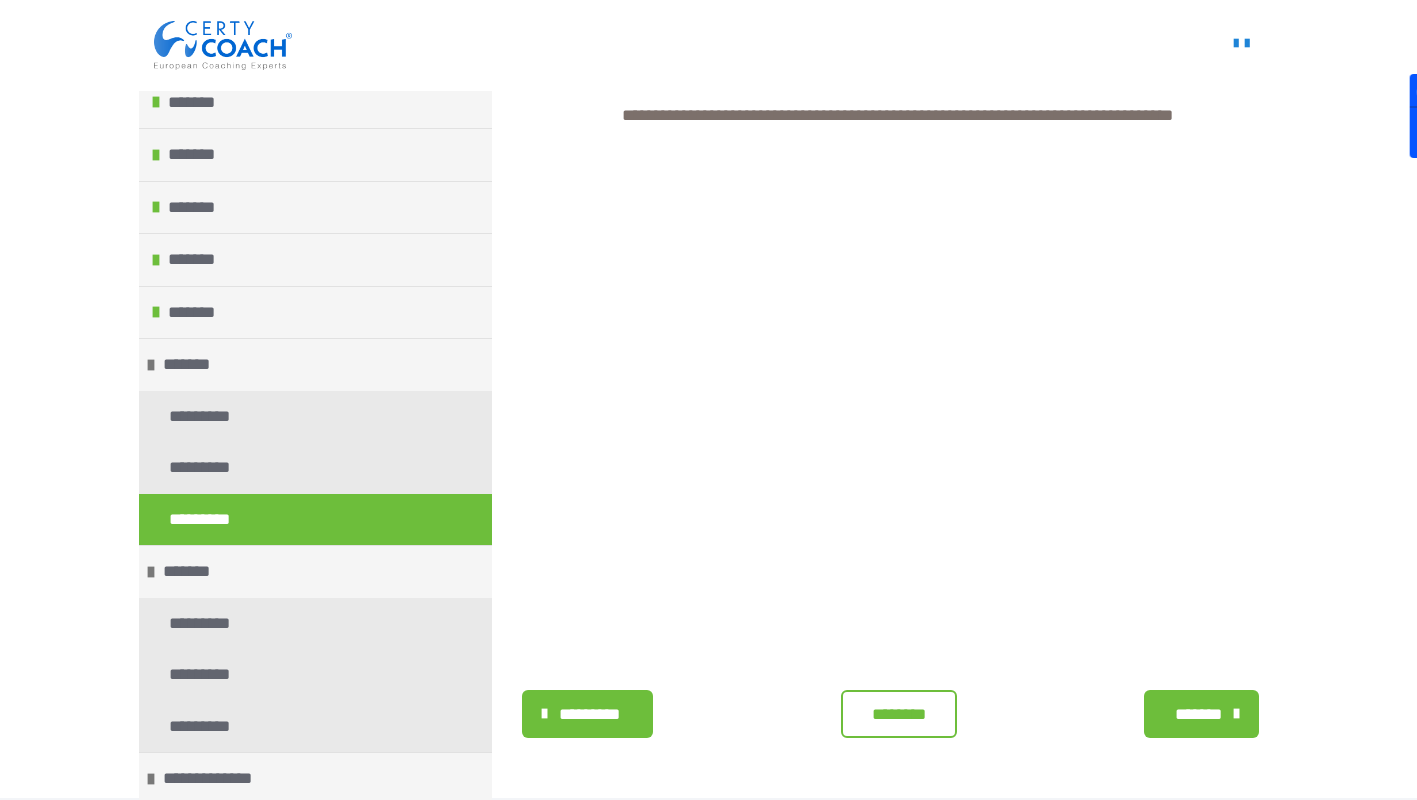 scroll, scrollTop: 552, scrollLeft: 0, axis: vertical 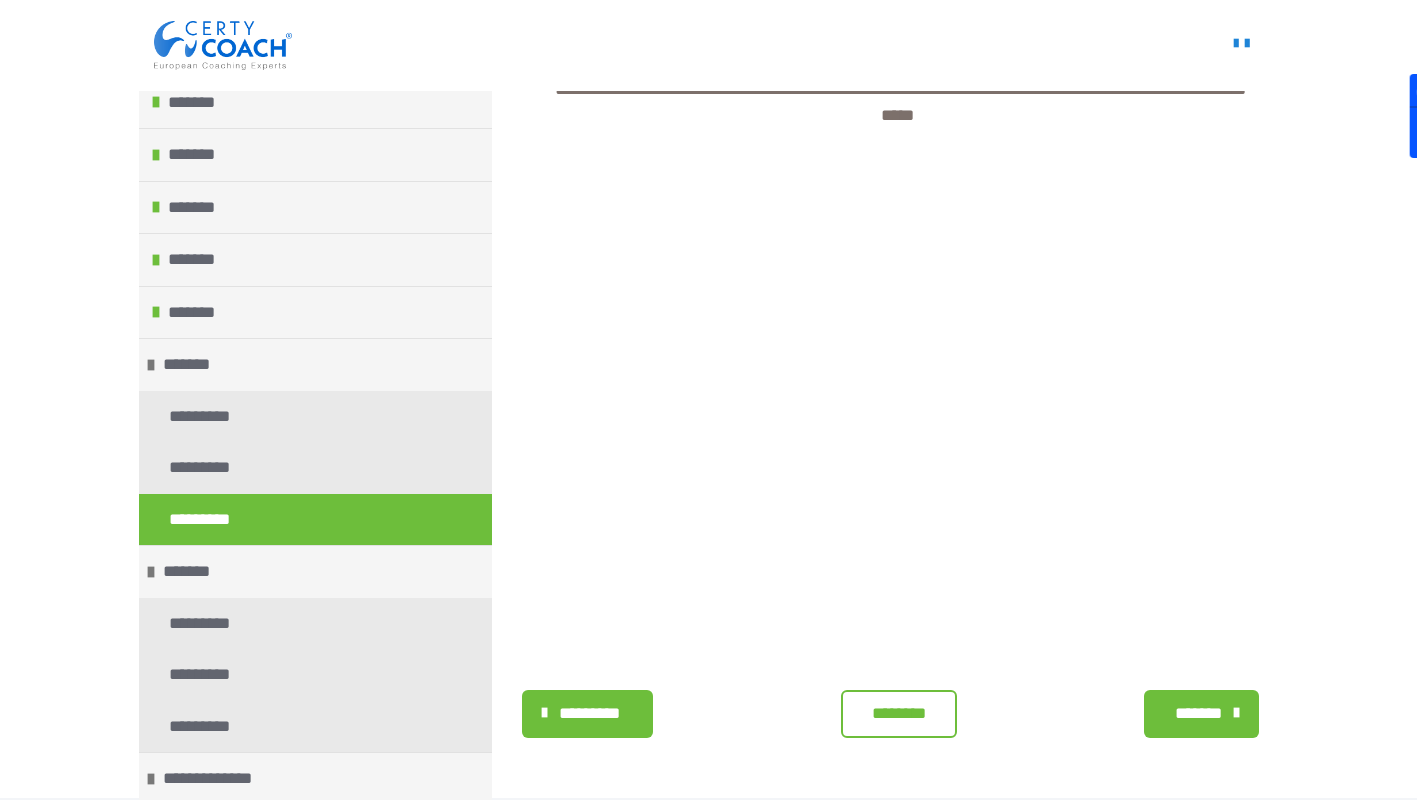 click on "*******" at bounding box center [1199, 714] 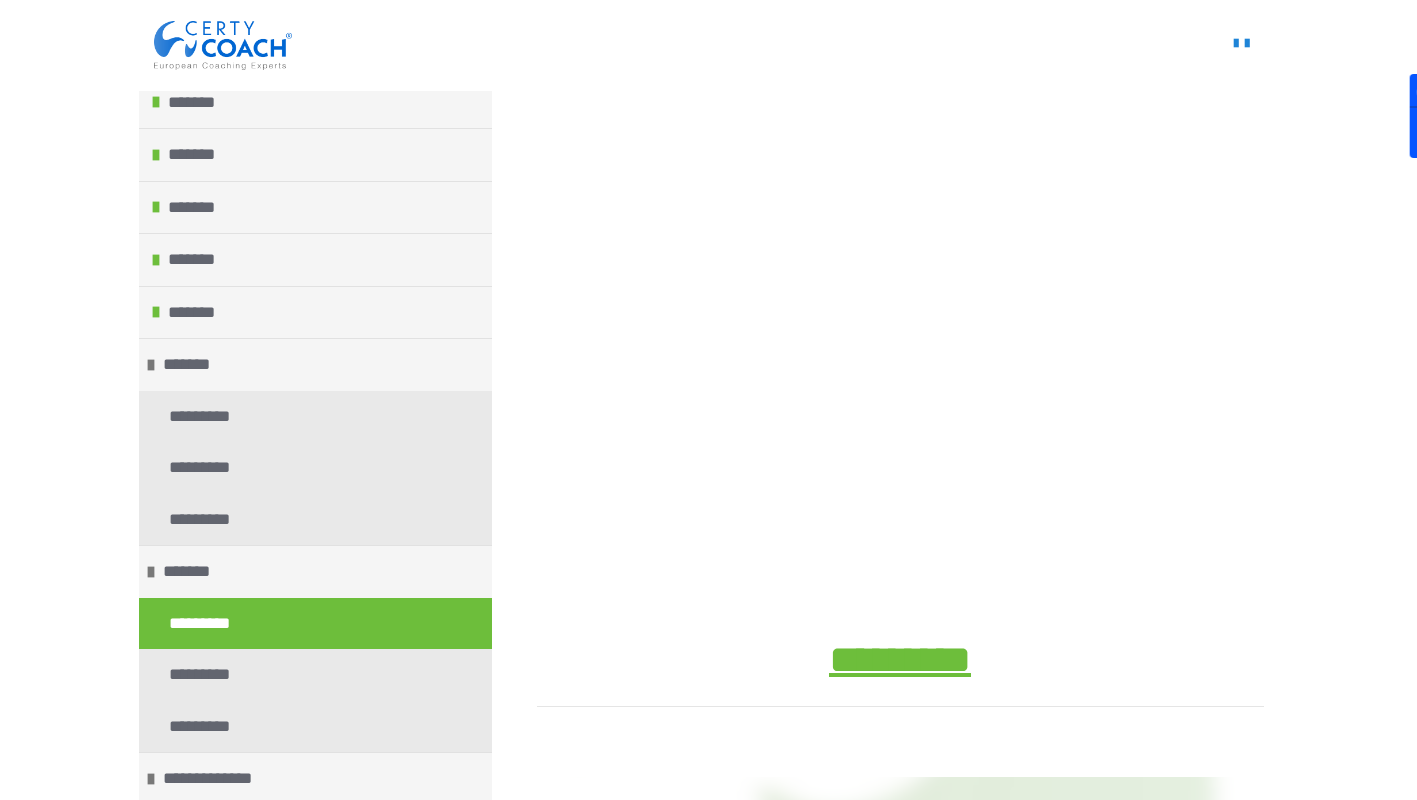 scroll, scrollTop: 756, scrollLeft: 0, axis: vertical 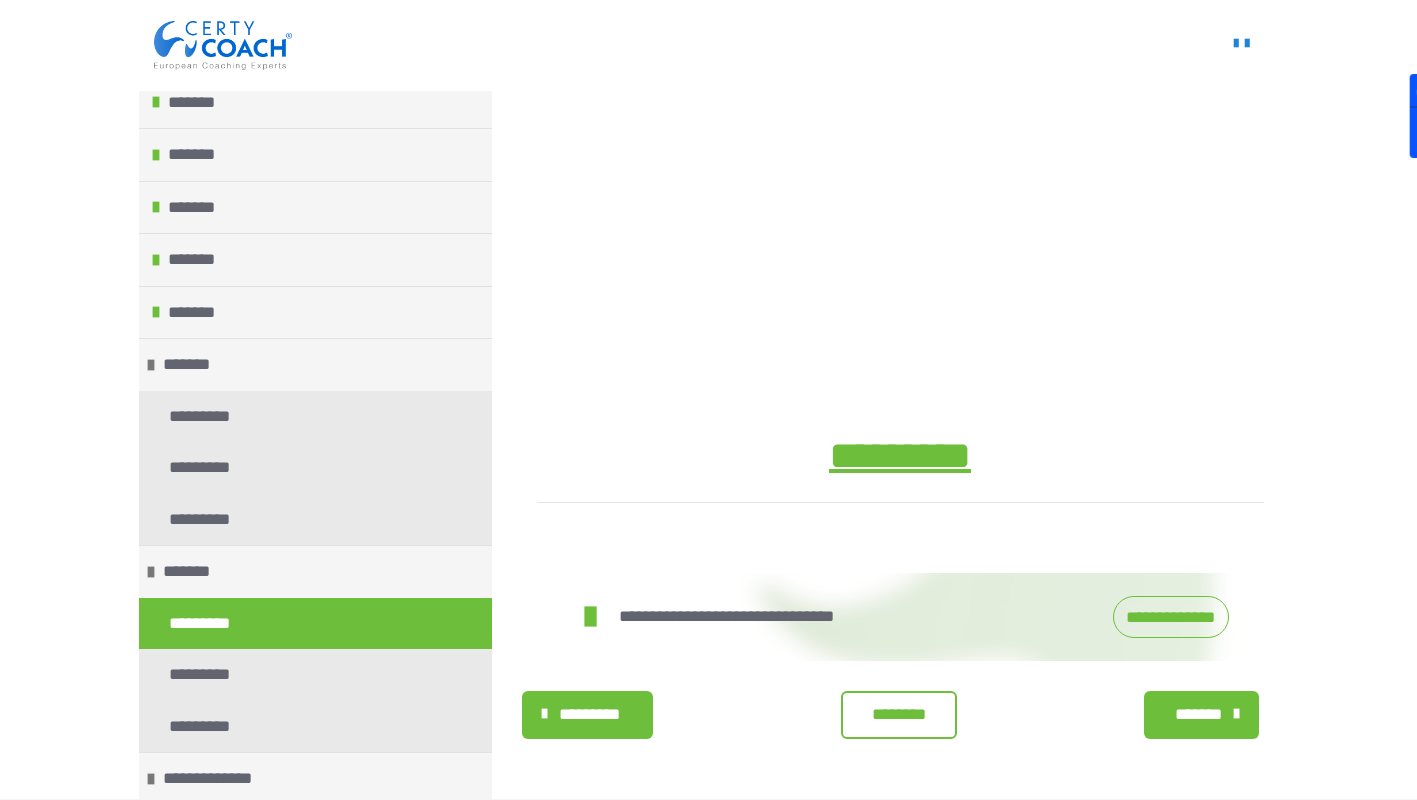 click on "**********" at bounding box center [1171, 617] 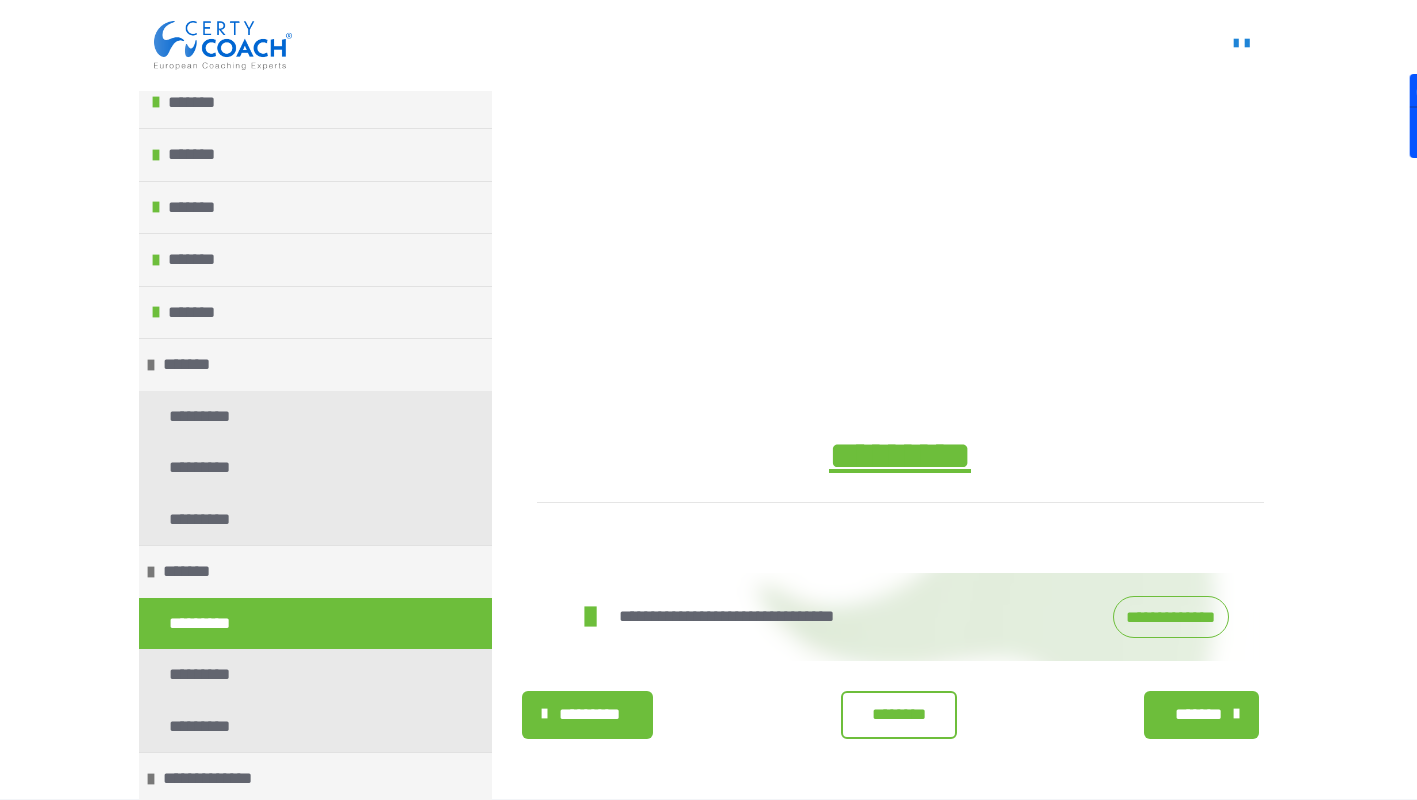 click on "*******" at bounding box center [1199, 715] 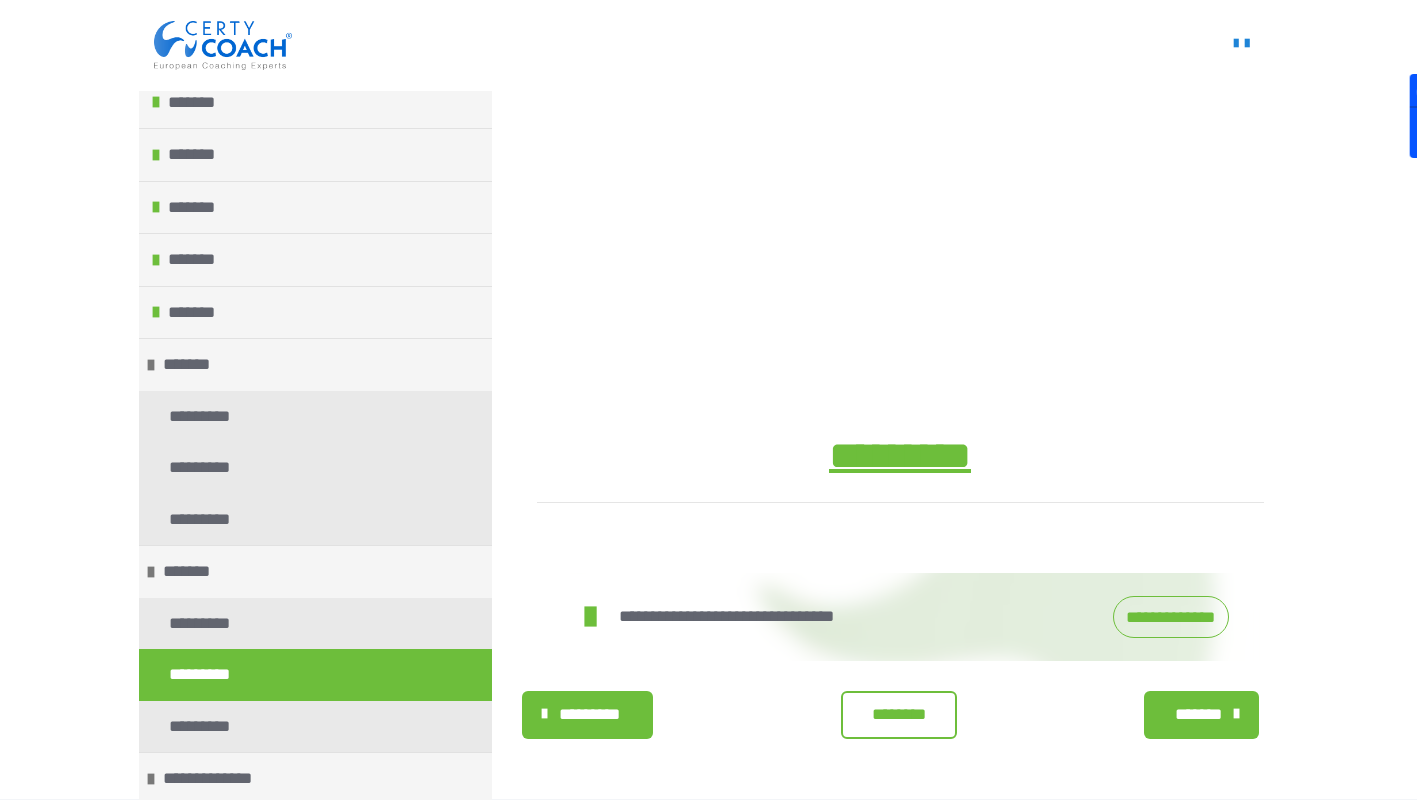 scroll, scrollTop: 491, scrollLeft: 0, axis: vertical 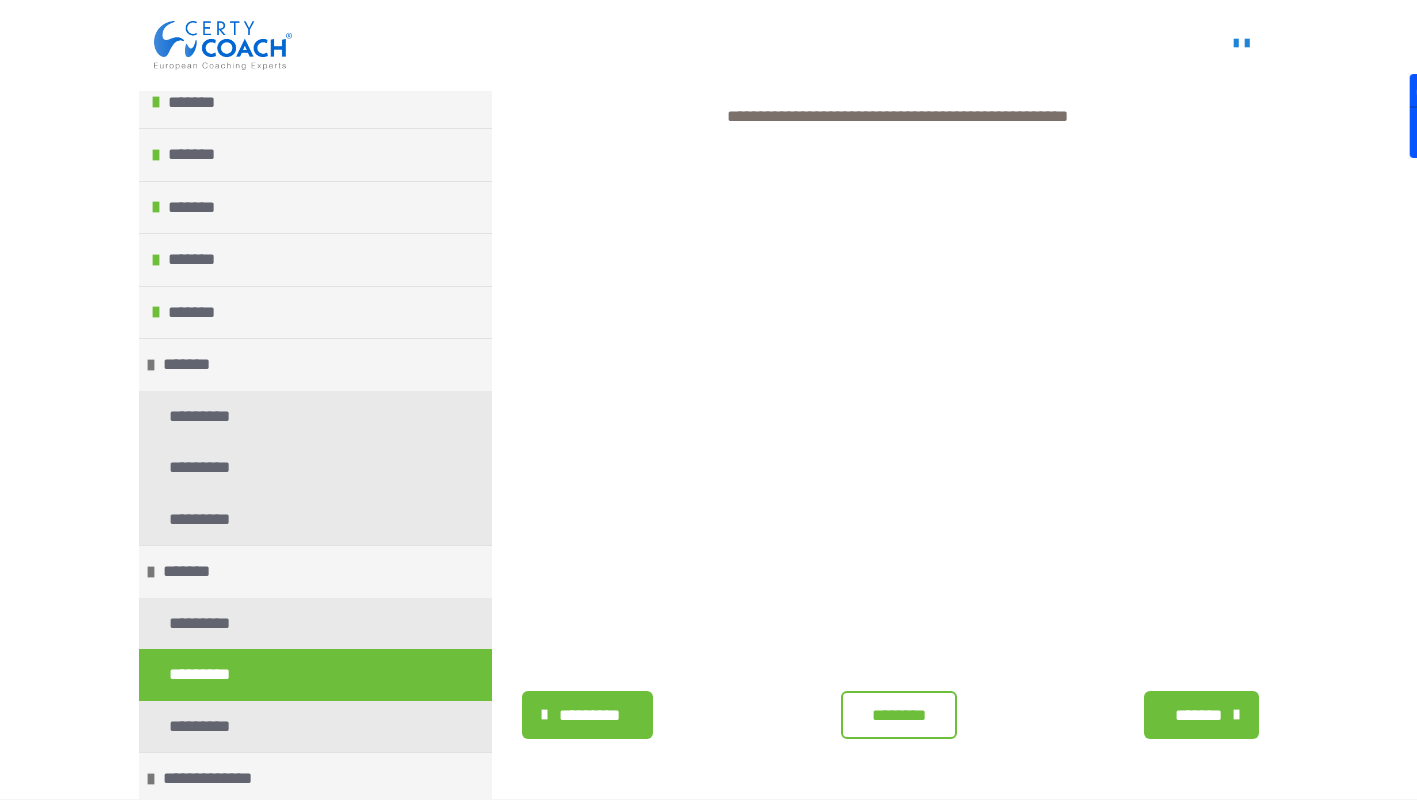 click on "*******" at bounding box center [1199, 716] 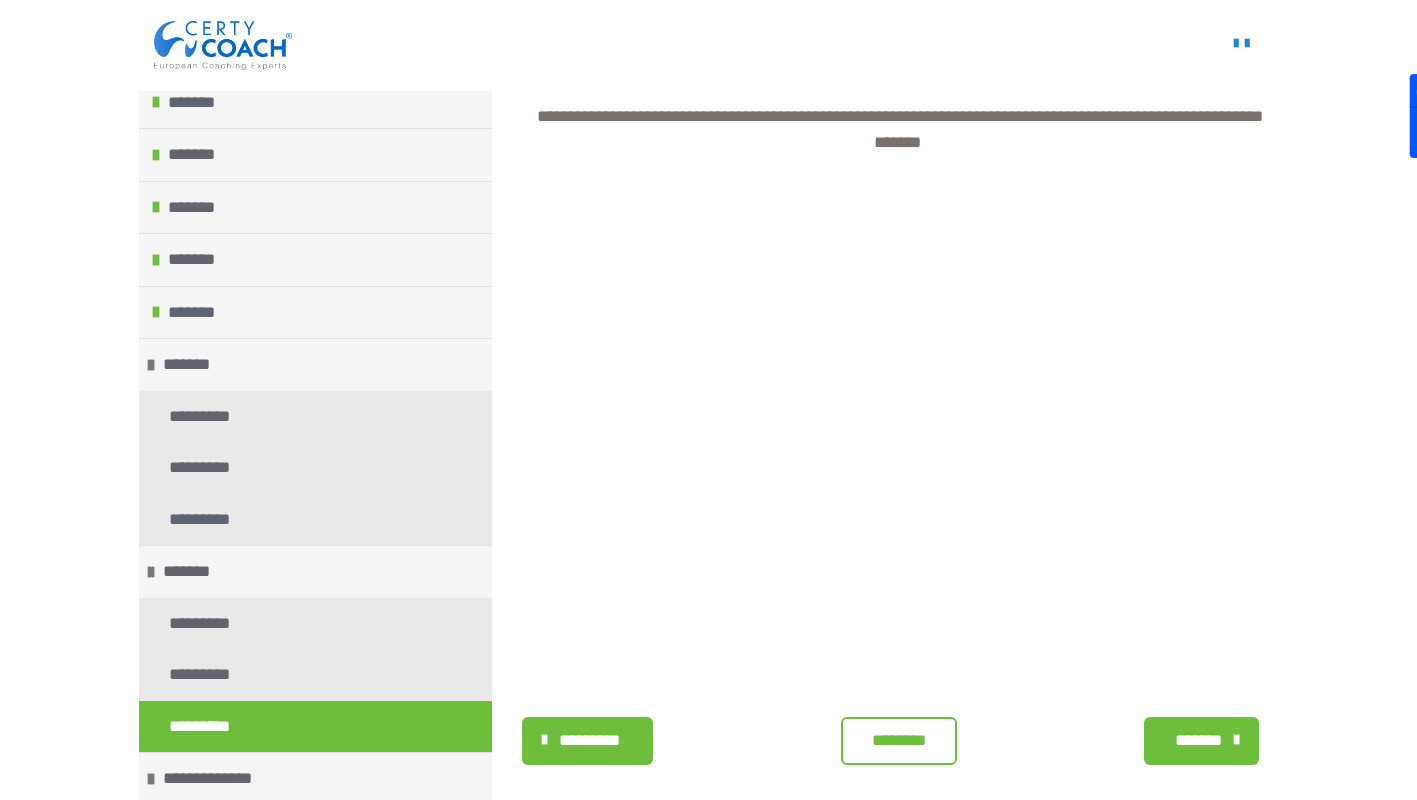 scroll, scrollTop: 517, scrollLeft: 0, axis: vertical 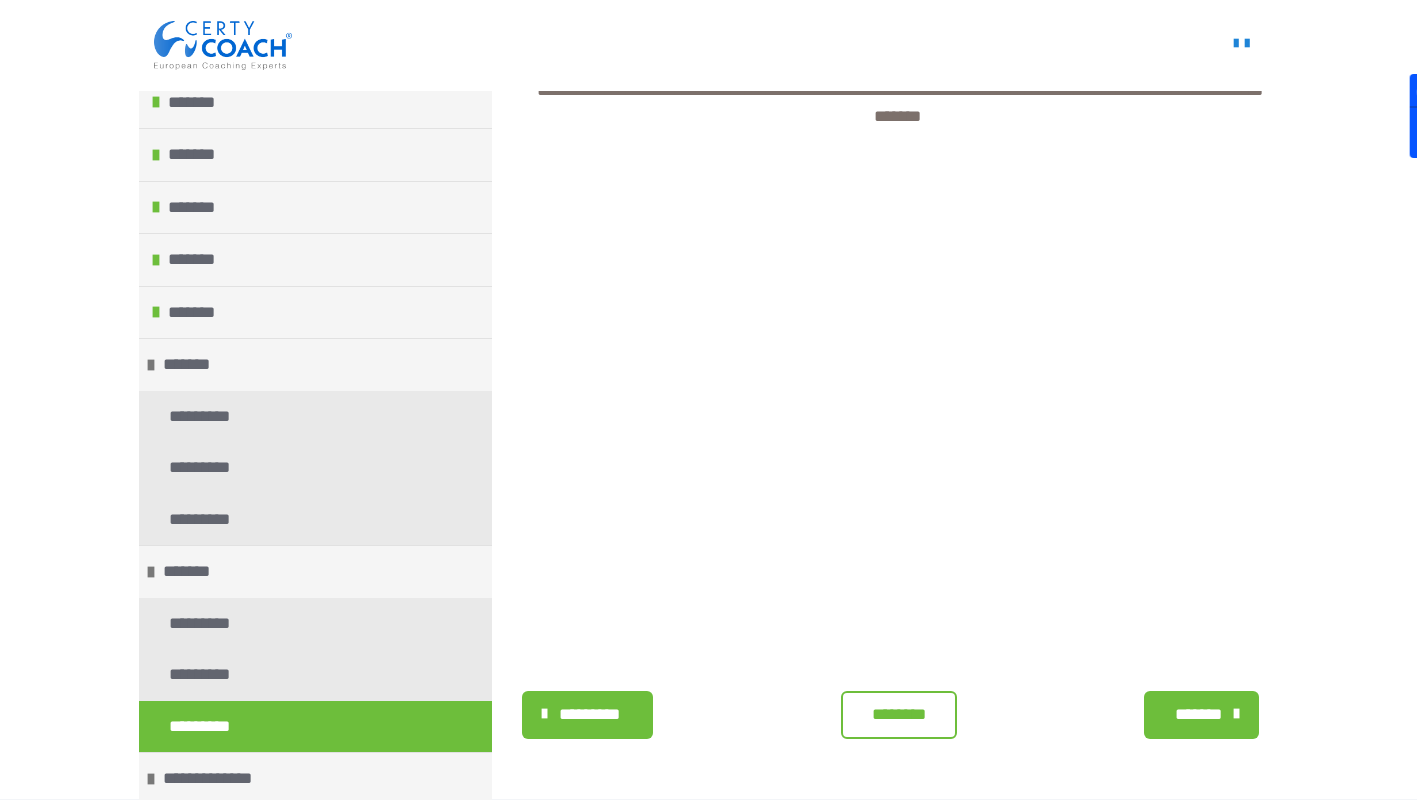 click on "*******" at bounding box center (1199, 715) 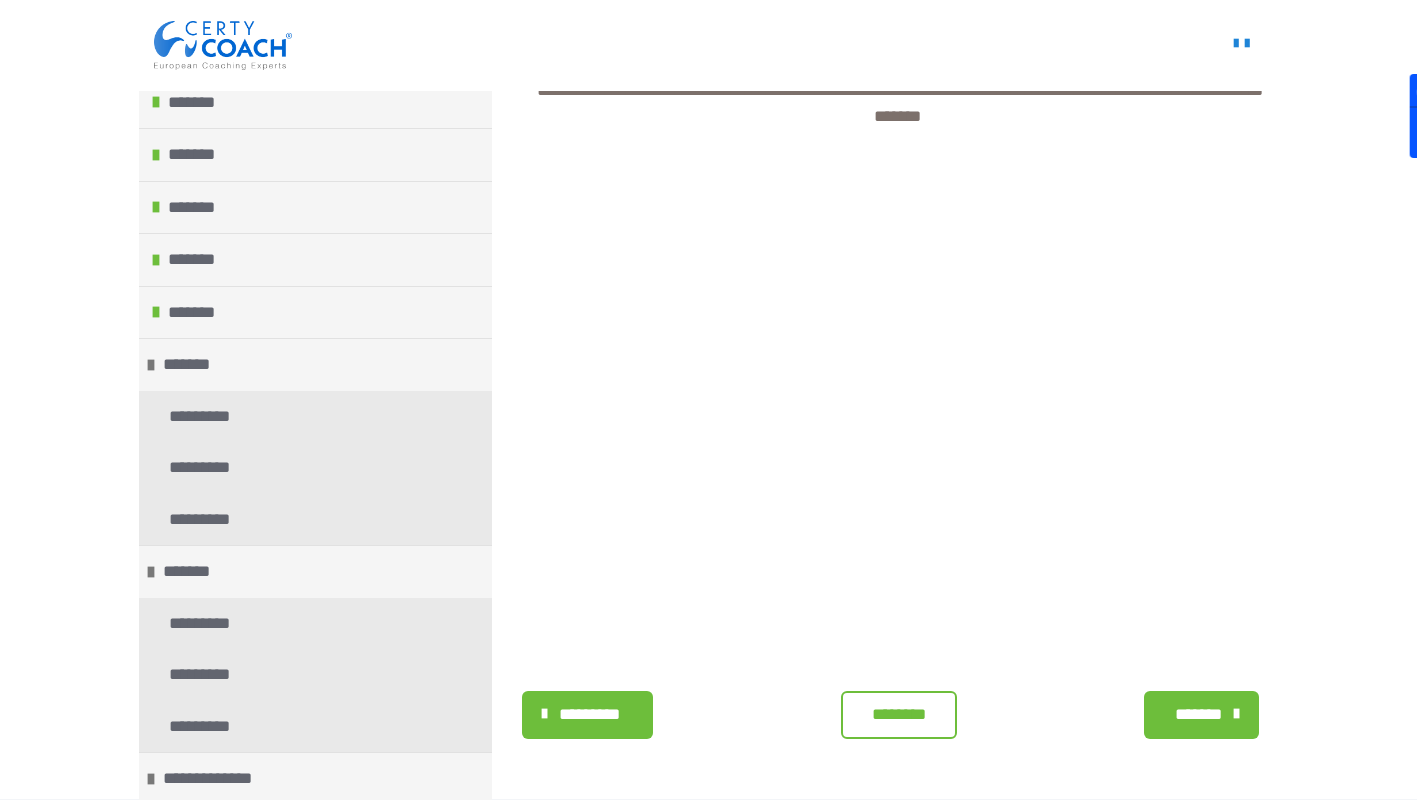 scroll, scrollTop: 756, scrollLeft: 0, axis: vertical 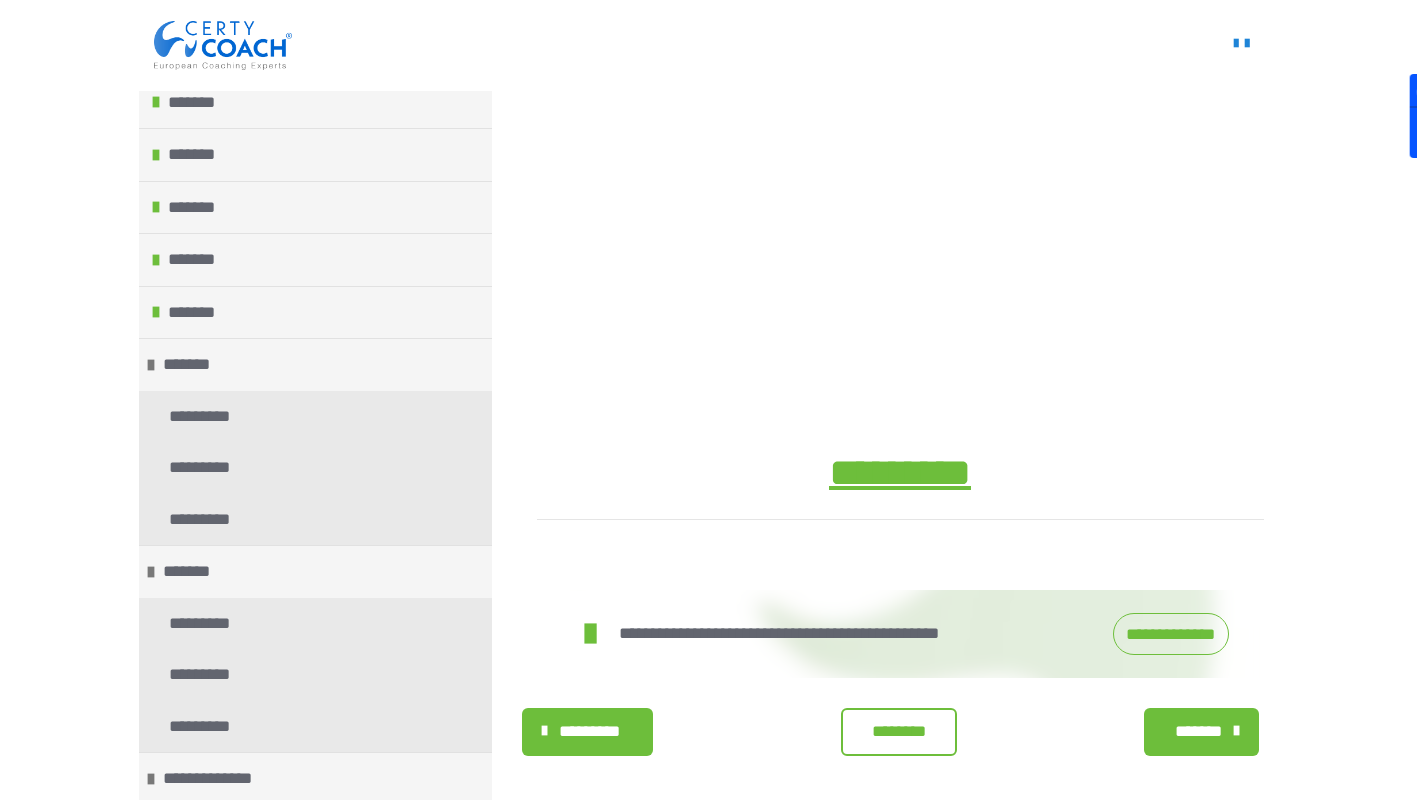 click on "**********" at bounding box center (1171, 634) 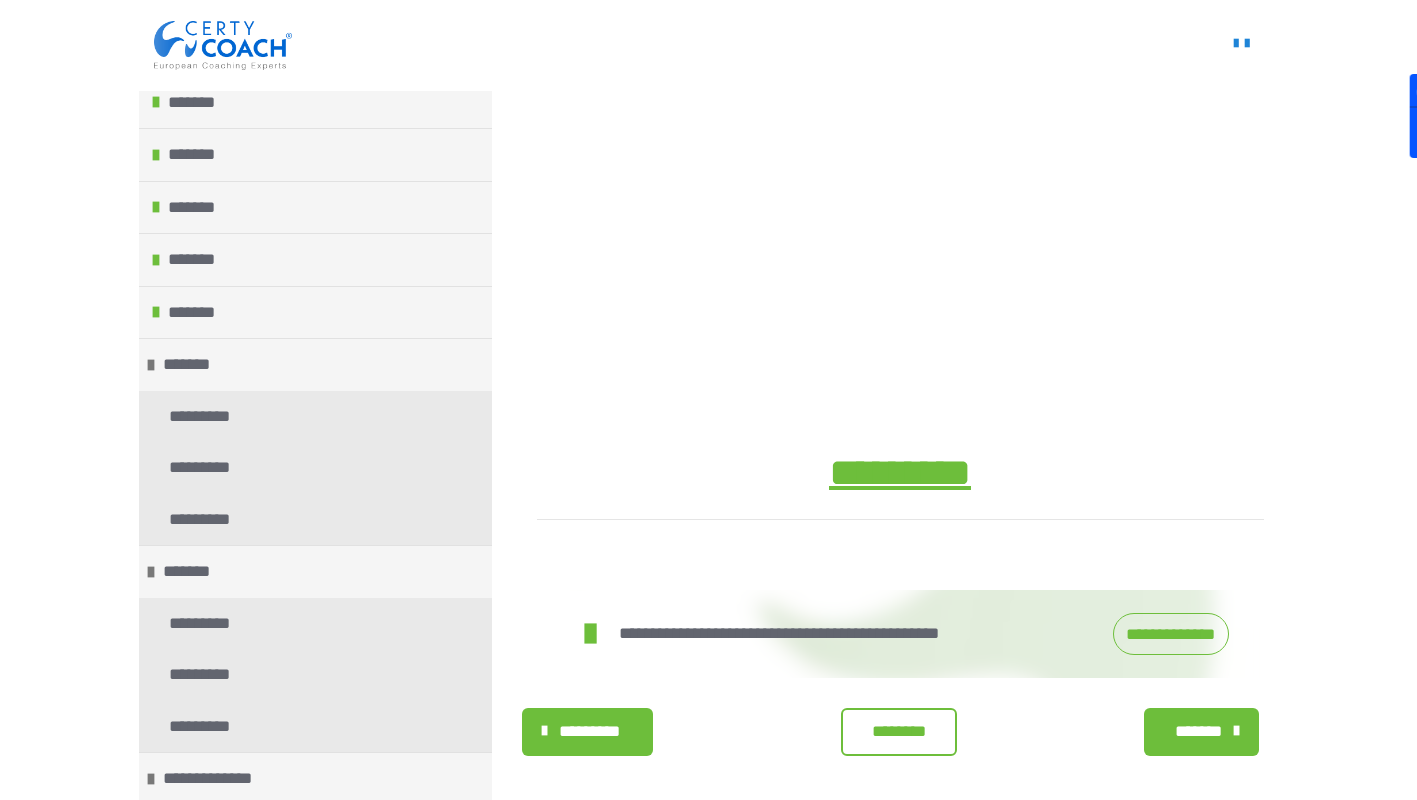 click on "*******" at bounding box center [1199, 732] 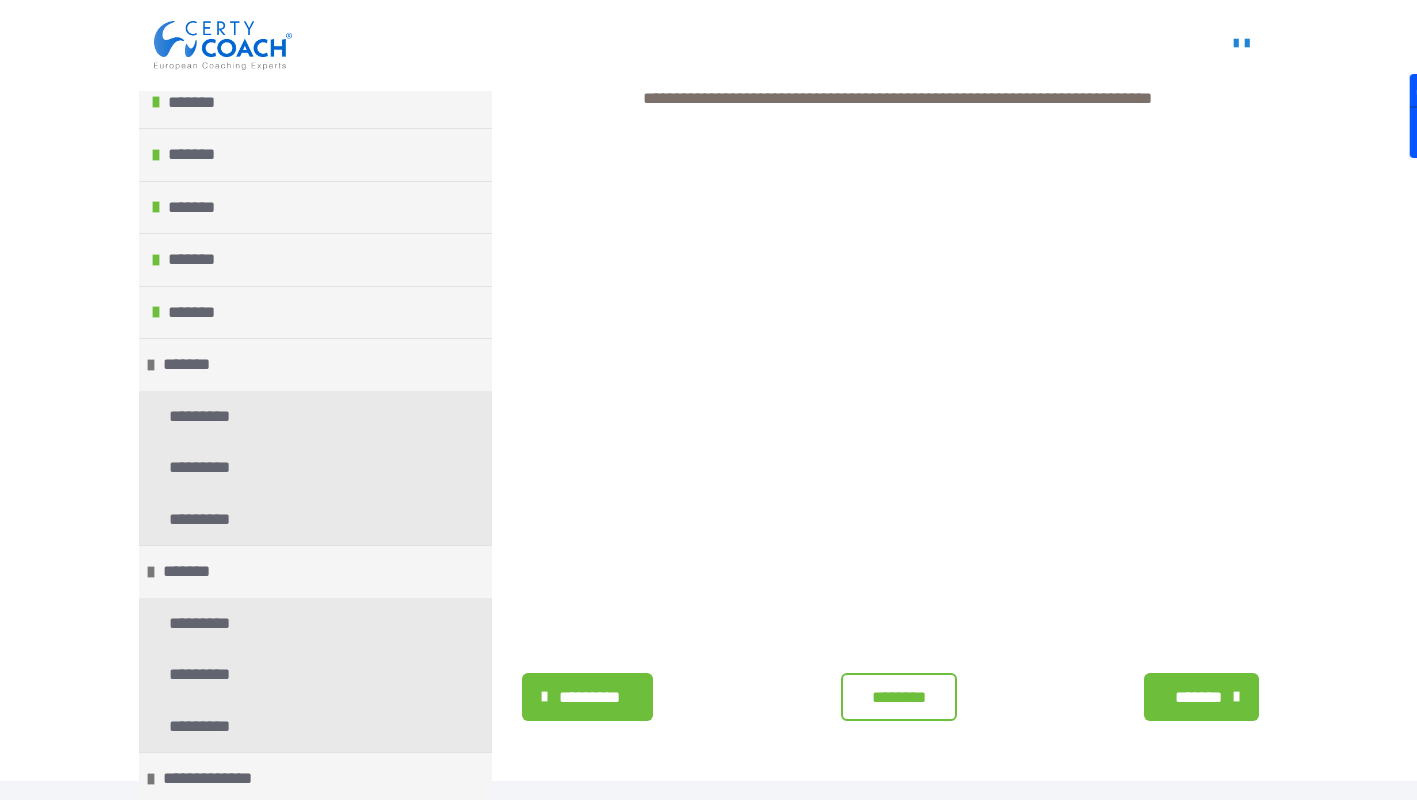 scroll, scrollTop: 526, scrollLeft: 0, axis: vertical 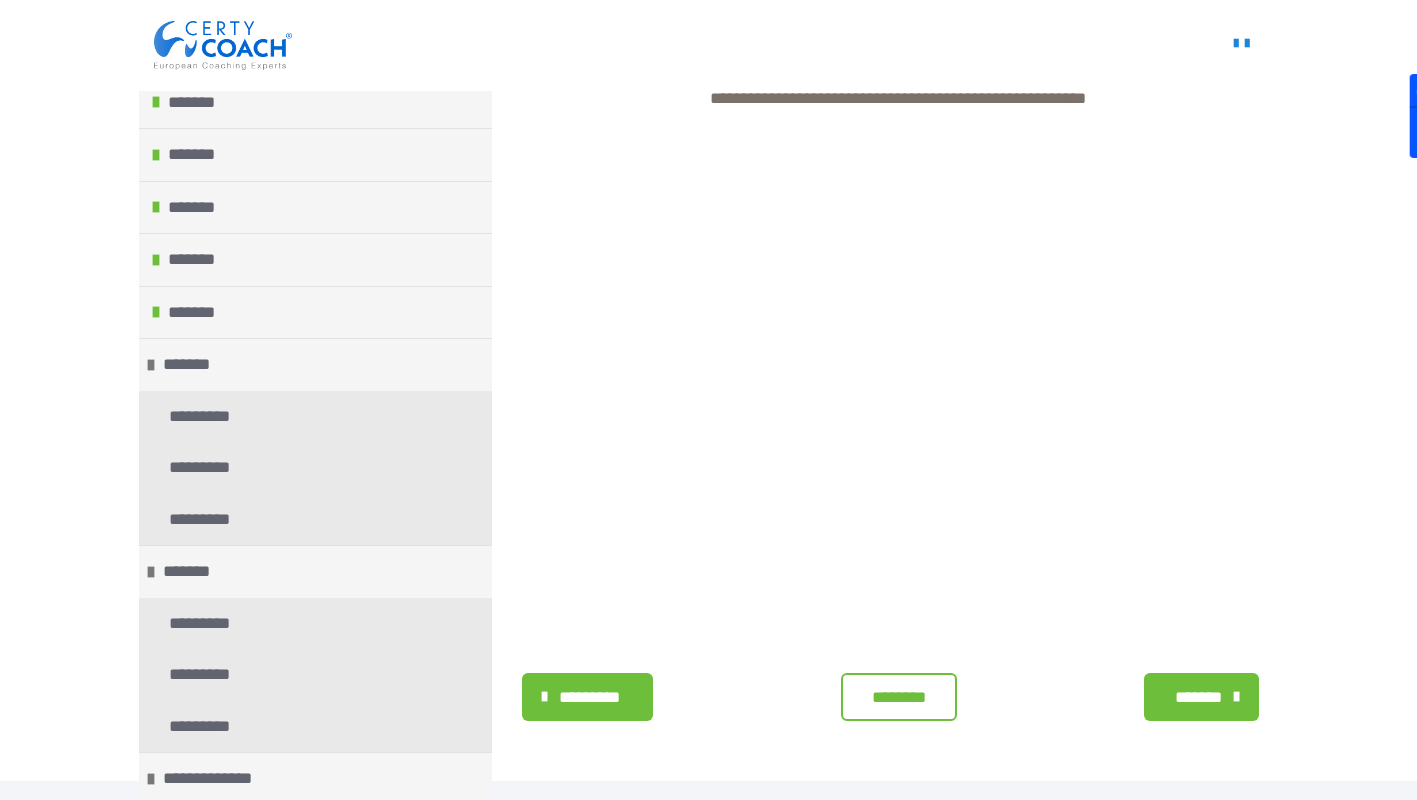 click on "*******" at bounding box center (1199, 698) 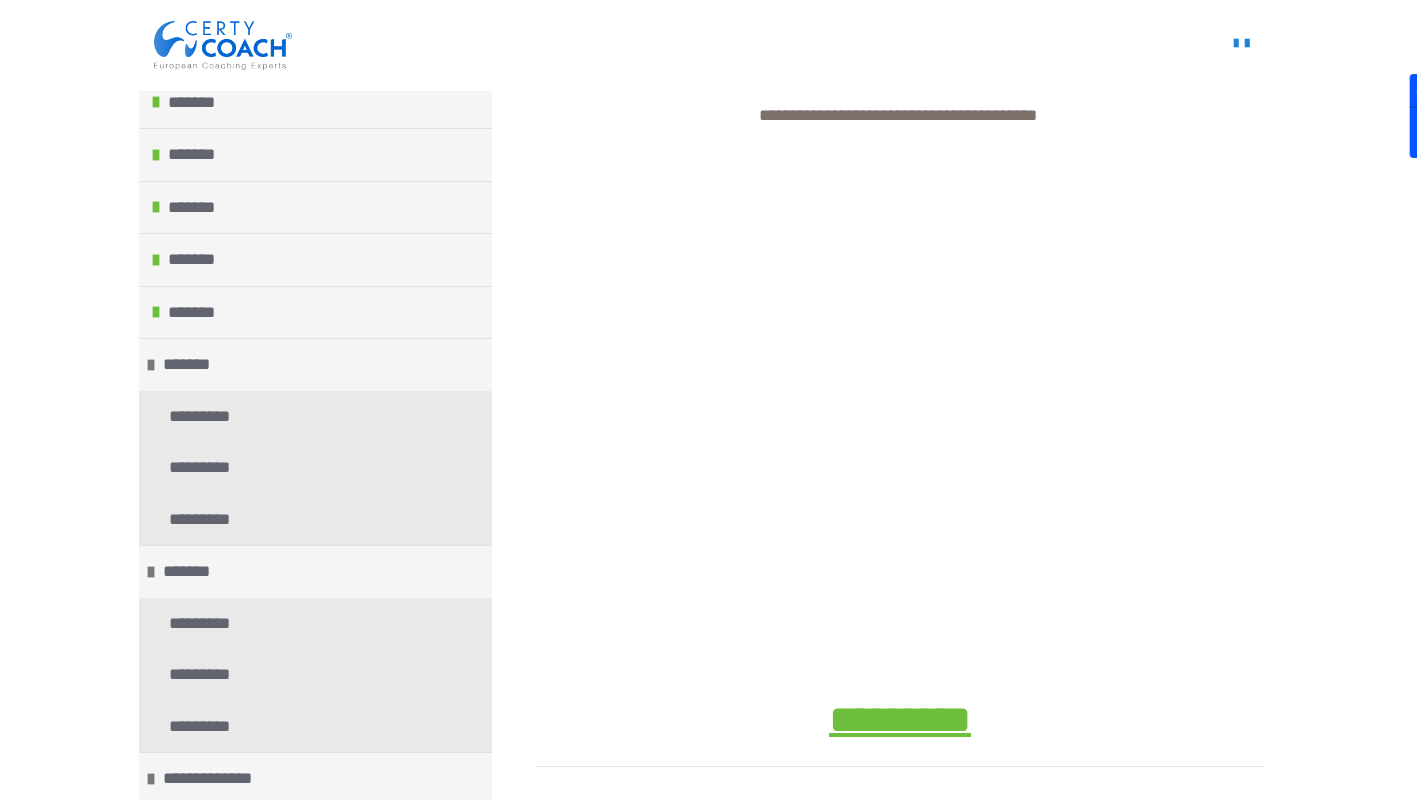 scroll, scrollTop: 756, scrollLeft: 0, axis: vertical 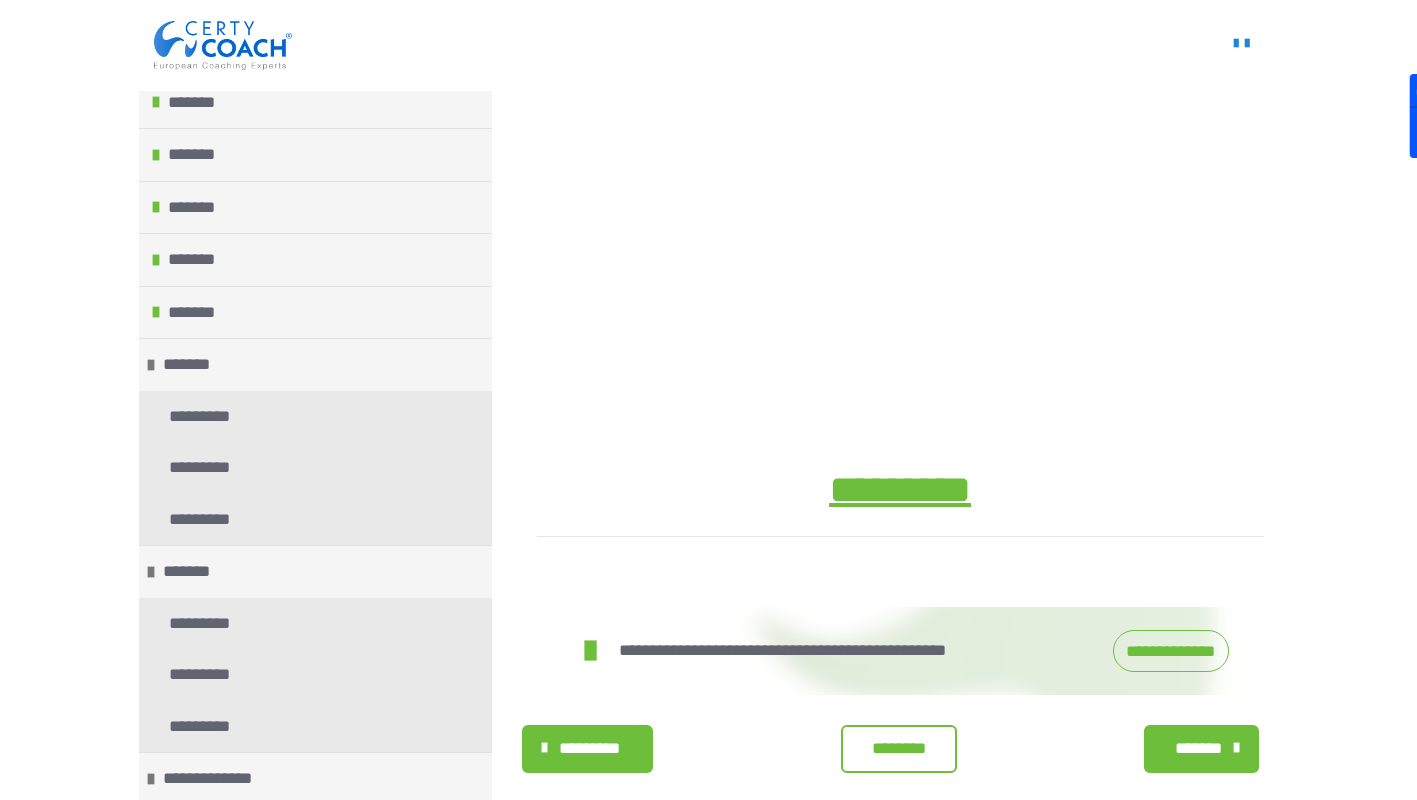 click on "**********" at bounding box center (1171, 651) 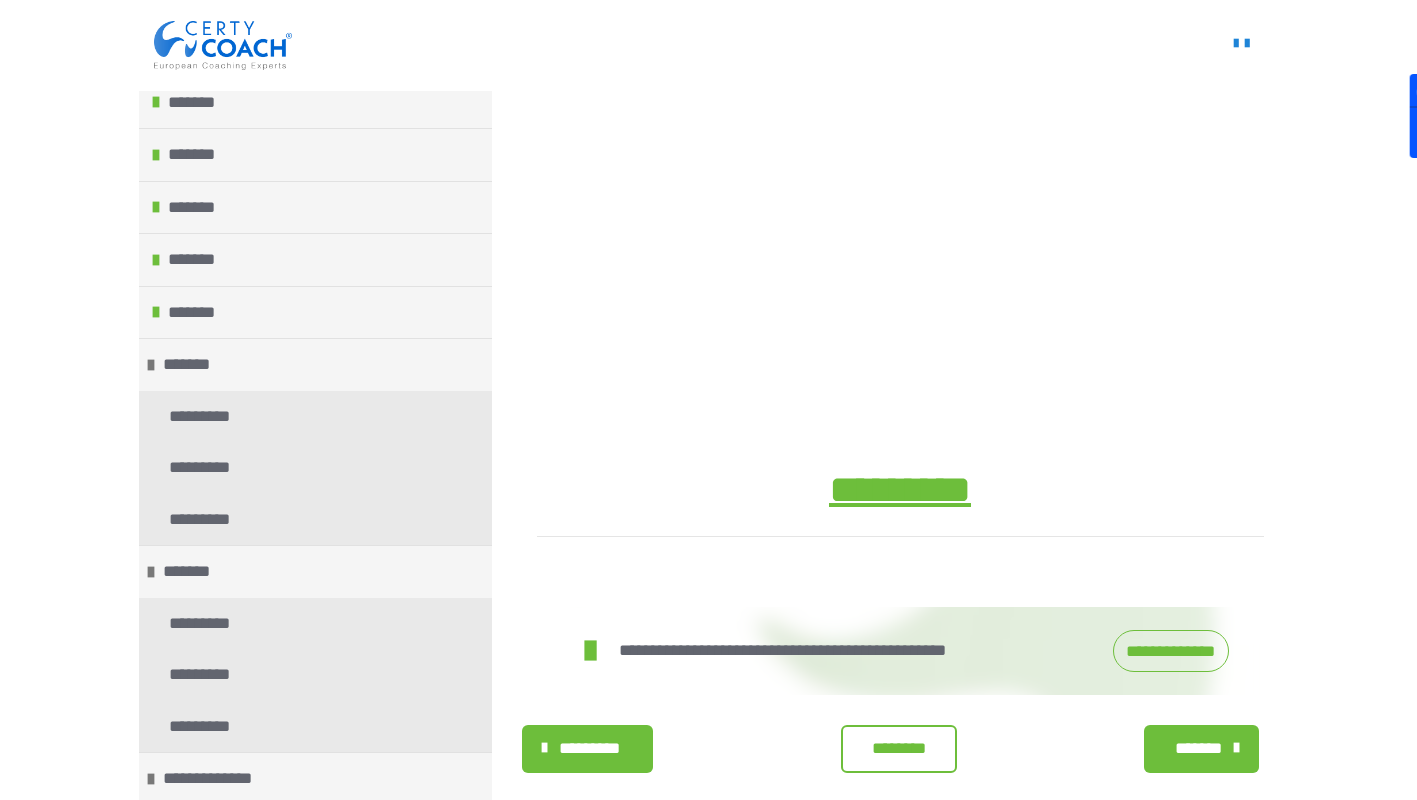 scroll, scrollTop: 0, scrollLeft: 0, axis: both 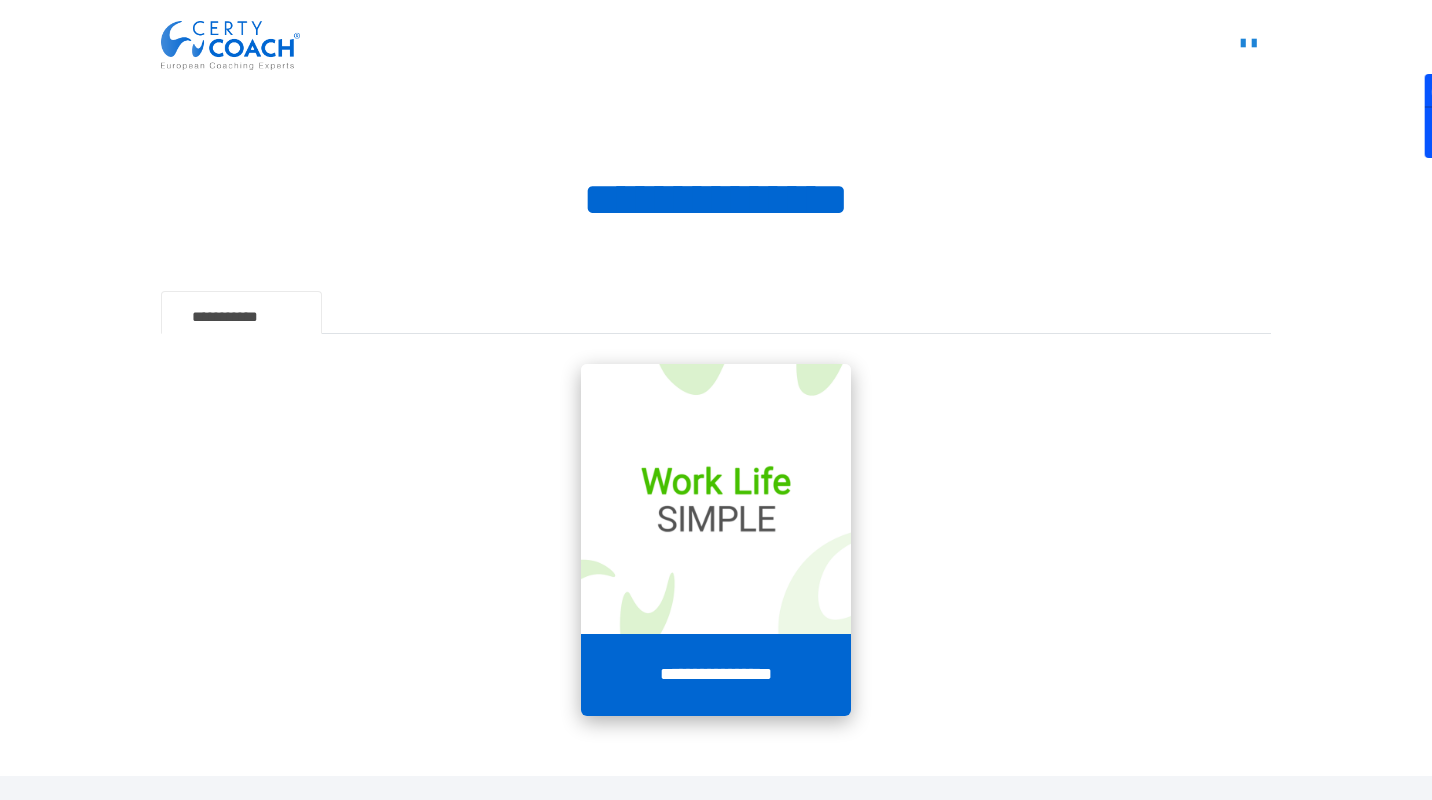 click on "**********" at bounding box center [716, 675] 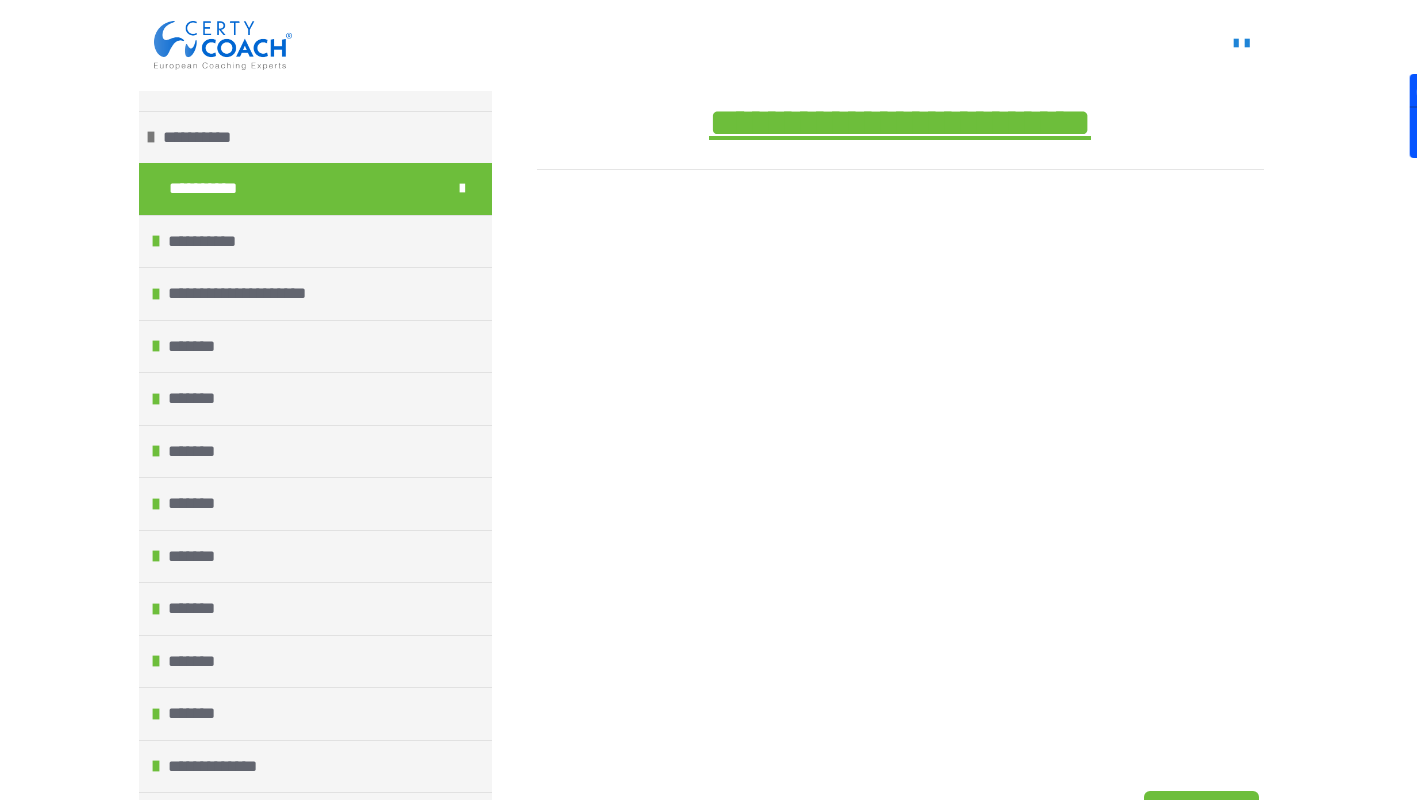 scroll, scrollTop: 561, scrollLeft: 0, axis: vertical 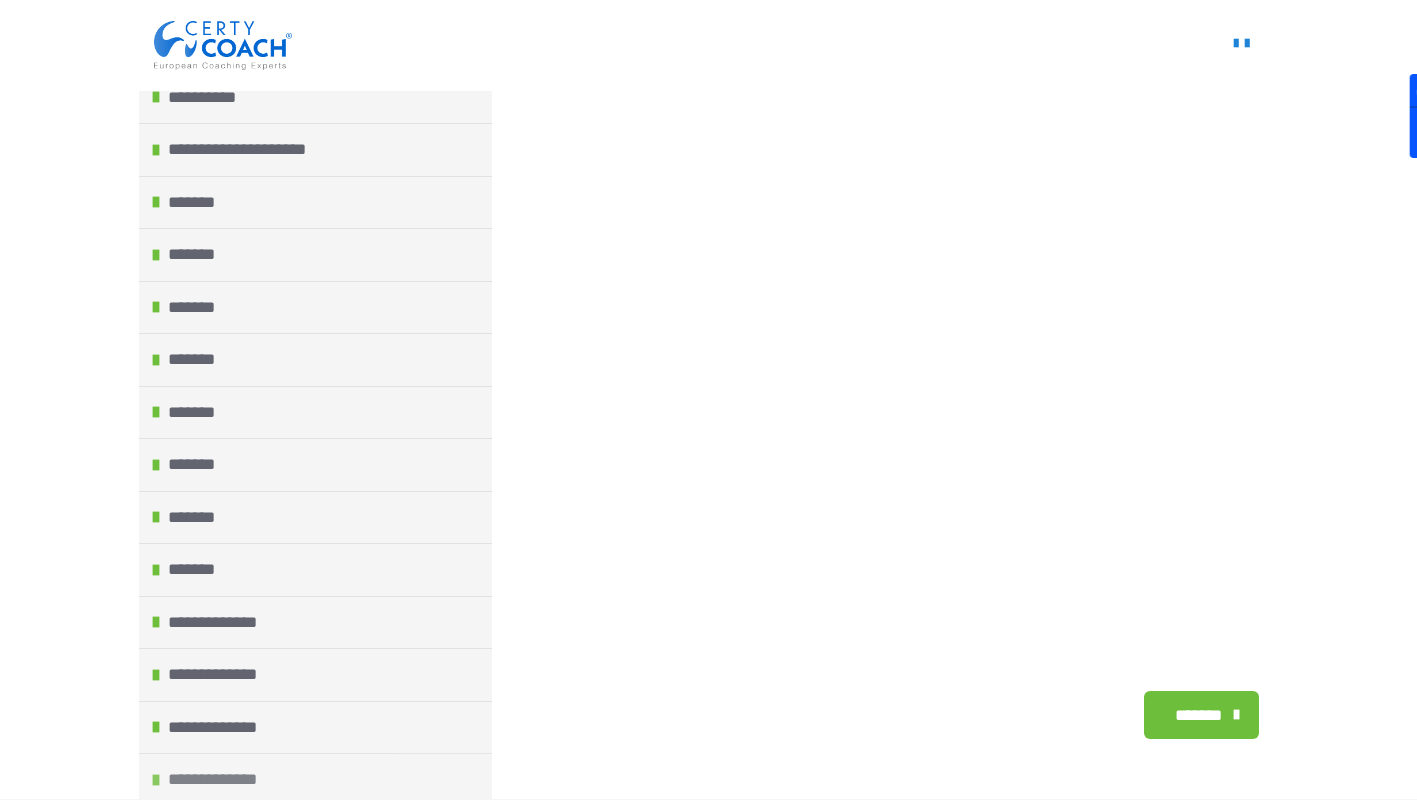 click on "**********" at bounding box center [222, 780] 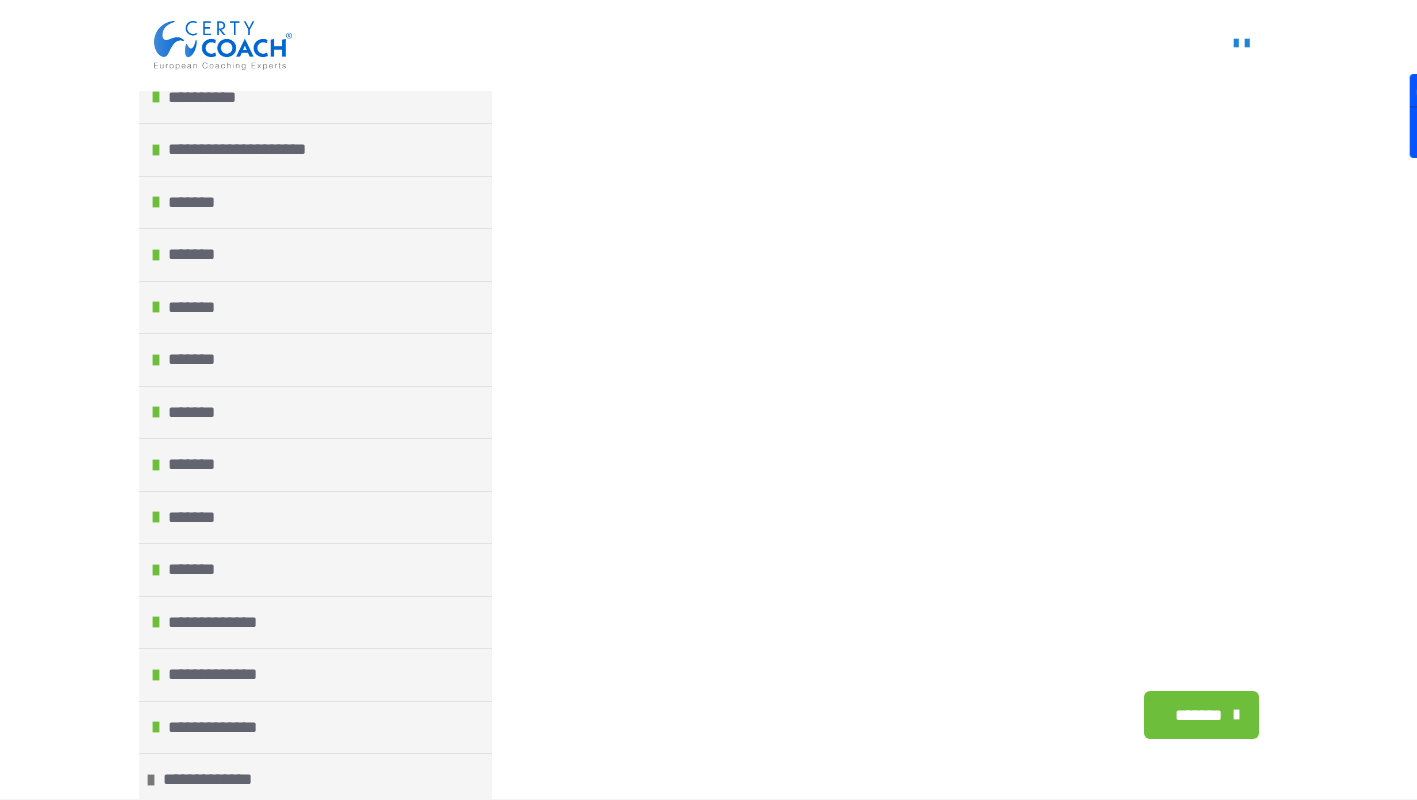 scroll, scrollTop: 299, scrollLeft: 0, axis: vertical 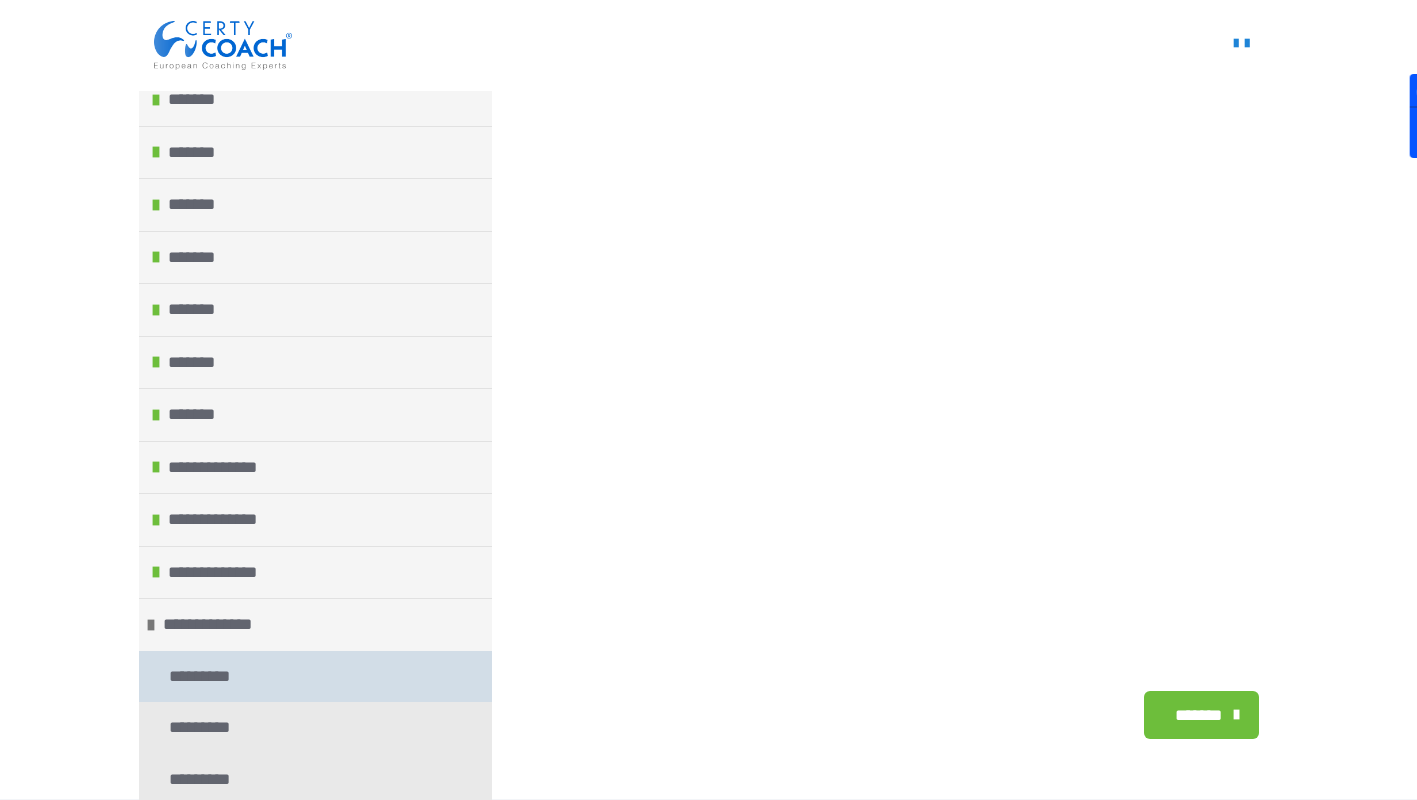 click on "*********" at bounding box center (203, 677) 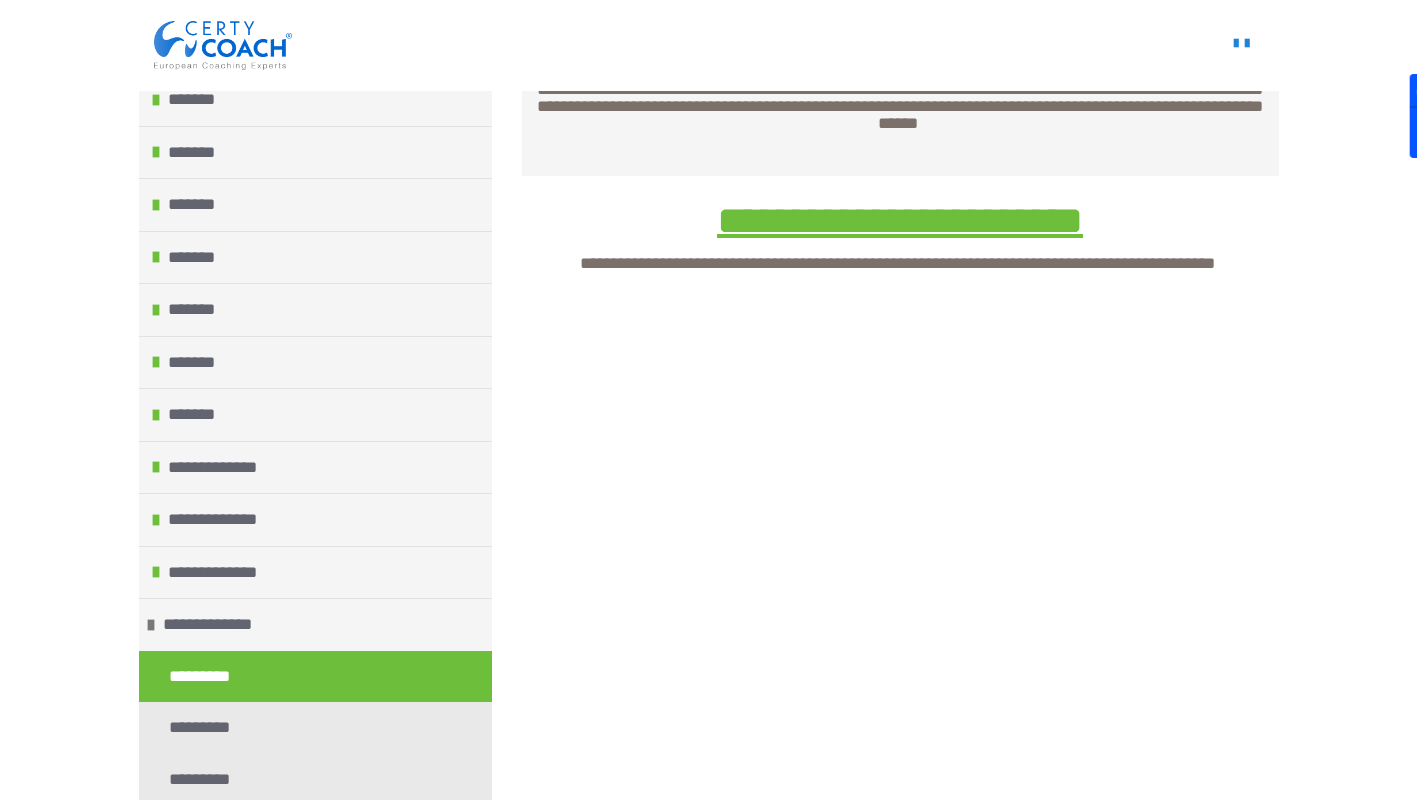 drag, startPoint x: 1416, startPoint y: 457, endPoint x: 1431, endPoint y: 671, distance: 214.52505 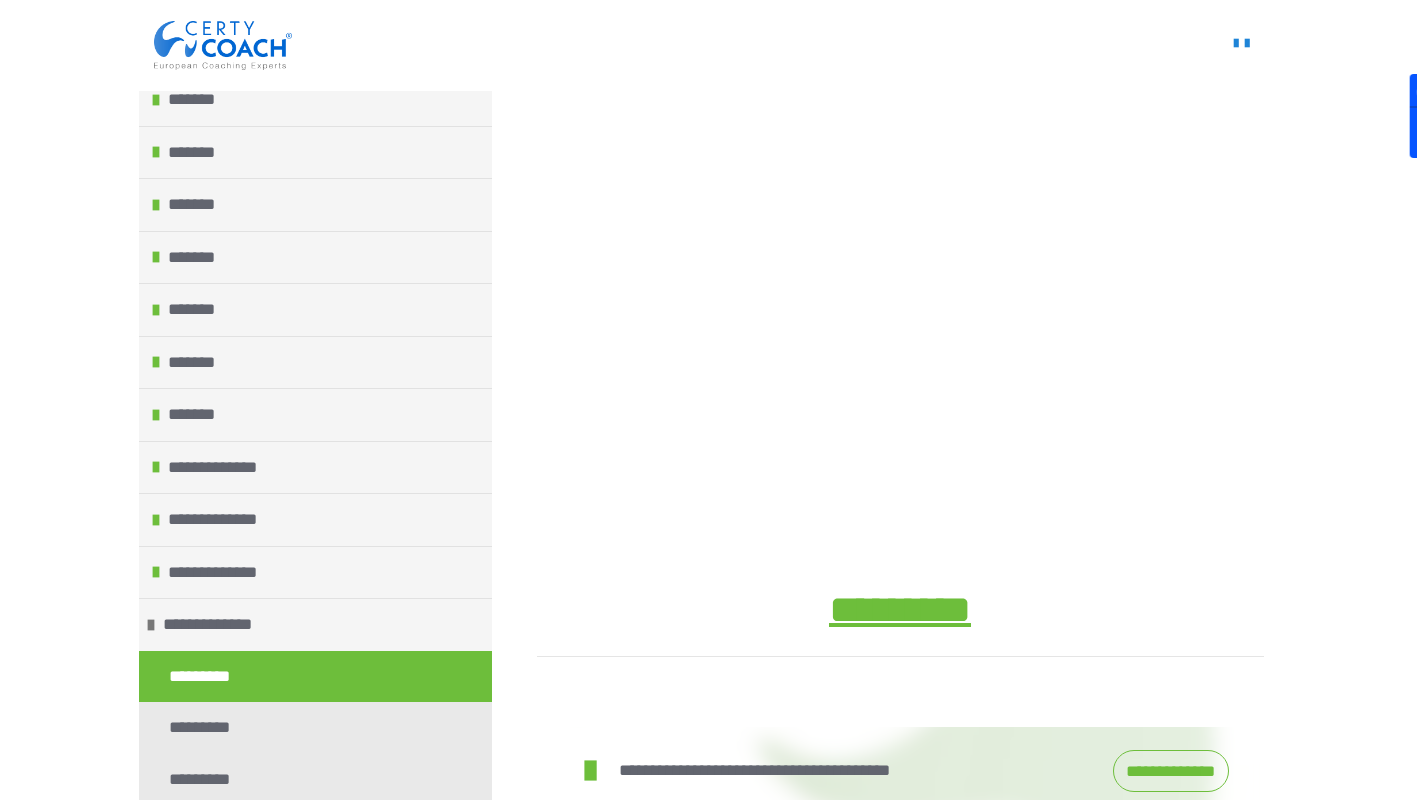 scroll, scrollTop: 773, scrollLeft: 0, axis: vertical 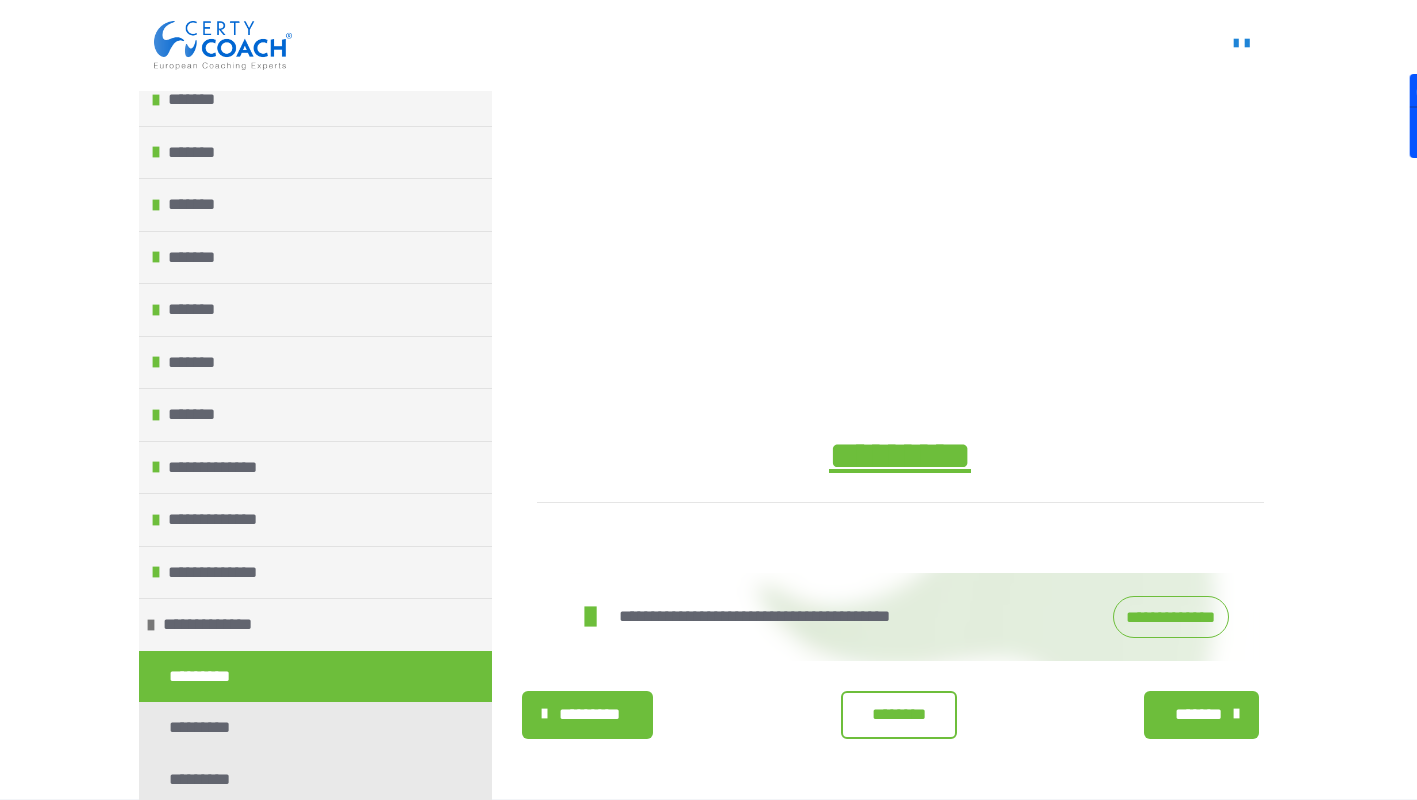 click on "**********" at bounding box center [1171, 617] 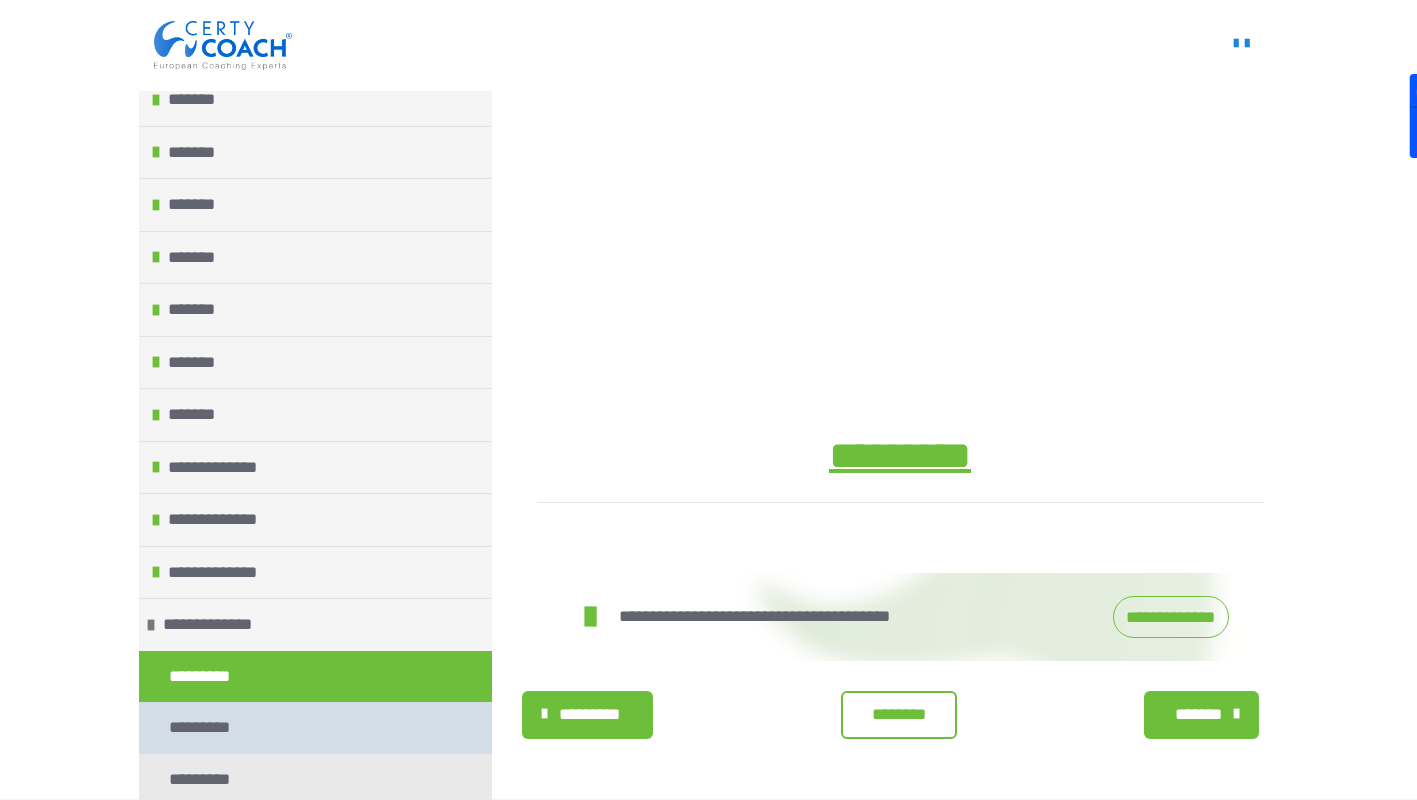 click on "*********" at bounding box center [203, 728] 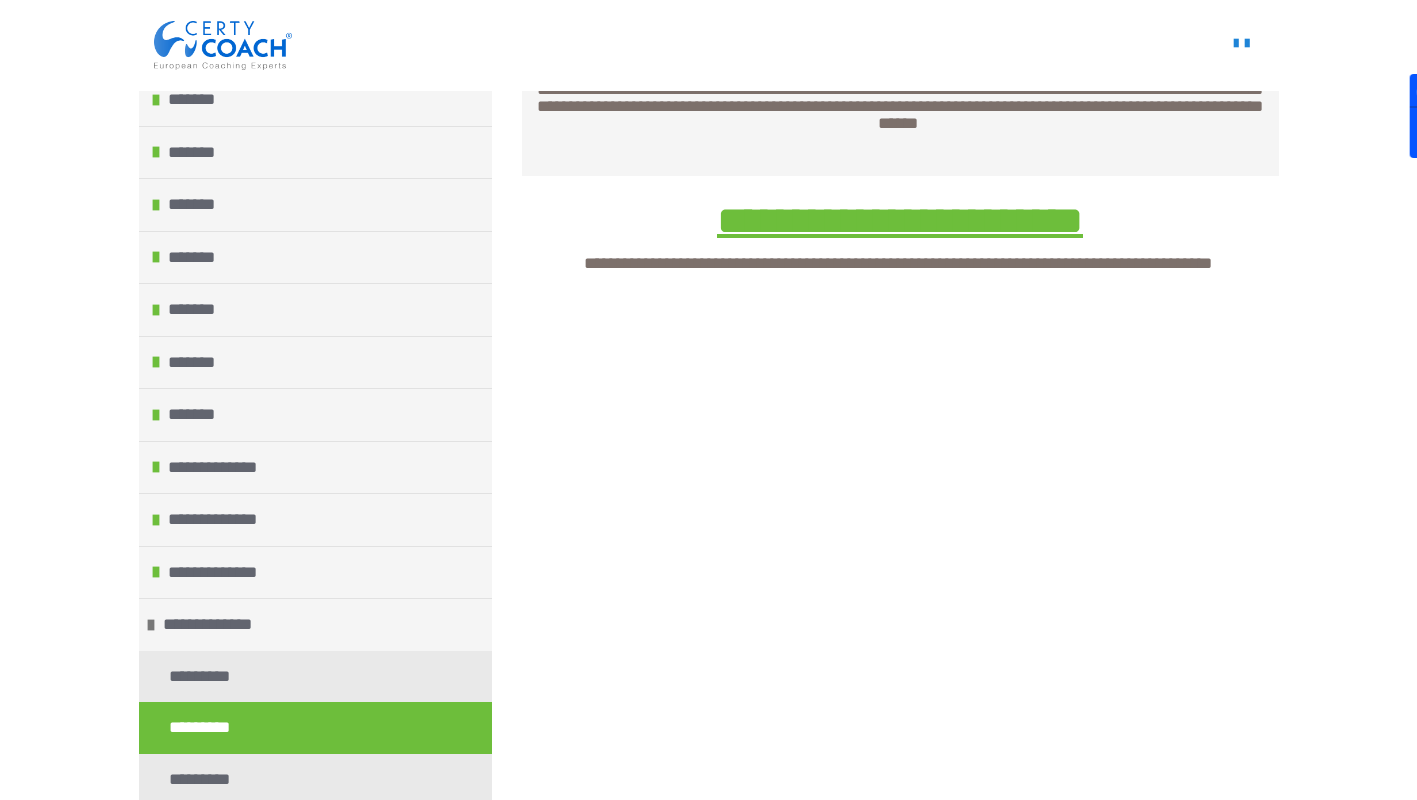 scroll, scrollTop: 509, scrollLeft: 0, axis: vertical 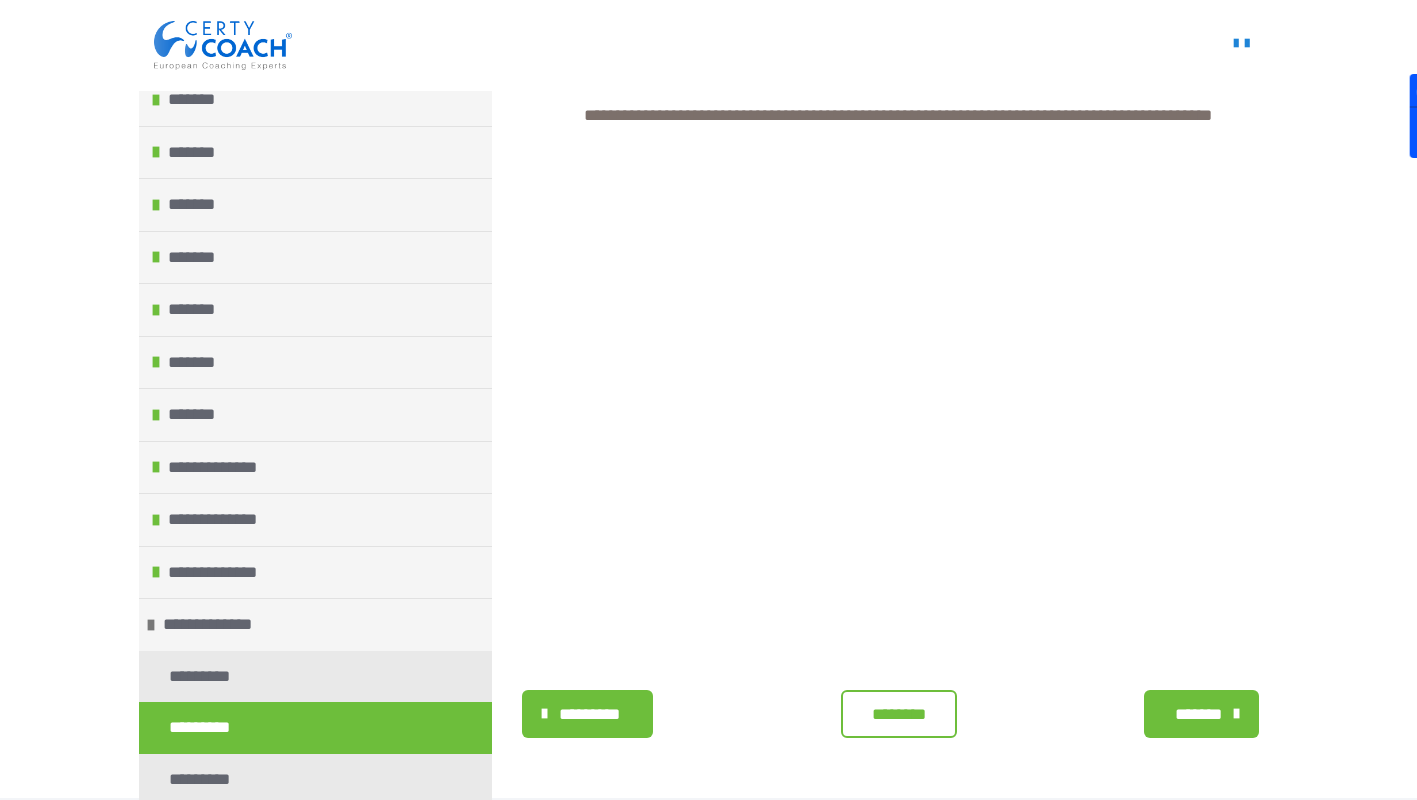 click on "*******" at bounding box center [1199, 715] 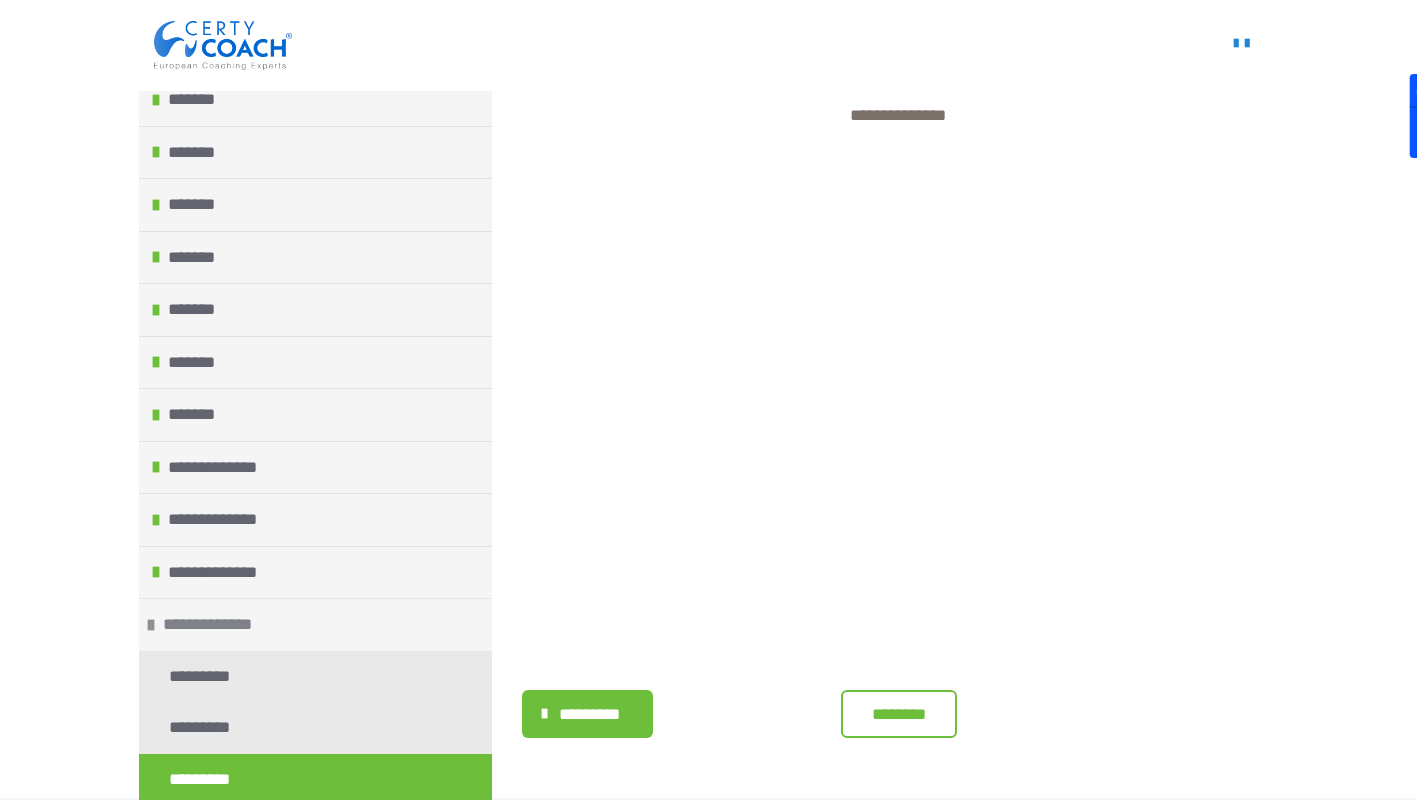 click at bounding box center [151, 625] 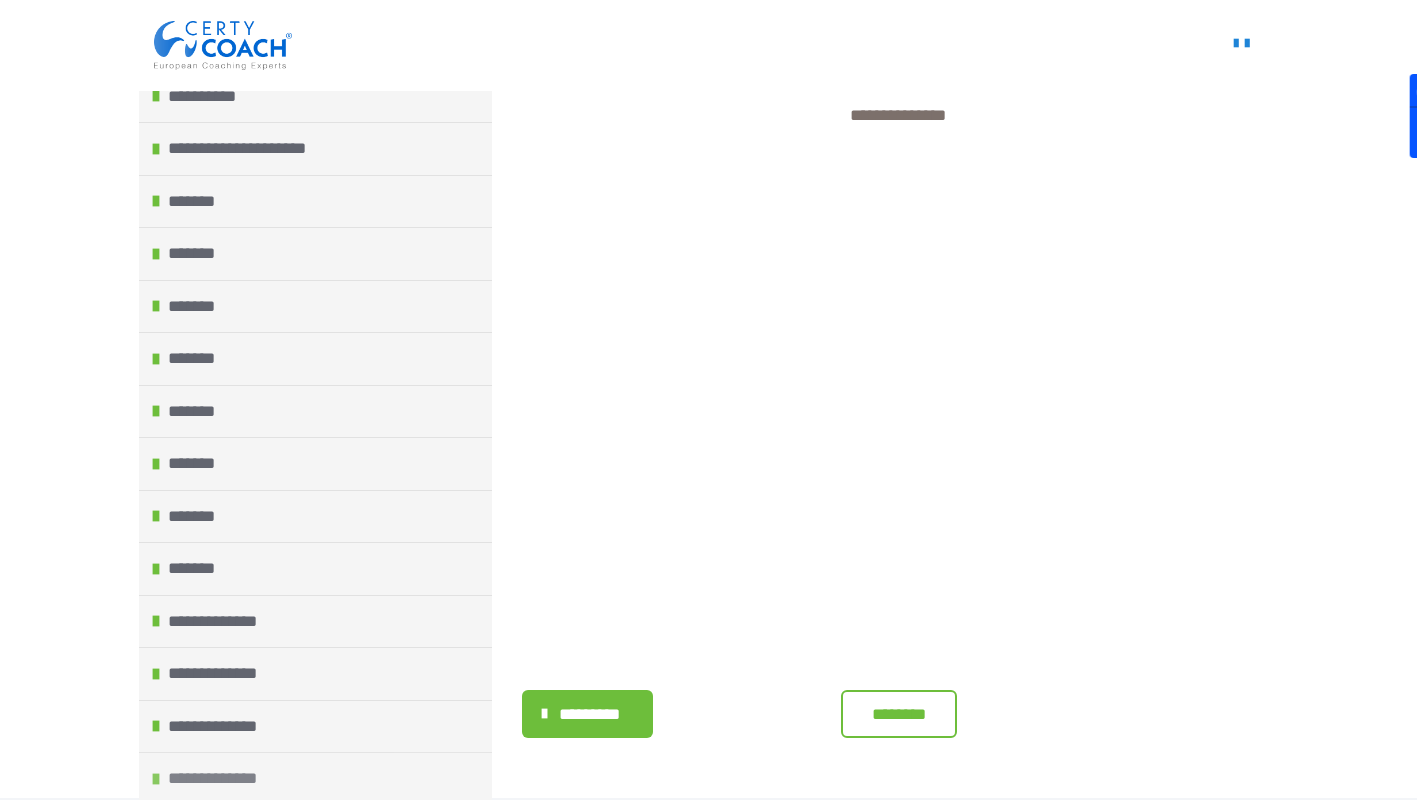 scroll, scrollTop: 144, scrollLeft: 0, axis: vertical 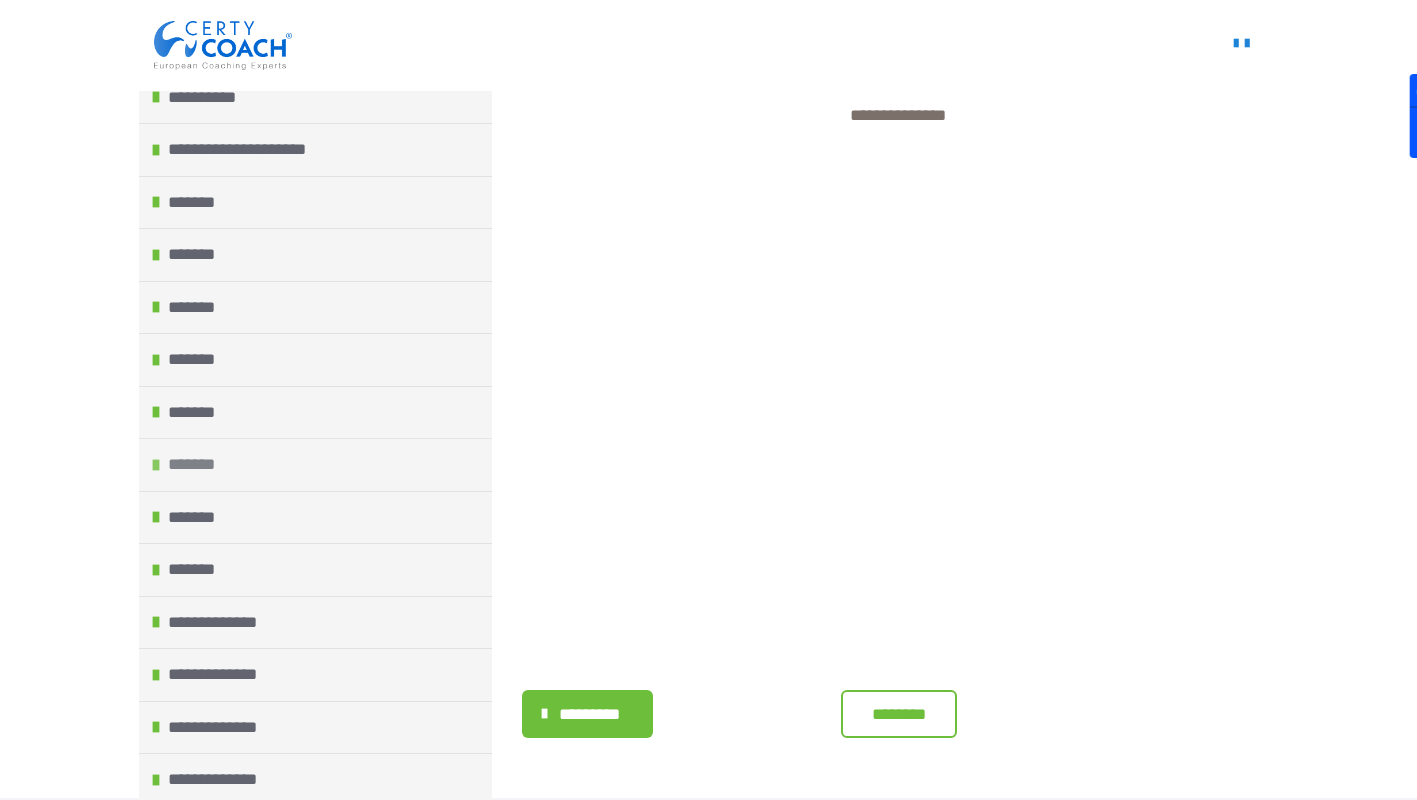 click on "*******" at bounding box center [197, 465] 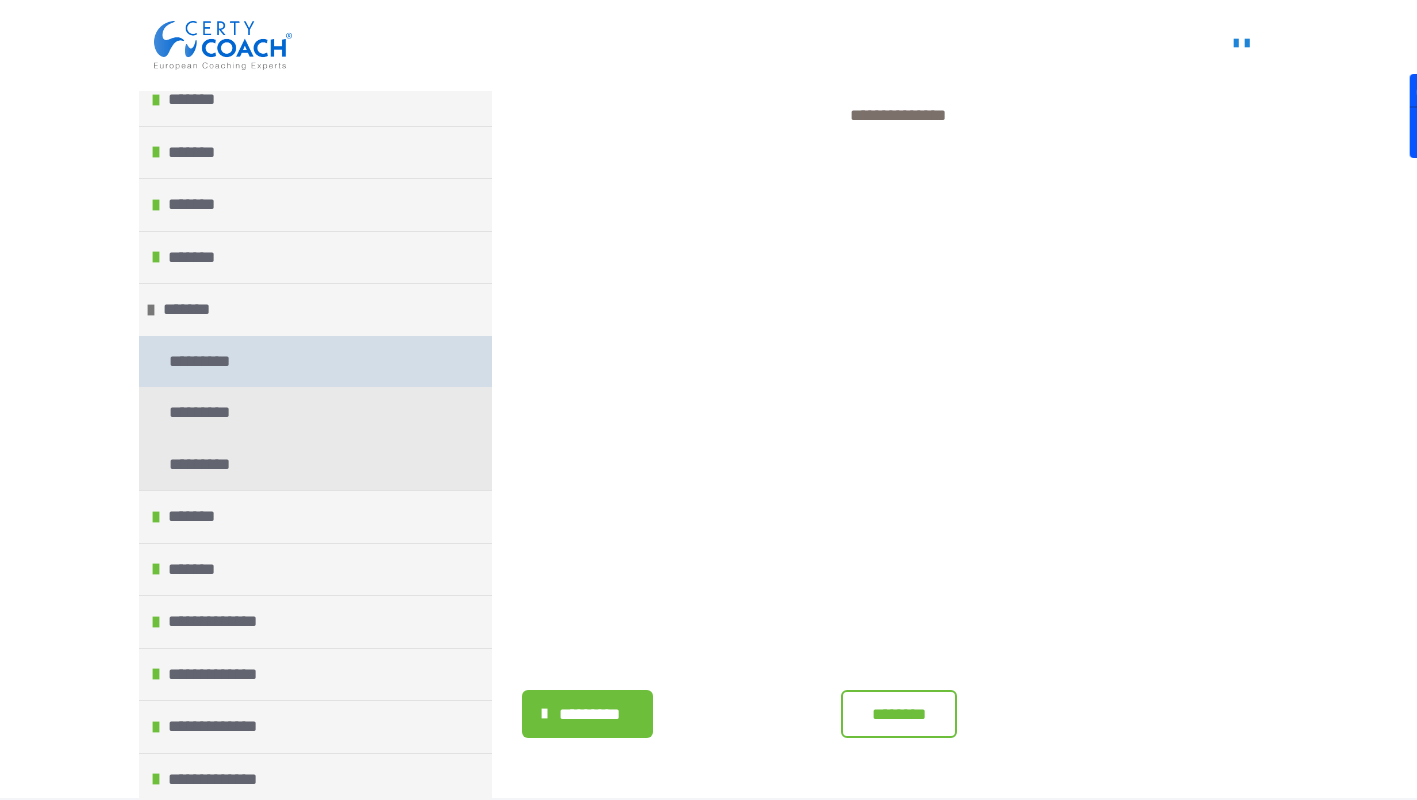 click on "*********" at bounding box center [203, 362] 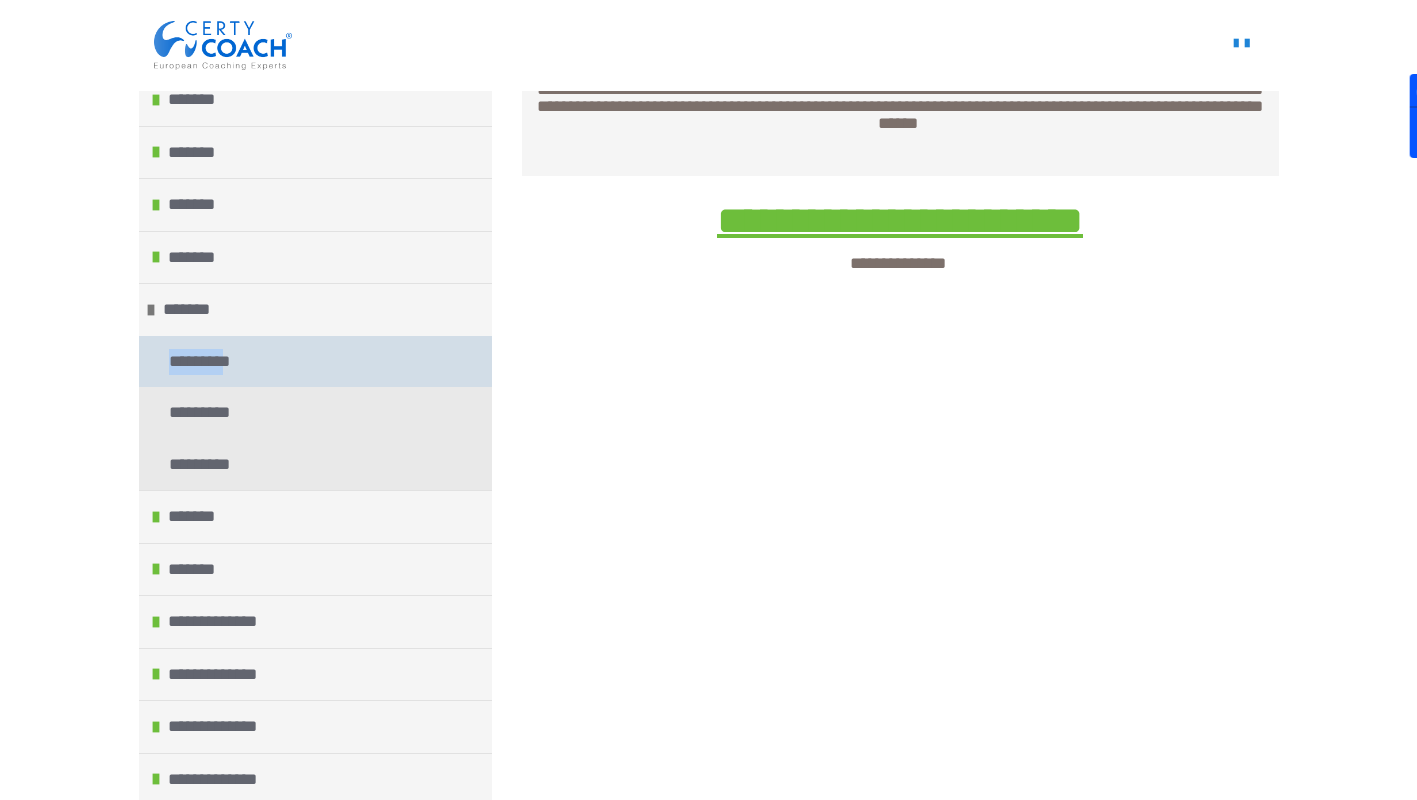 click on "*********" at bounding box center [203, 362] 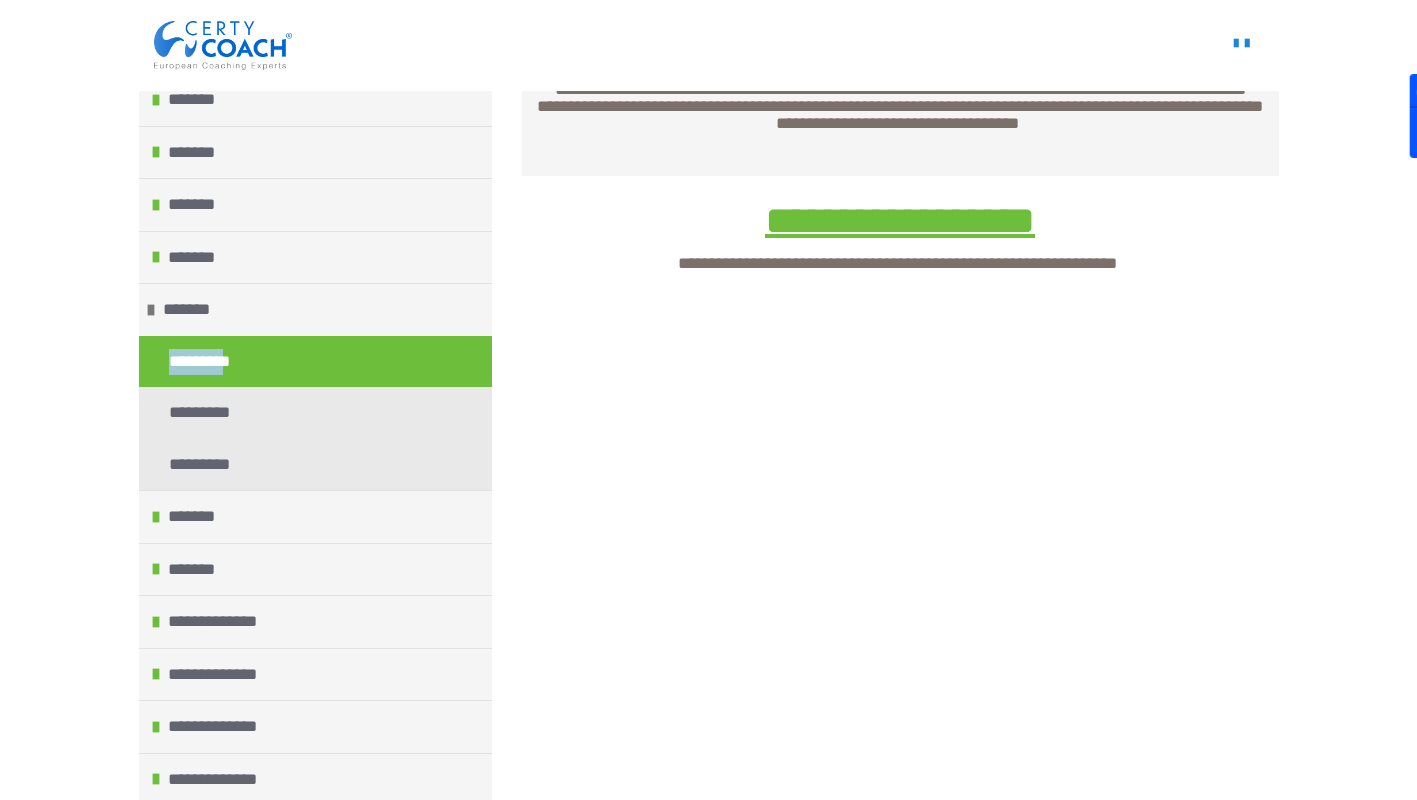 click on "*********" at bounding box center (203, 362) 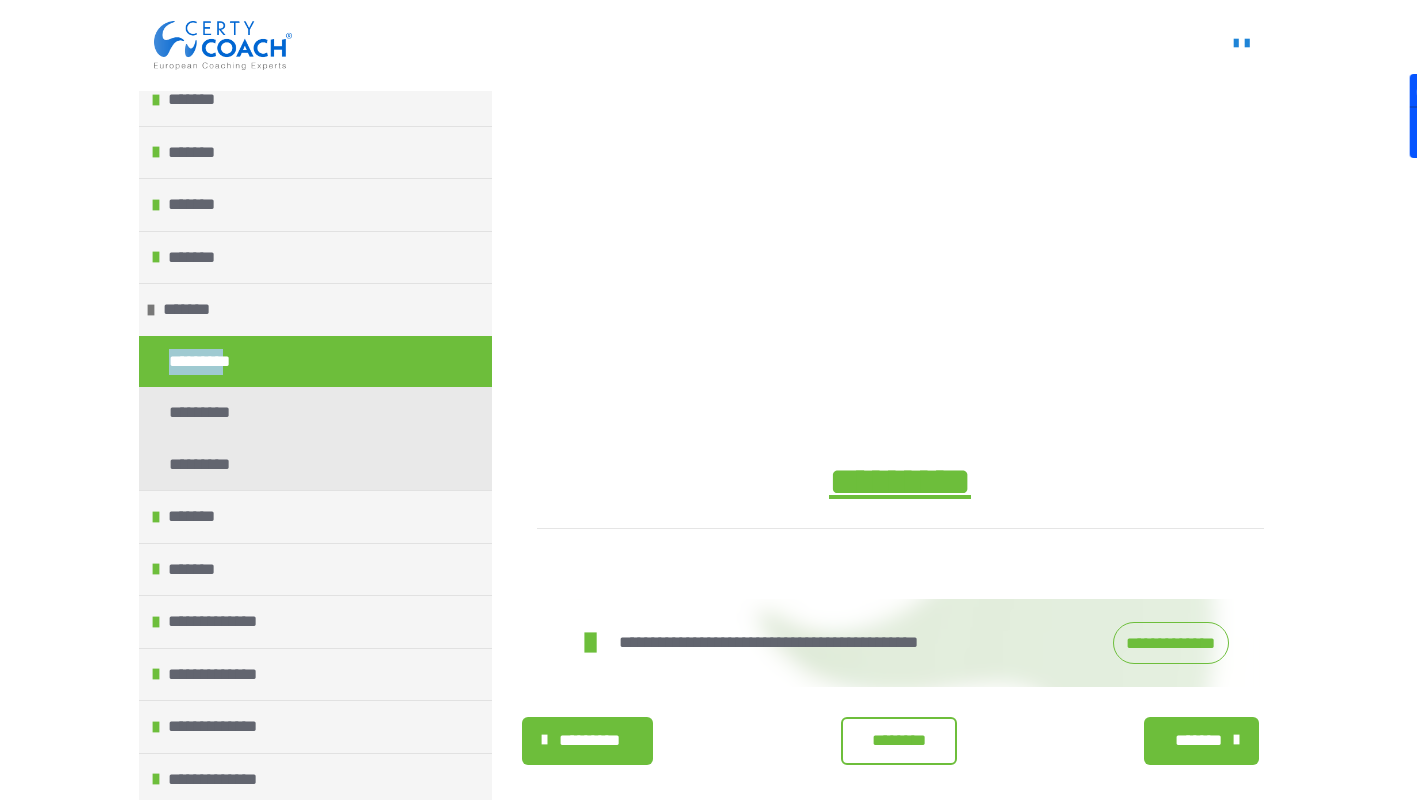 scroll, scrollTop: 749, scrollLeft: 0, axis: vertical 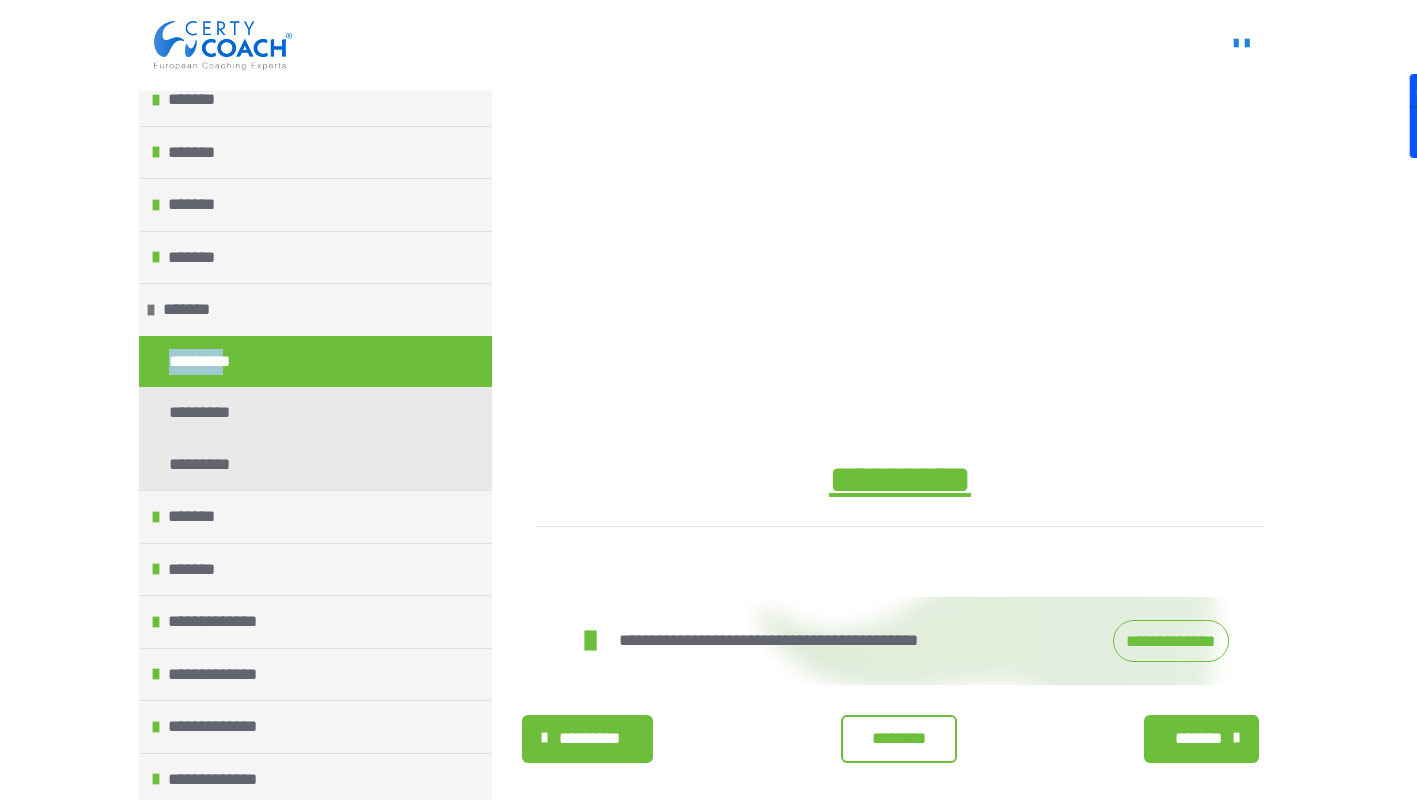 click on "**********" at bounding box center [1171, 641] 